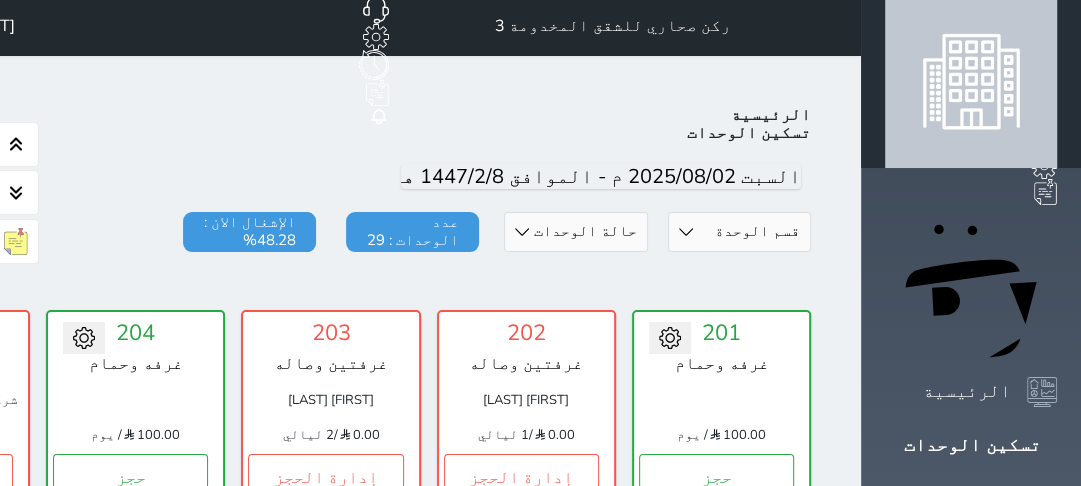 scroll, scrollTop: 0, scrollLeft: 0, axis: both 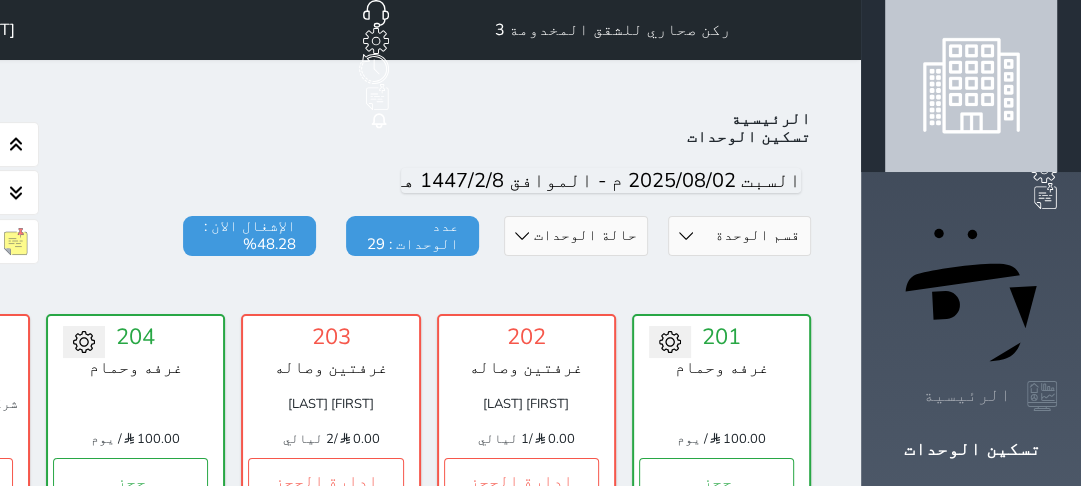 click 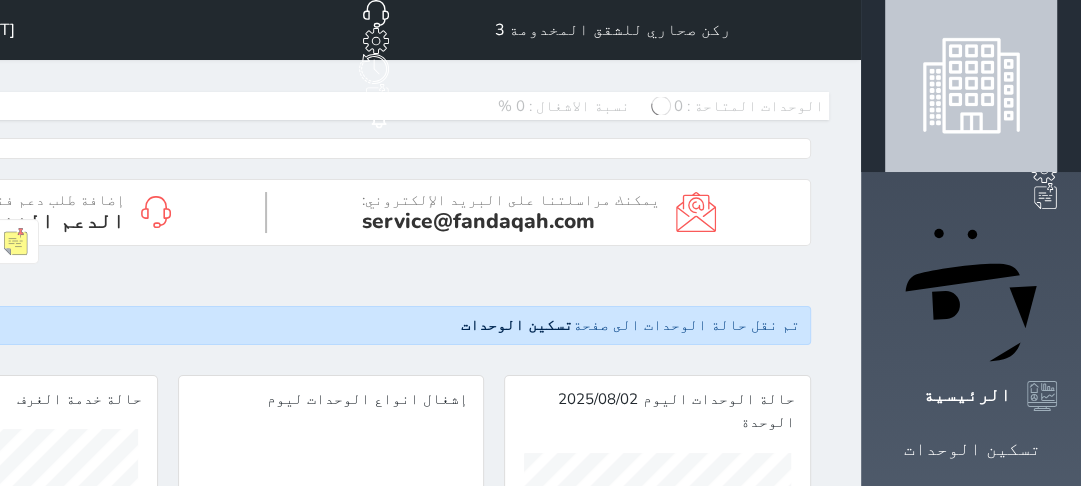 scroll, scrollTop: 999732, scrollLeft: 999732, axis: both 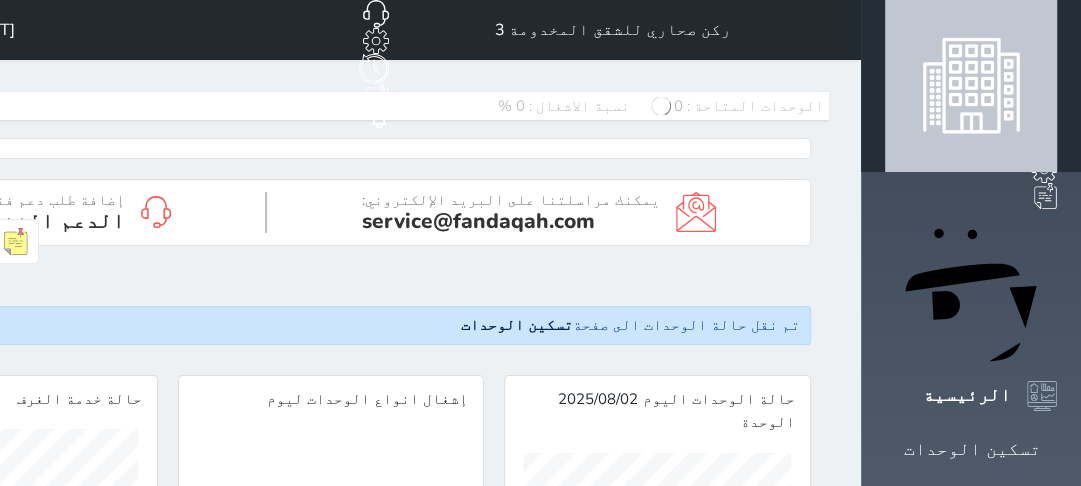 click 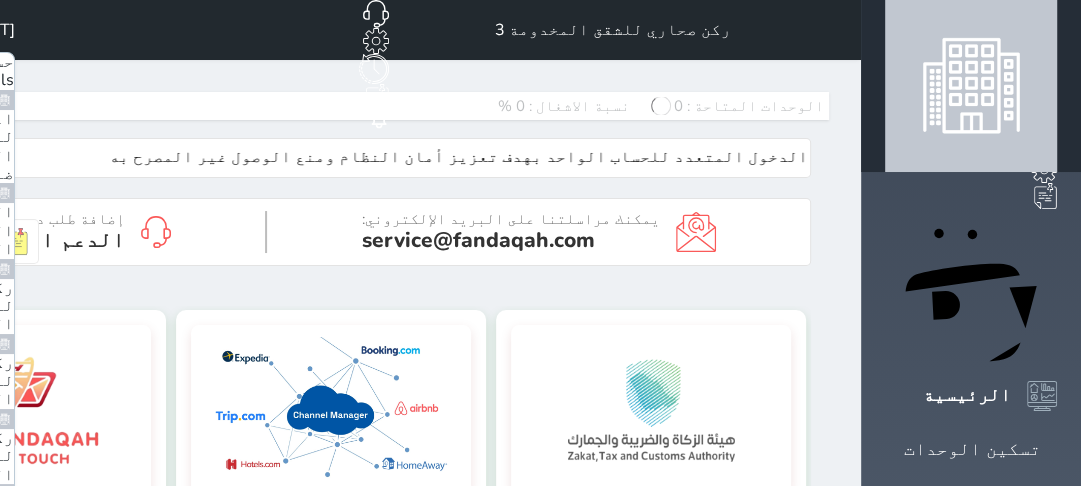 scroll, scrollTop: 0, scrollLeft: 0, axis: both 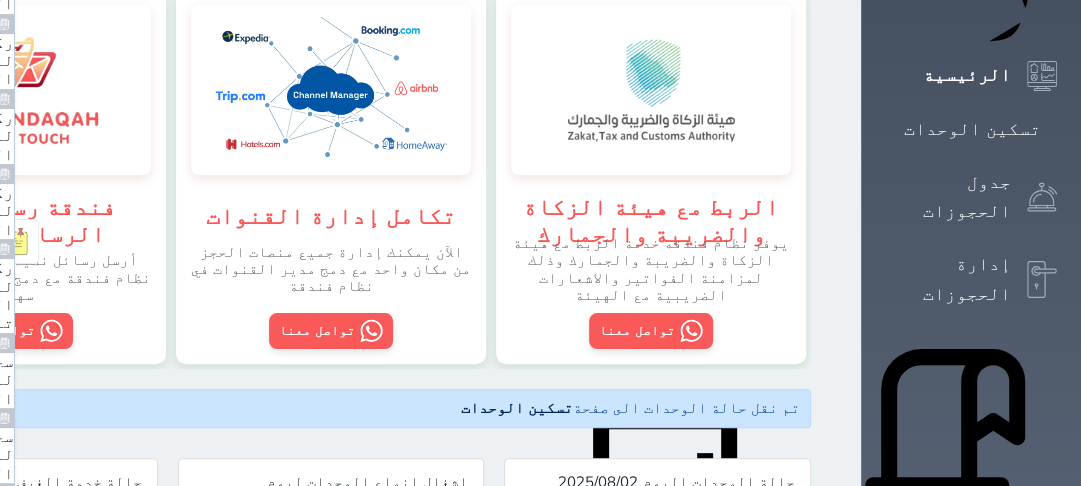 click on "الخروج" at bounding box center (-16, 903) 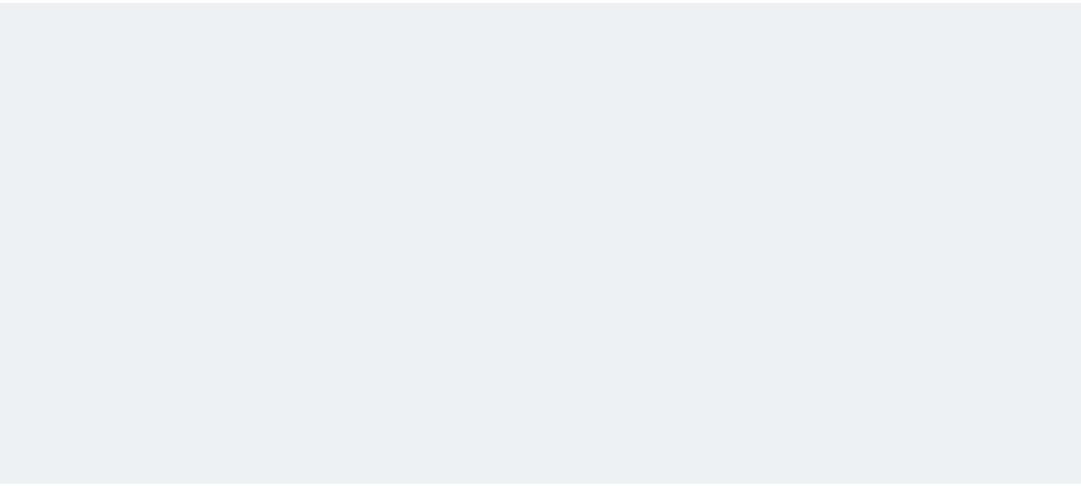 scroll, scrollTop: 0, scrollLeft: 0, axis: both 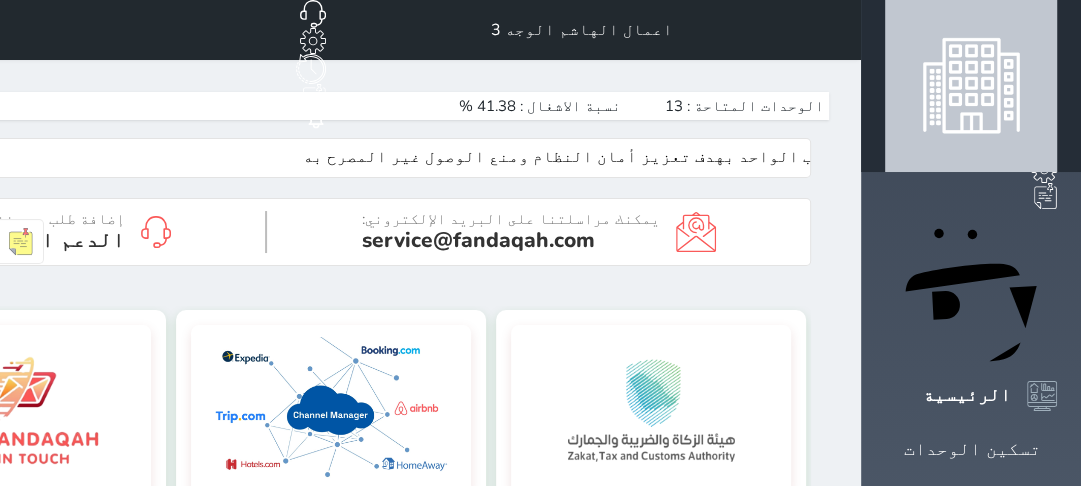 click 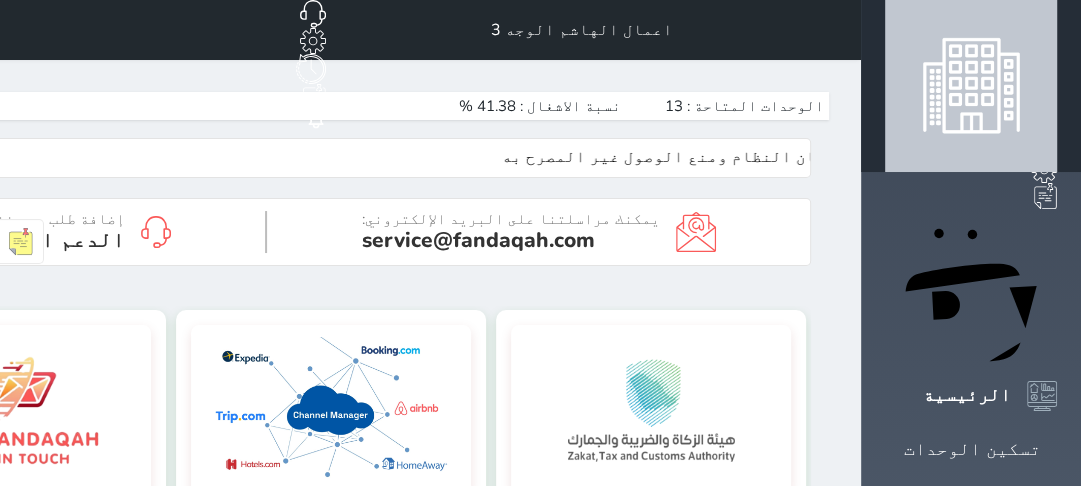 scroll, scrollTop: 128, scrollLeft: 0, axis: vertical 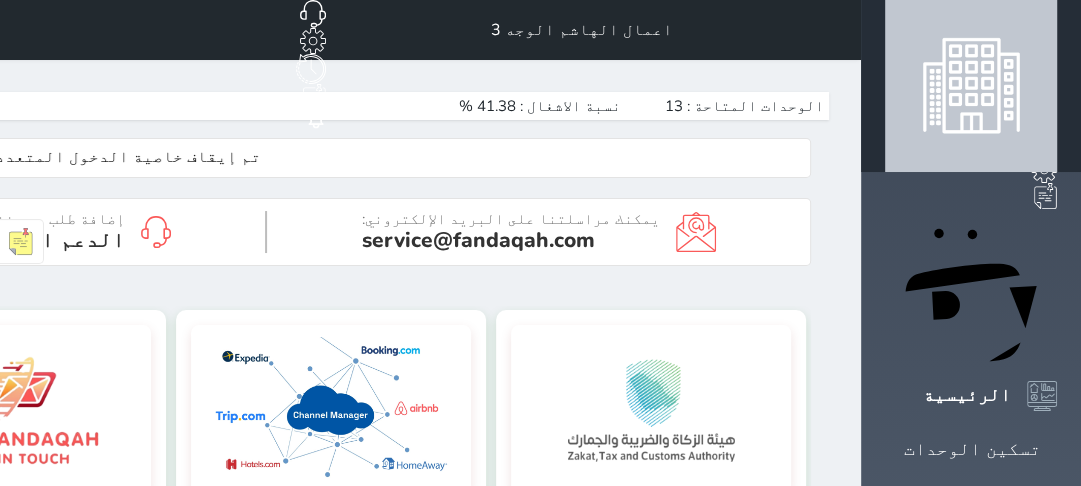 click on "مجمع اعمال الهاشم" at bounding box center [-116, 956] 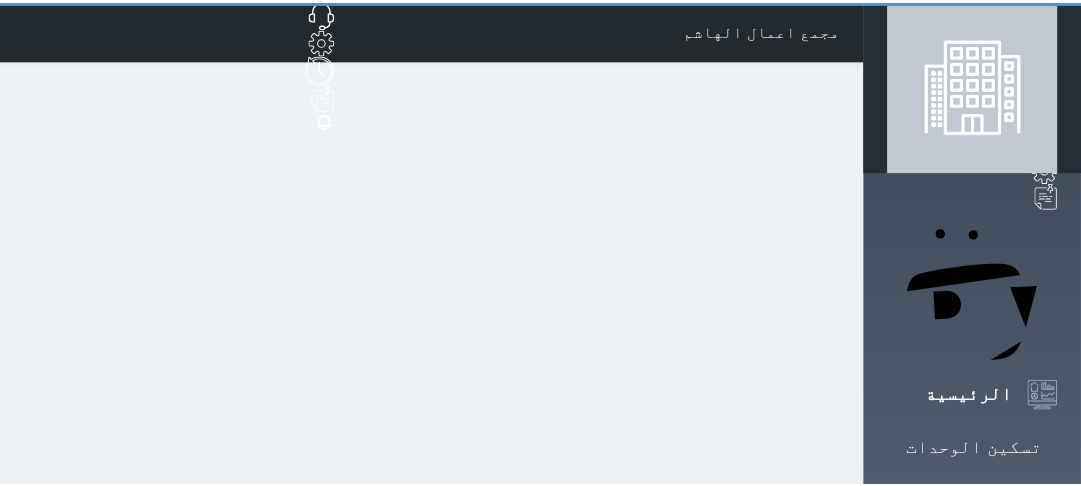 scroll, scrollTop: 0, scrollLeft: 0, axis: both 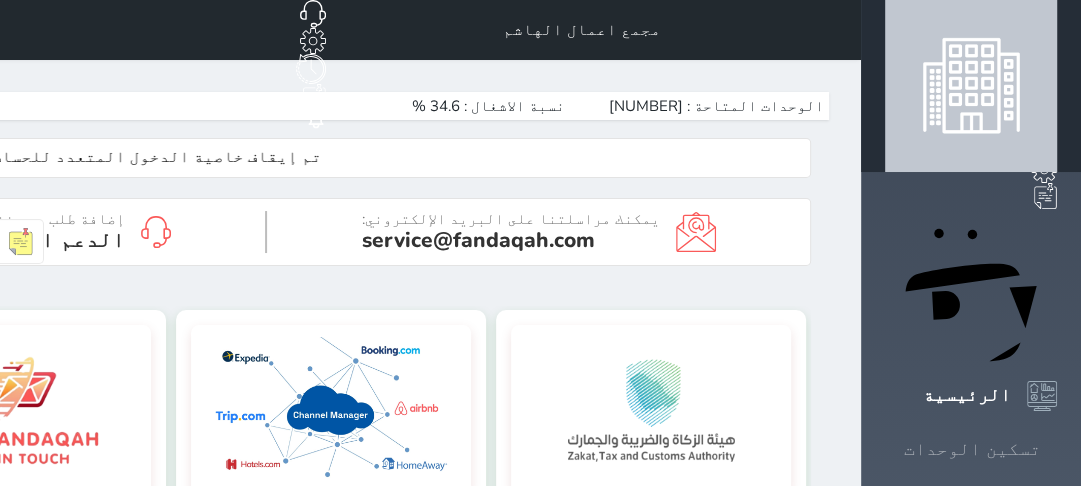 click 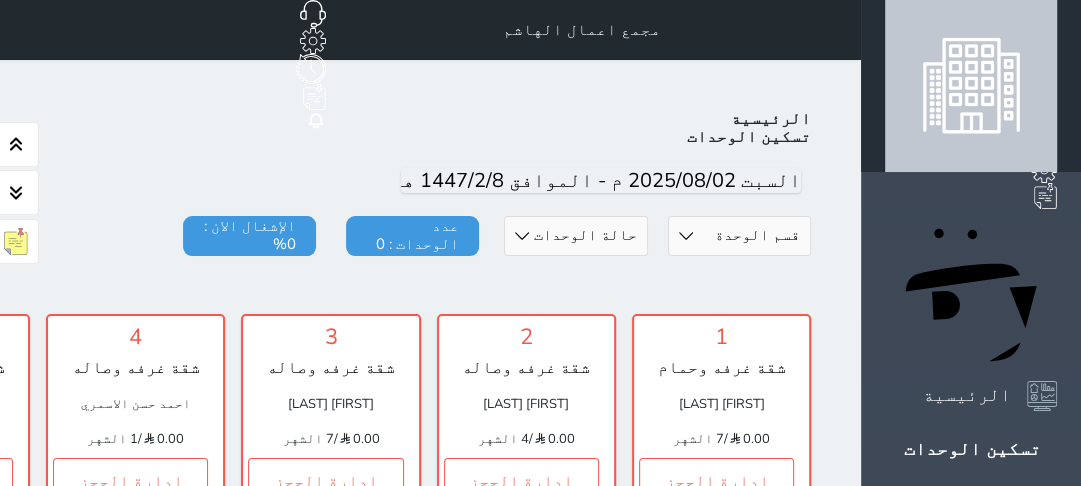 click on "قسم الوحدة   المروج الدفاع الجوي العرجان المتعب الدخل العامري المروج البوادي الحمراء (4) الحمراء رقم (3) الحمراء (2)" at bounding box center (739, 236) 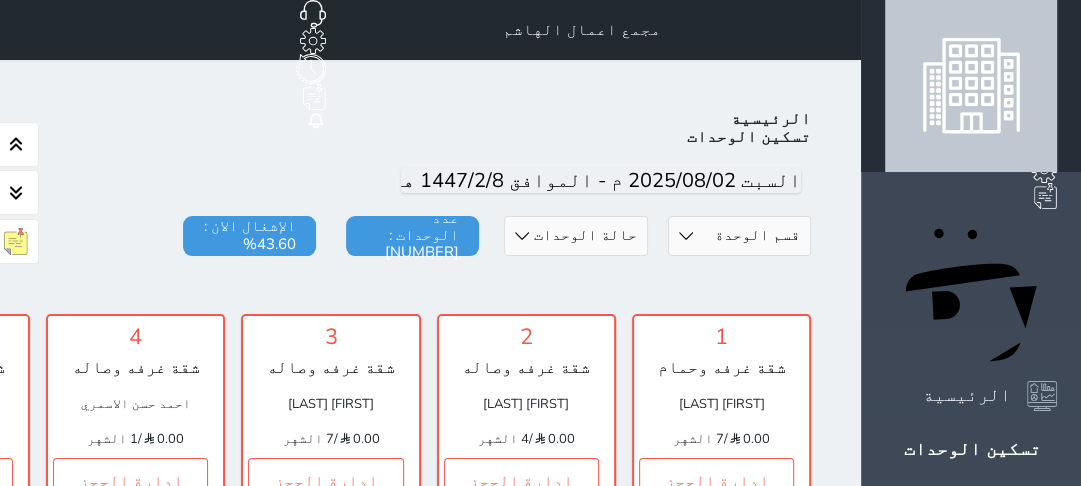 scroll, scrollTop: 78, scrollLeft: 0, axis: vertical 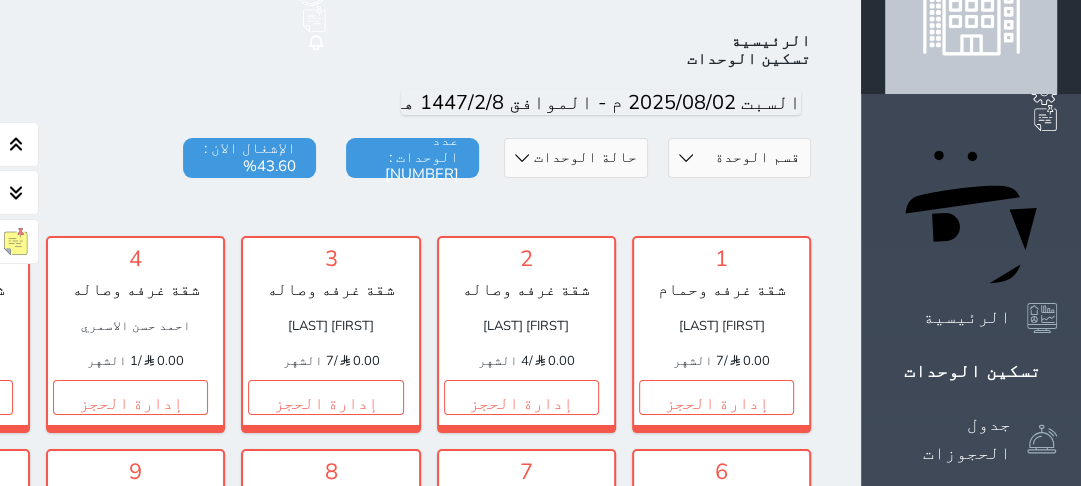 select on "[NUMBER]" 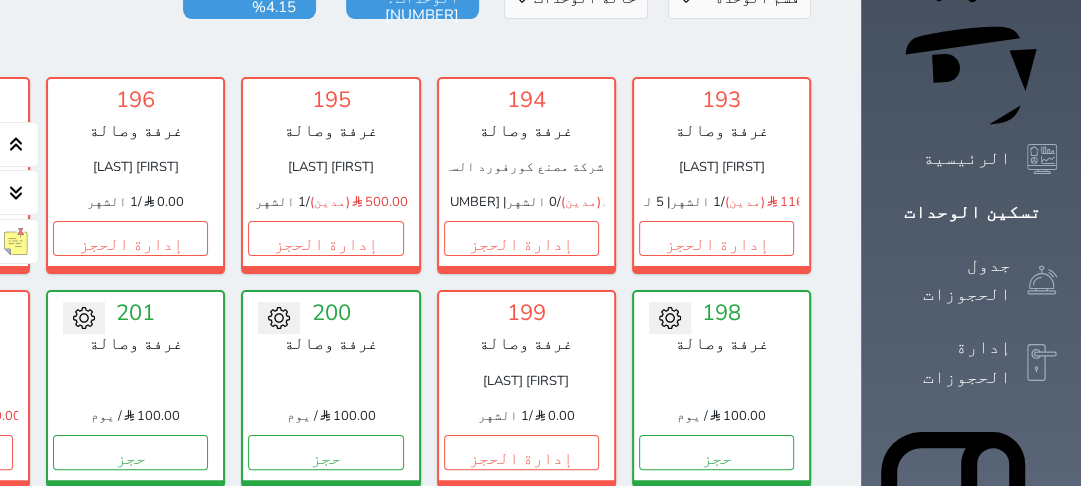scroll, scrollTop: 238, scrollLeft: 0, axis: vertical 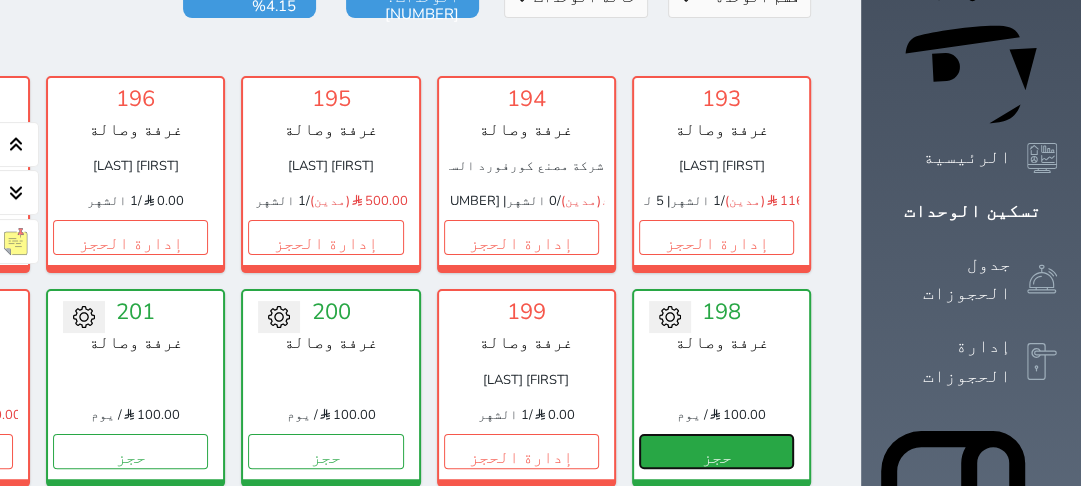 click on "حجز" at bounding box center (716, 451) 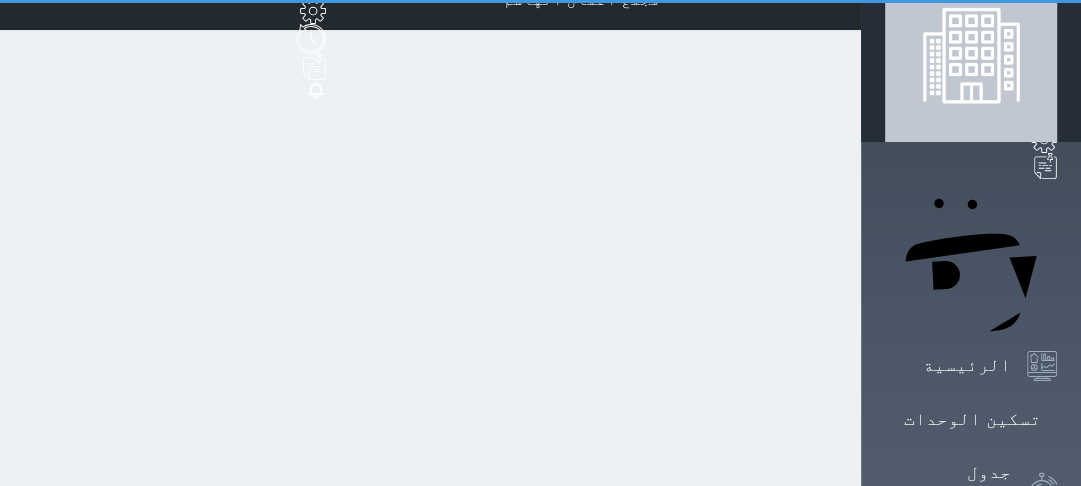 scroll, scrollTop: 0, scrollLeft: 0, axis: both 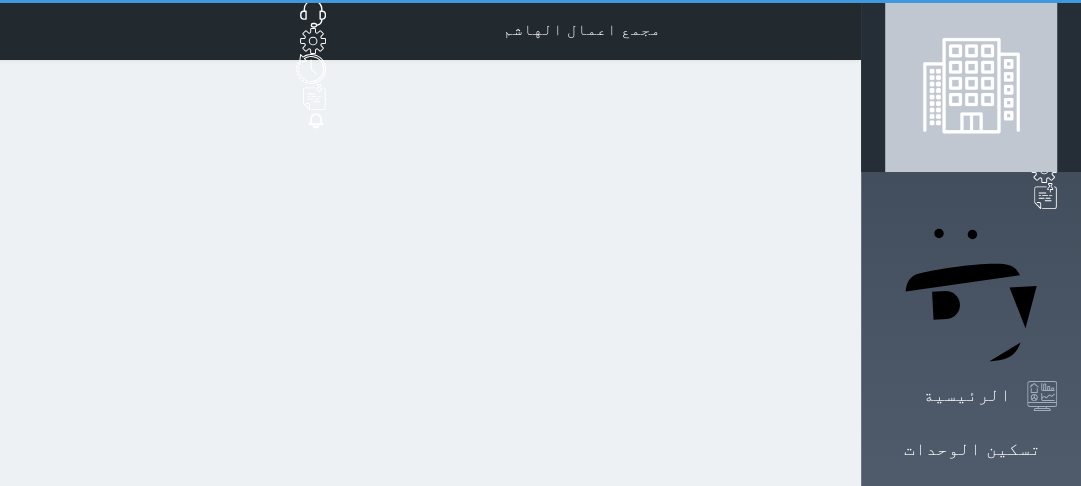 select on "1" 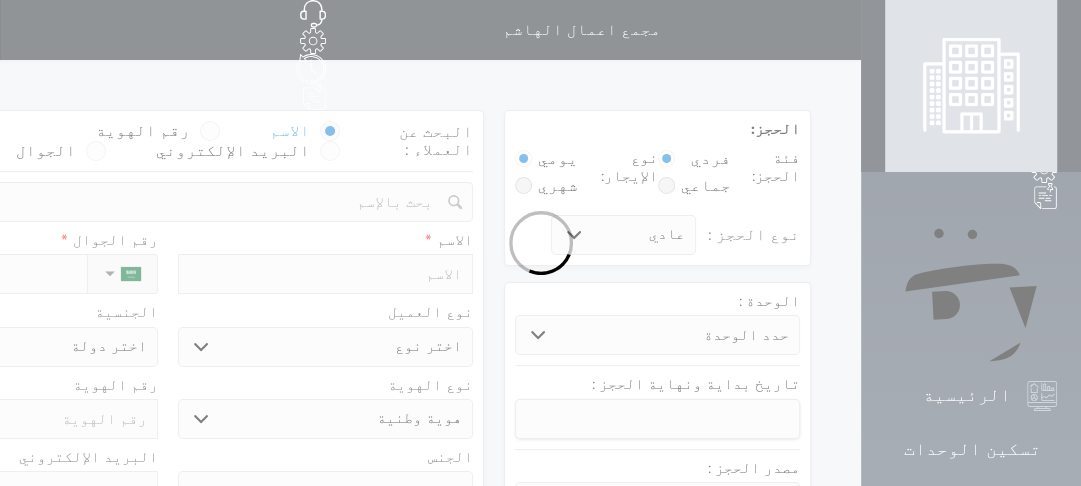 select 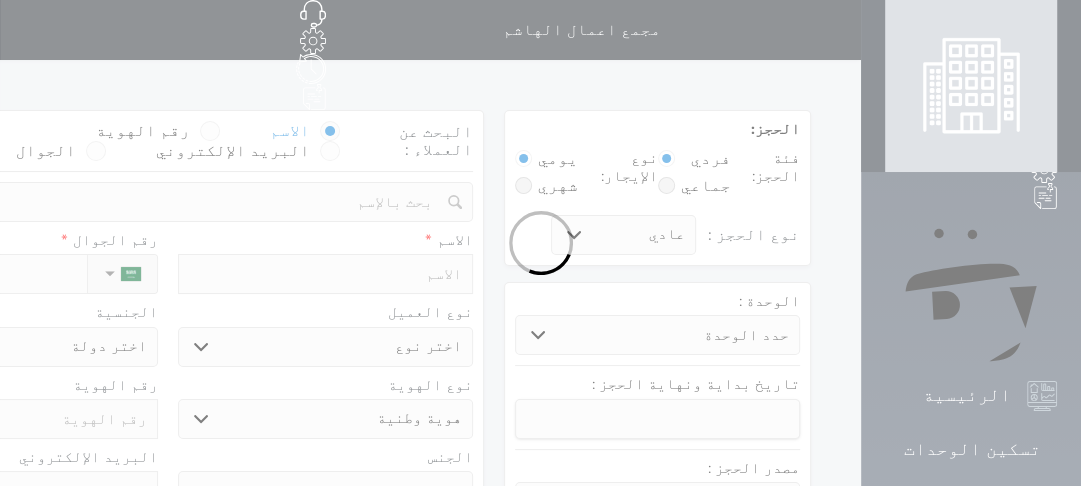 select 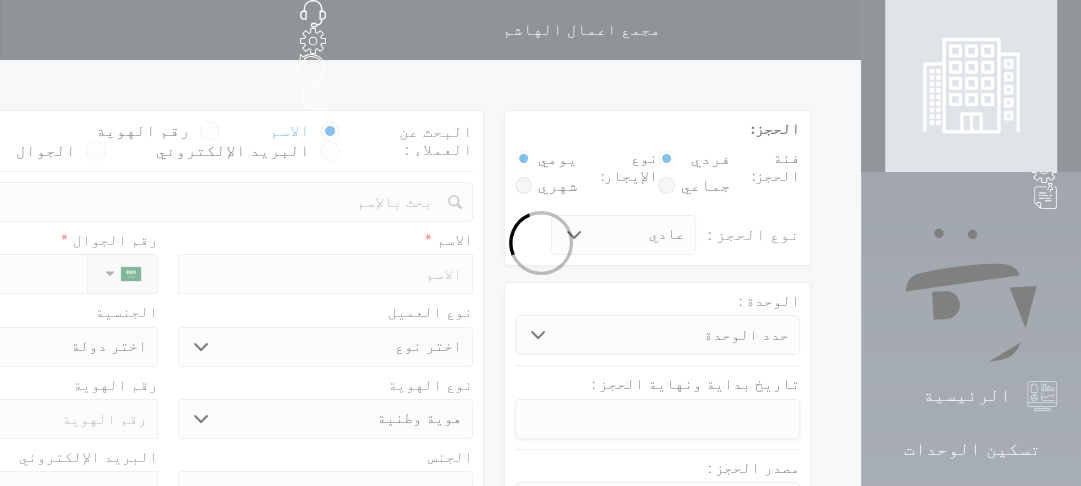 select 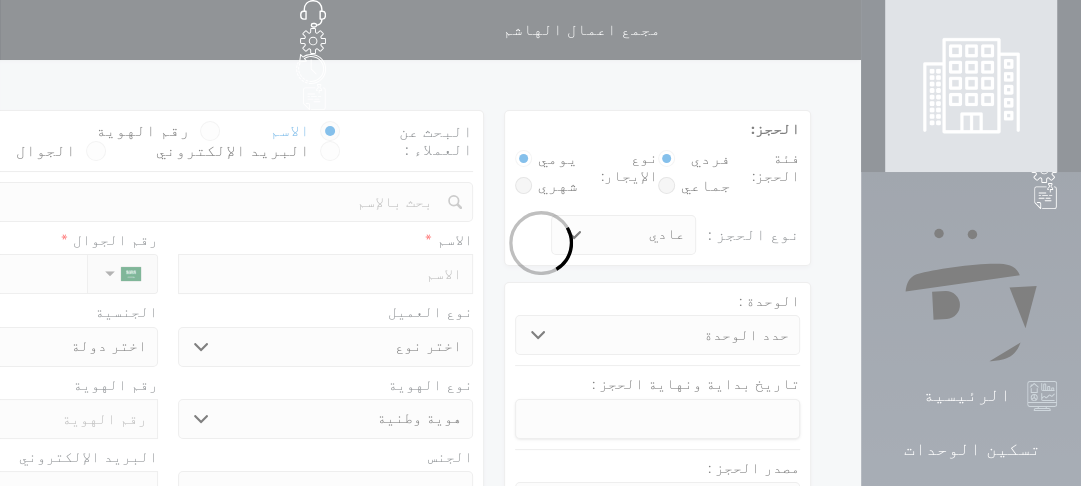 select 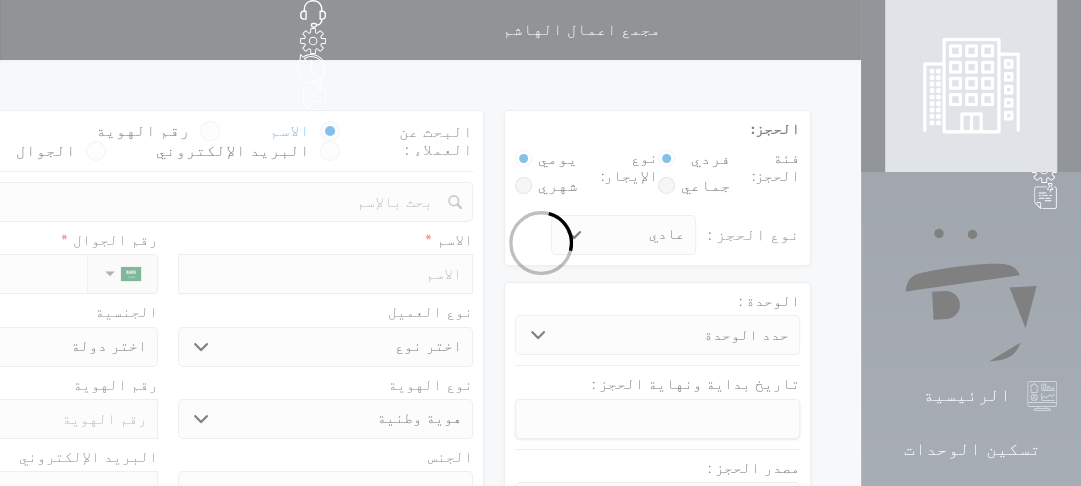 select 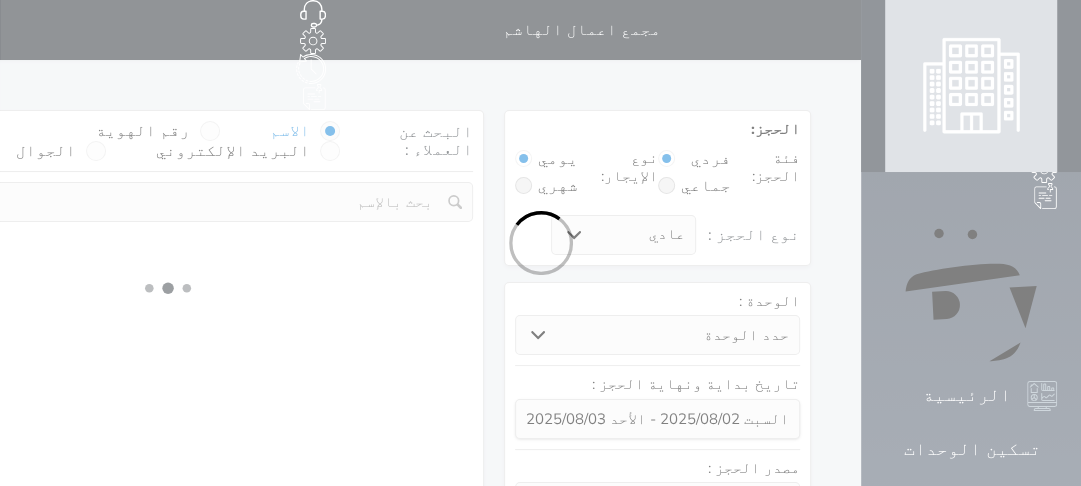 select 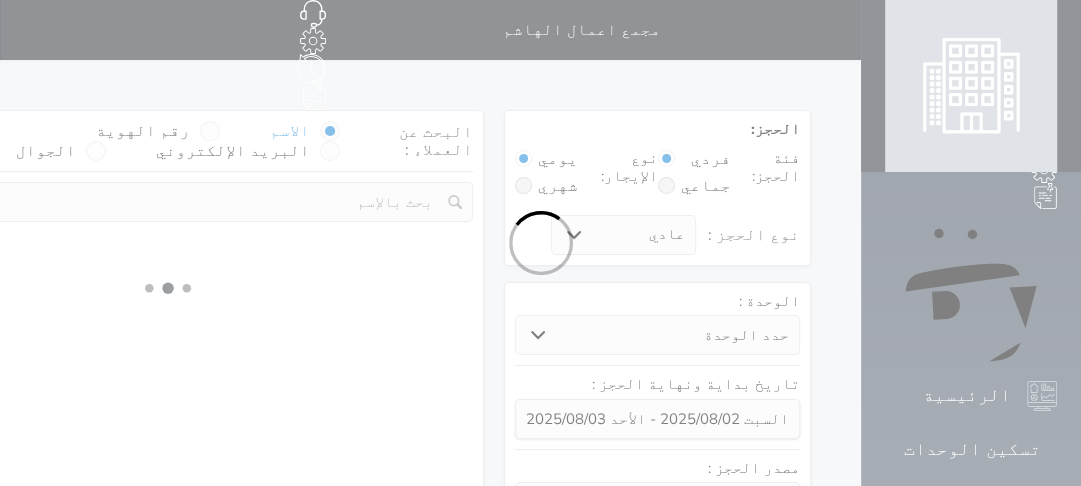 select on "113" 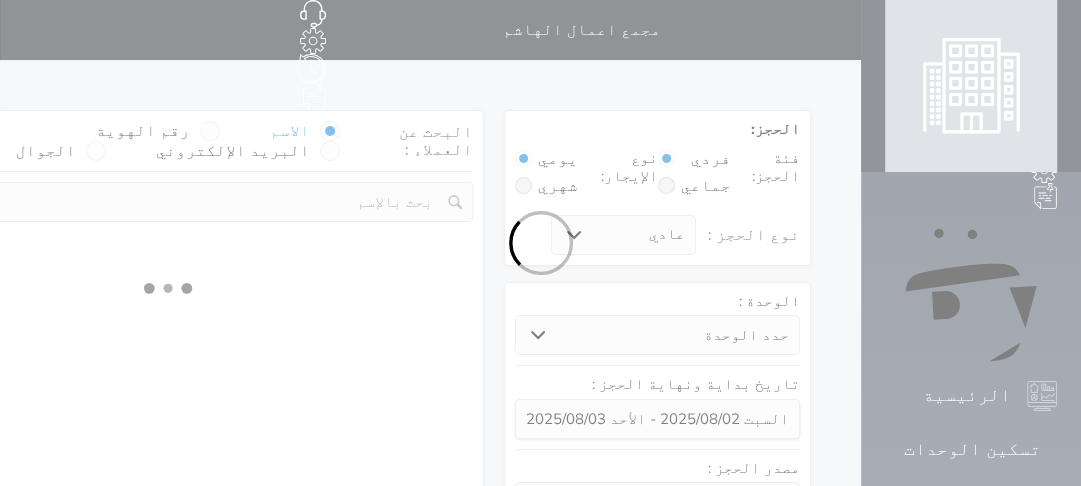 select on "1" 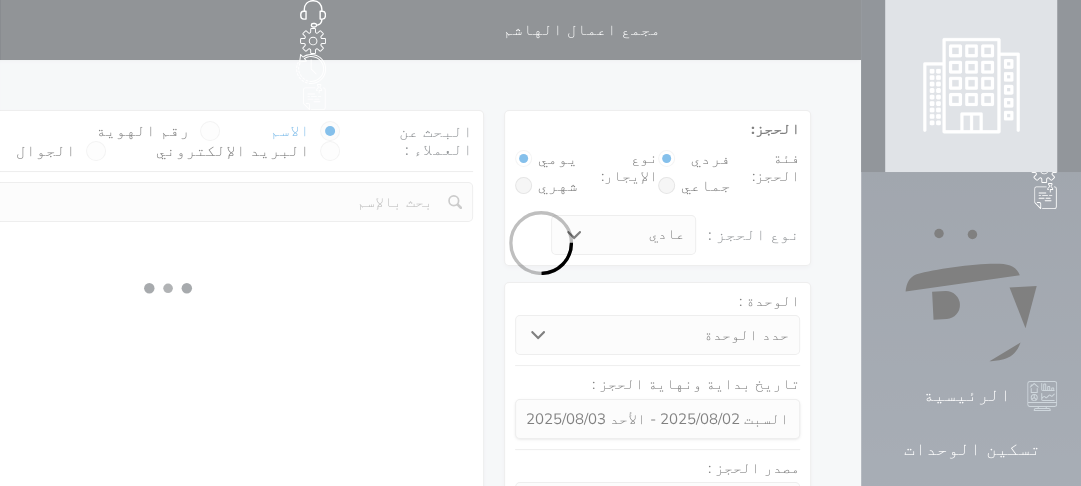 select 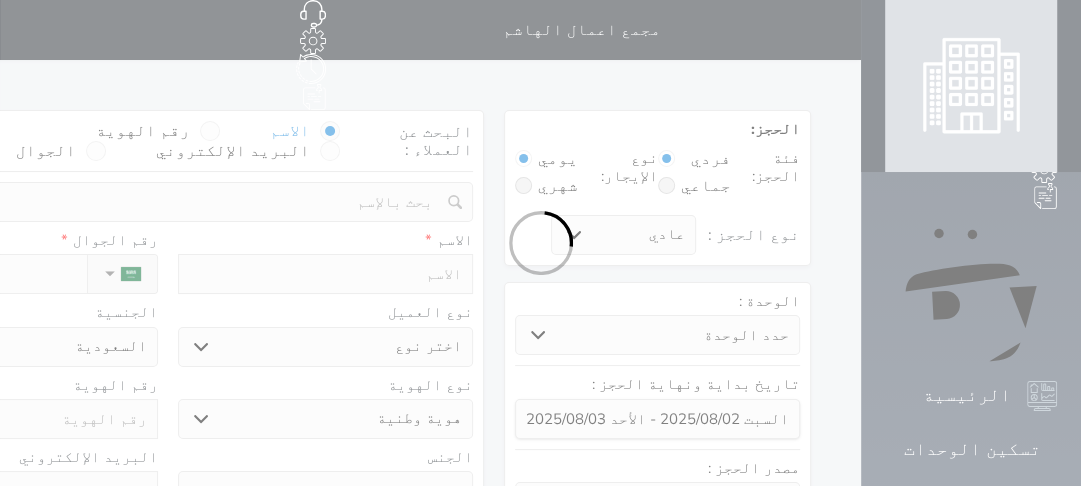 select 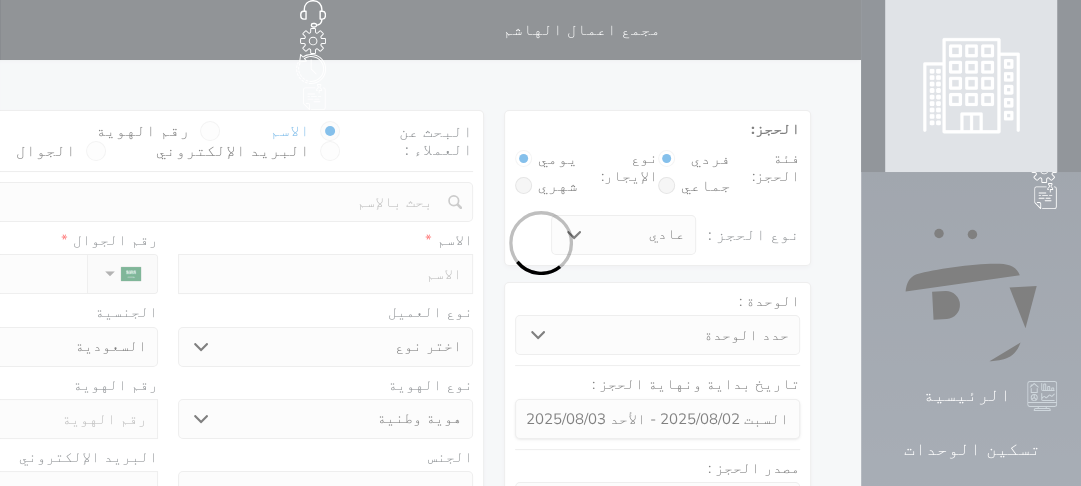 select 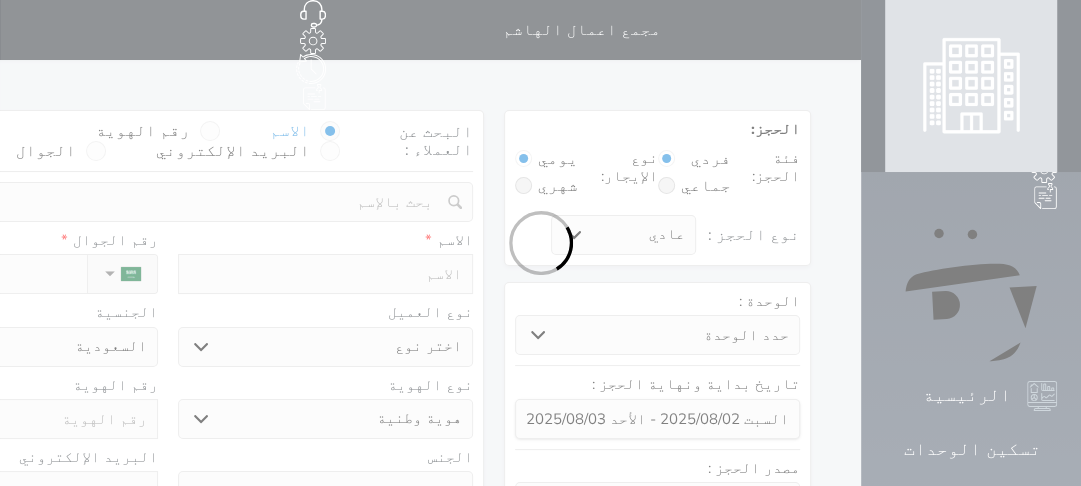 select 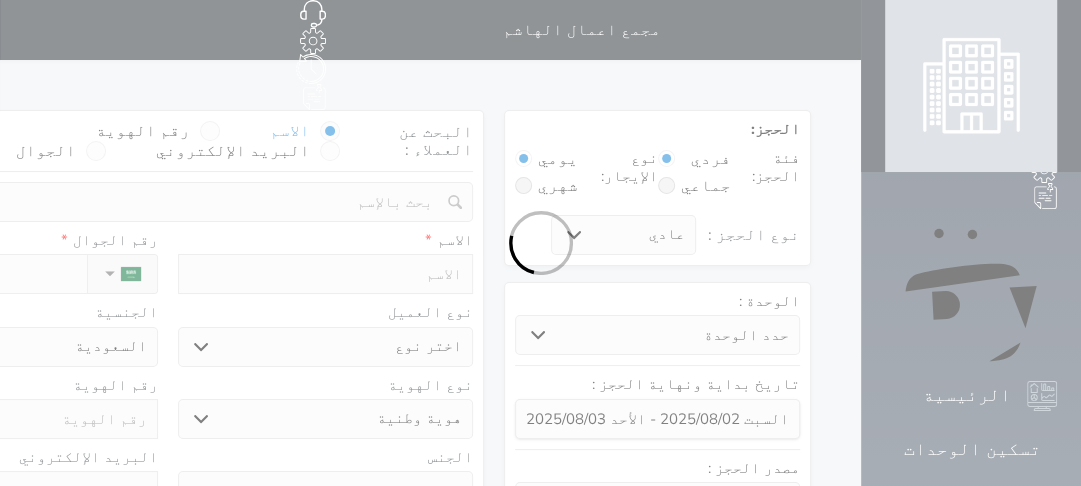 select 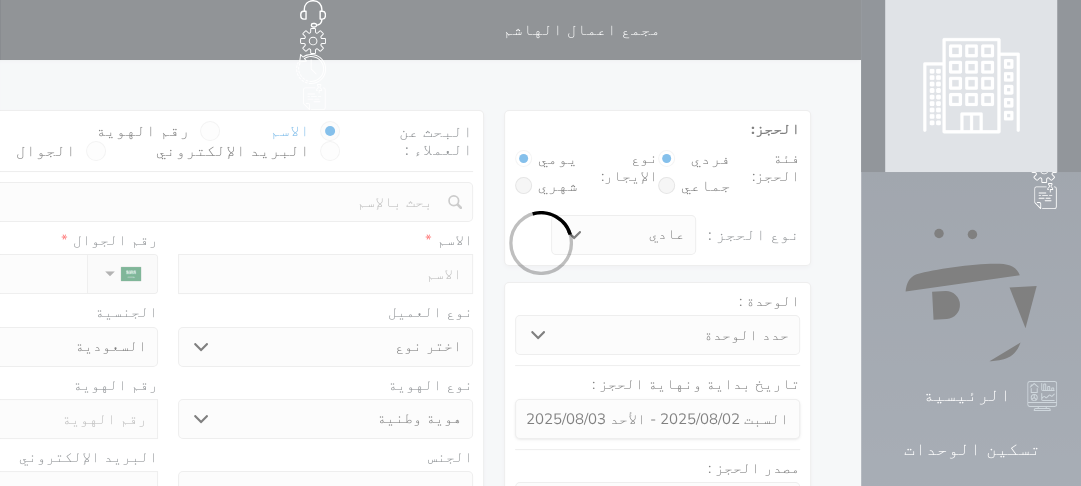 select 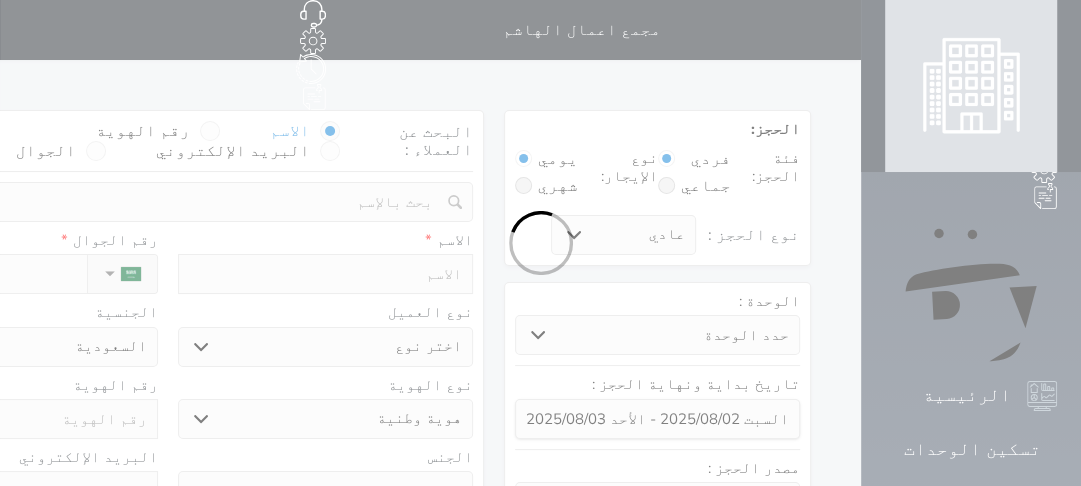 select 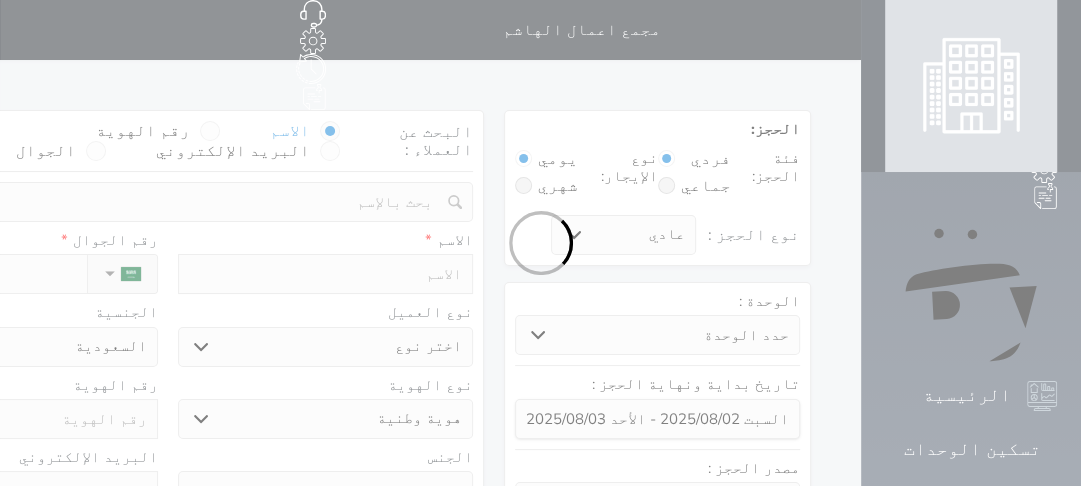 select 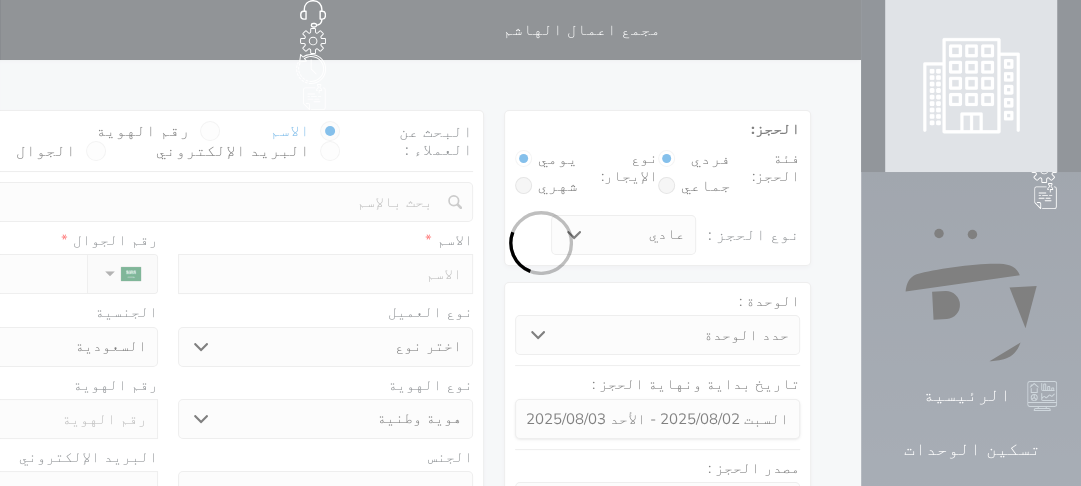 select on "1" 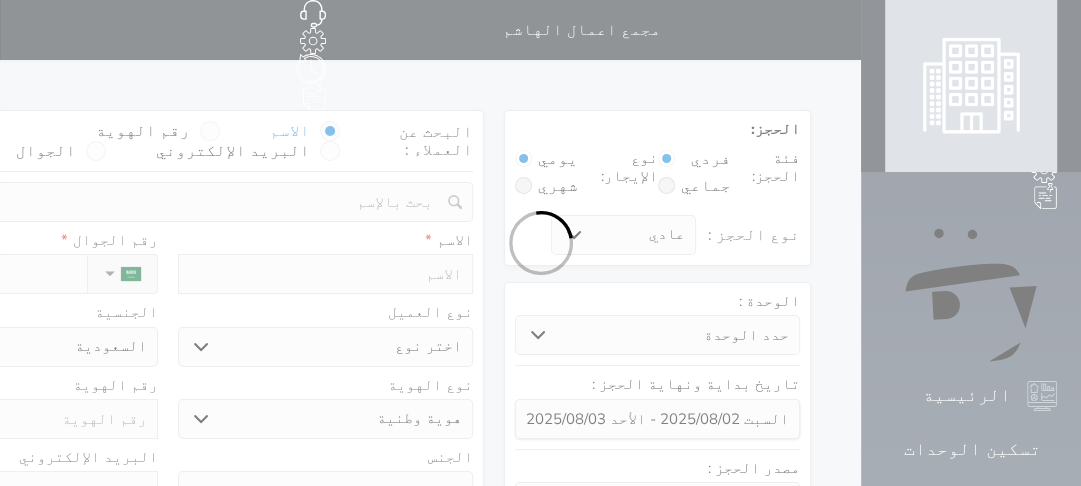 select on "7" 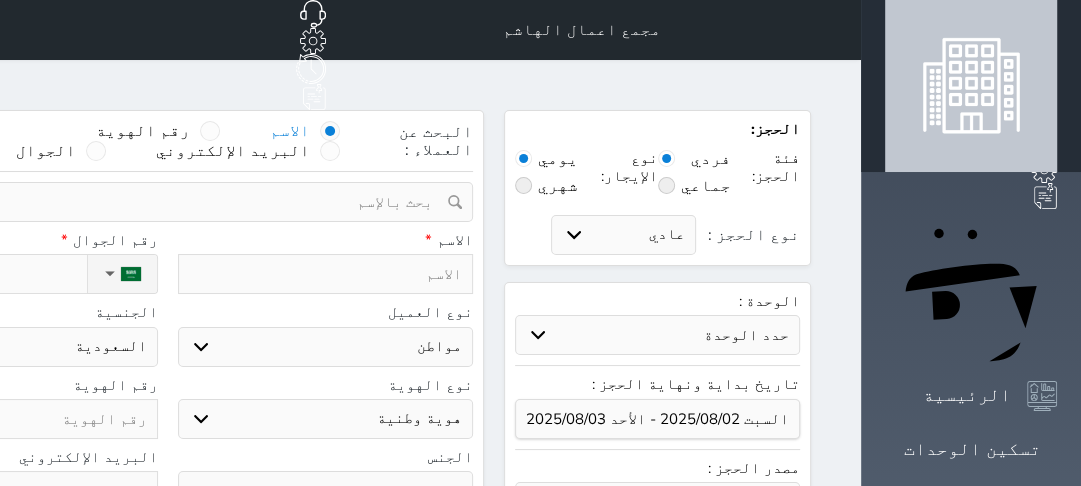 click at bounding box center (523, 185) 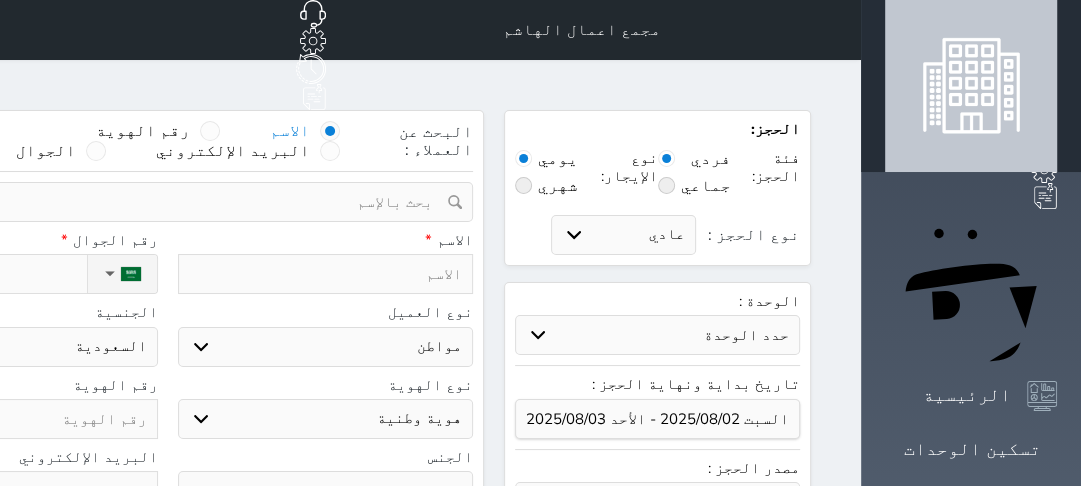 radio on "true" 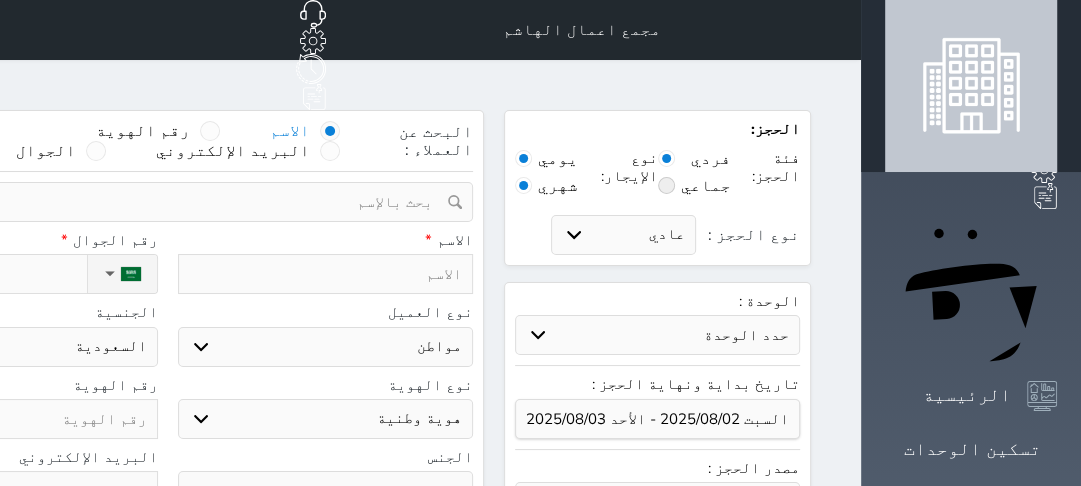 radio on "false" 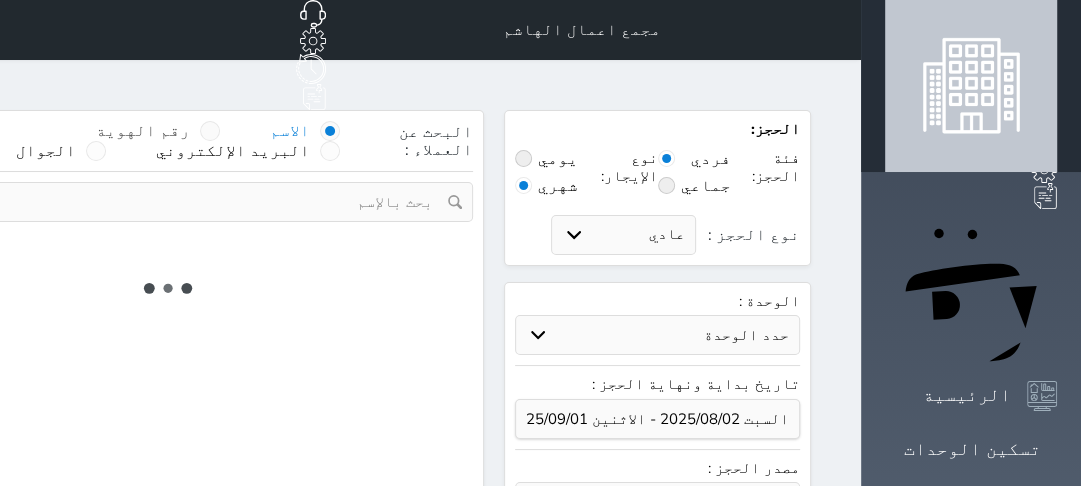 select on "1" 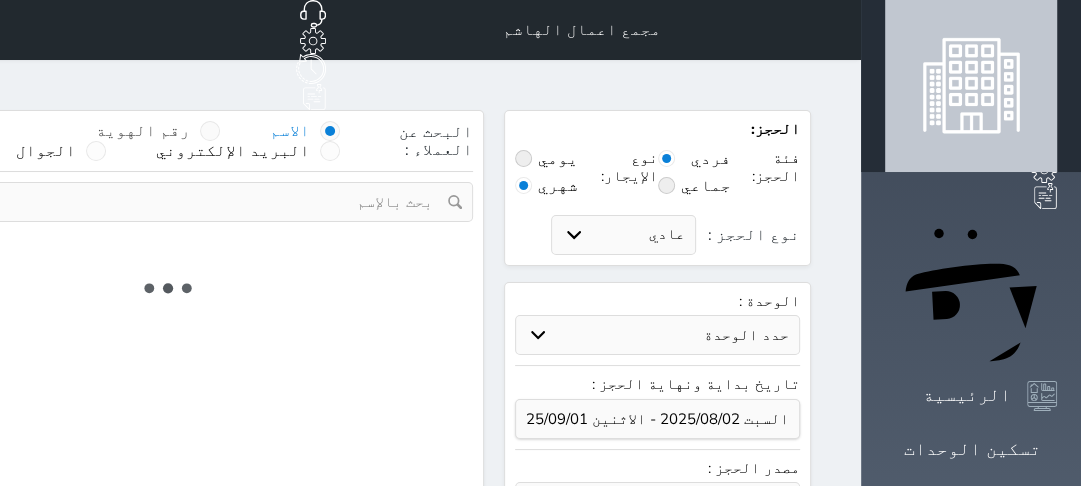 select on "113" 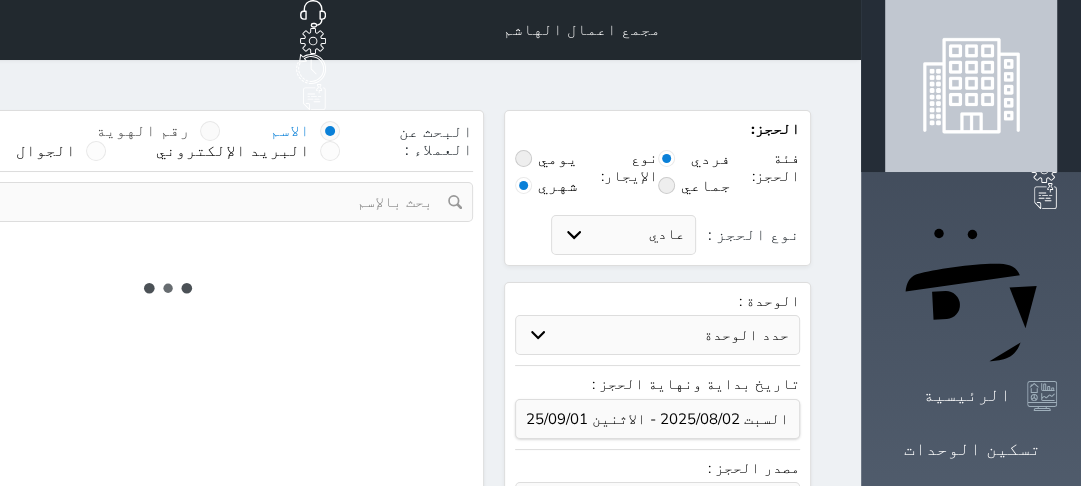 select on "1" 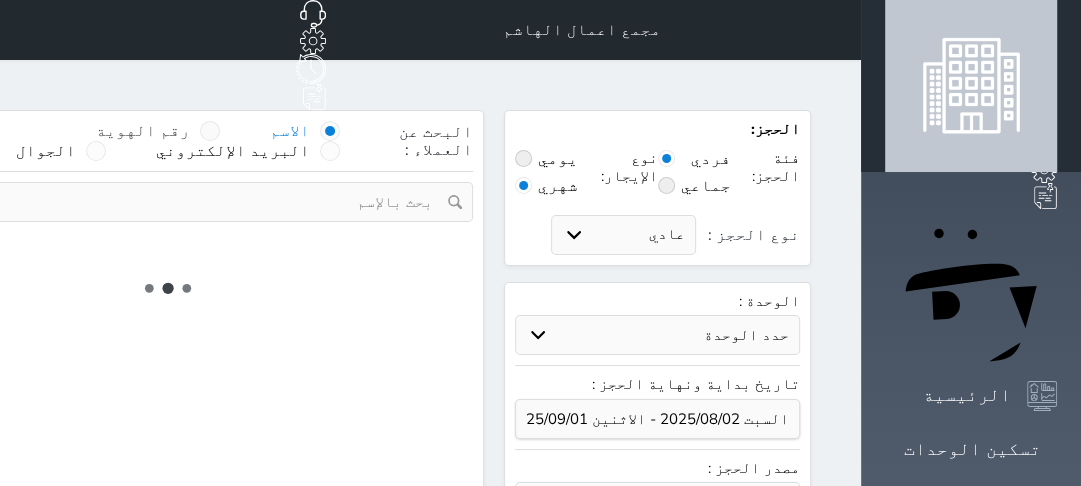 select 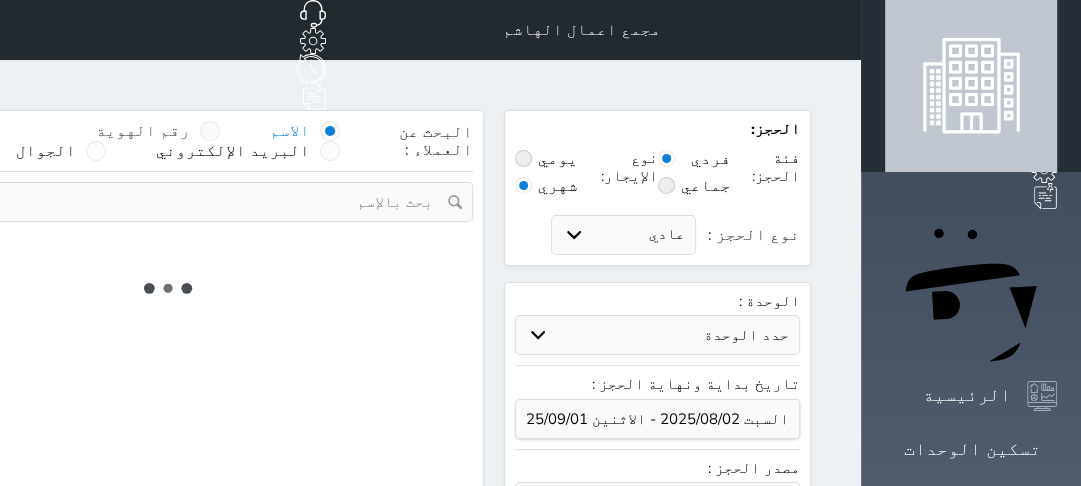select on "7" 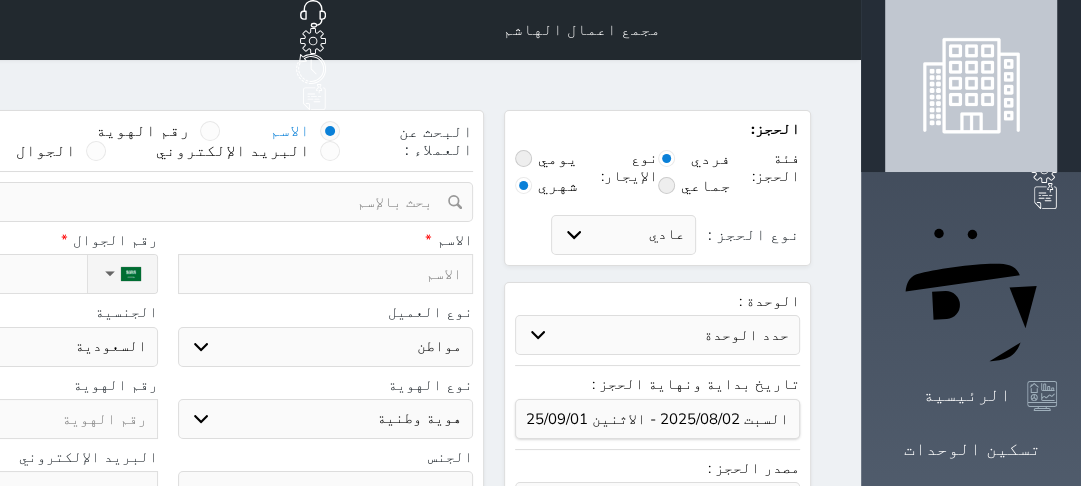 drag, startPoint x: 593, startPoint y: 240, endPoint x: 814, endPoint y: 243, distance: 221.02036 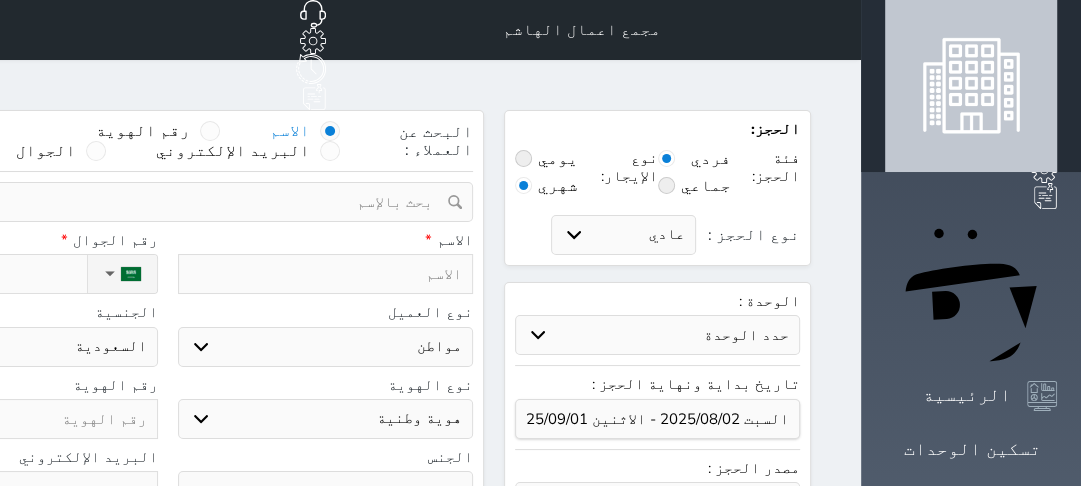 click at bounding box center (326, 274) 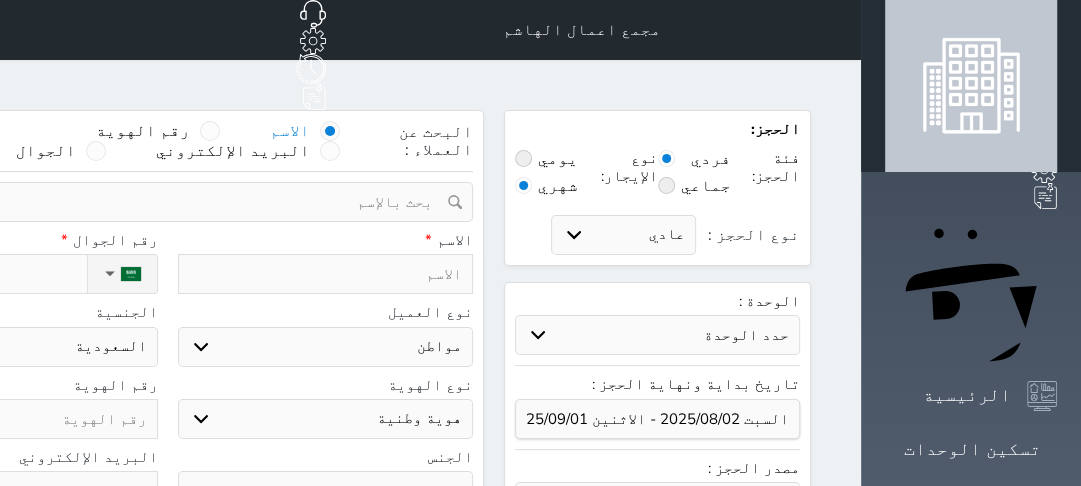 select 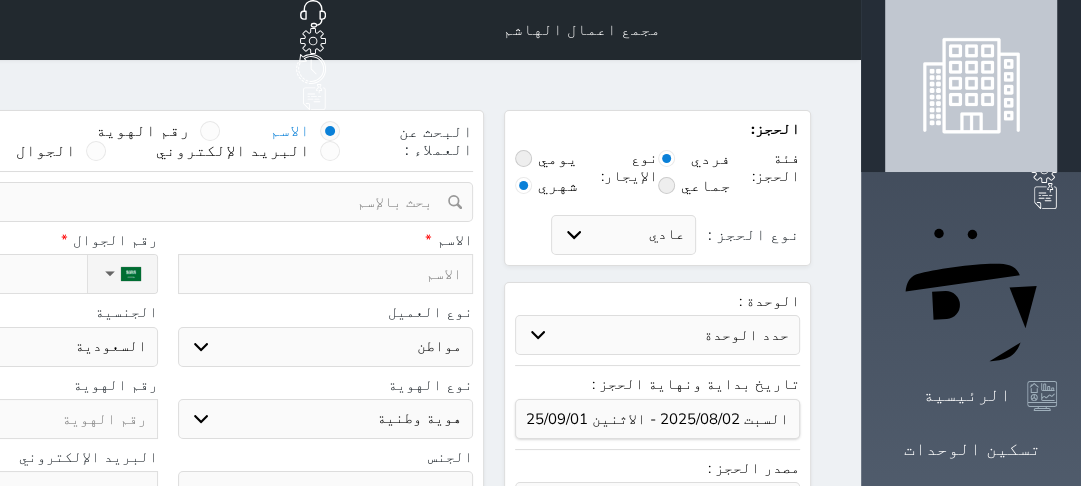 select 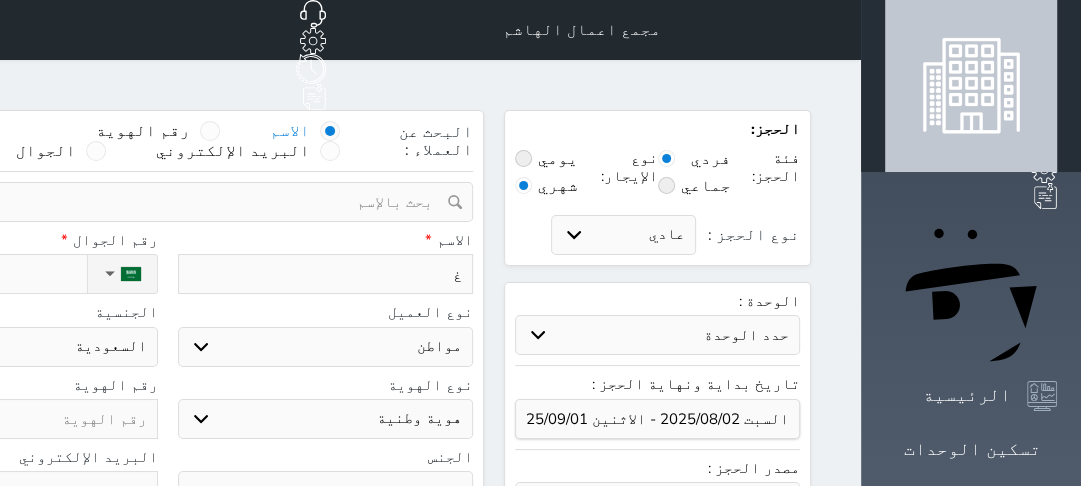 type on "غن" 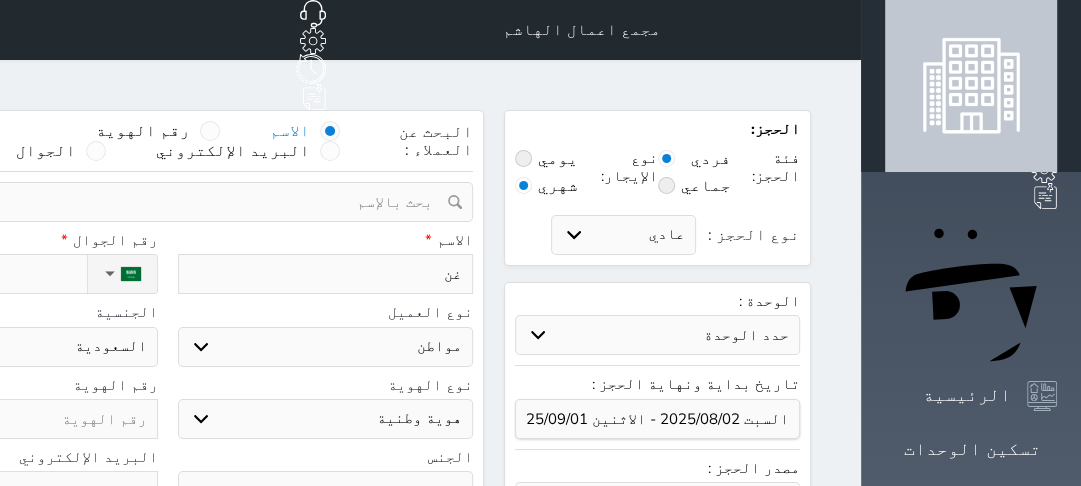 type on "غنا" 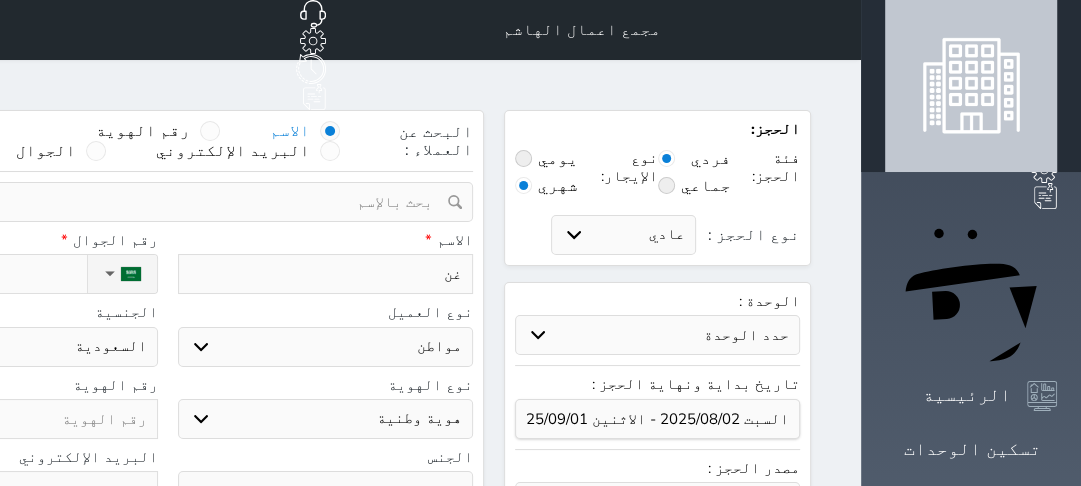 select 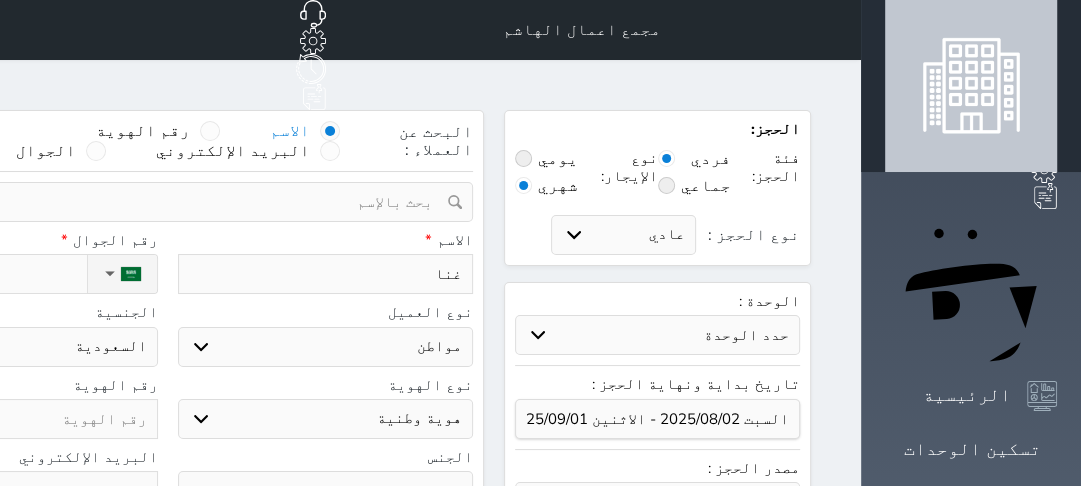 type on "[NAME]" 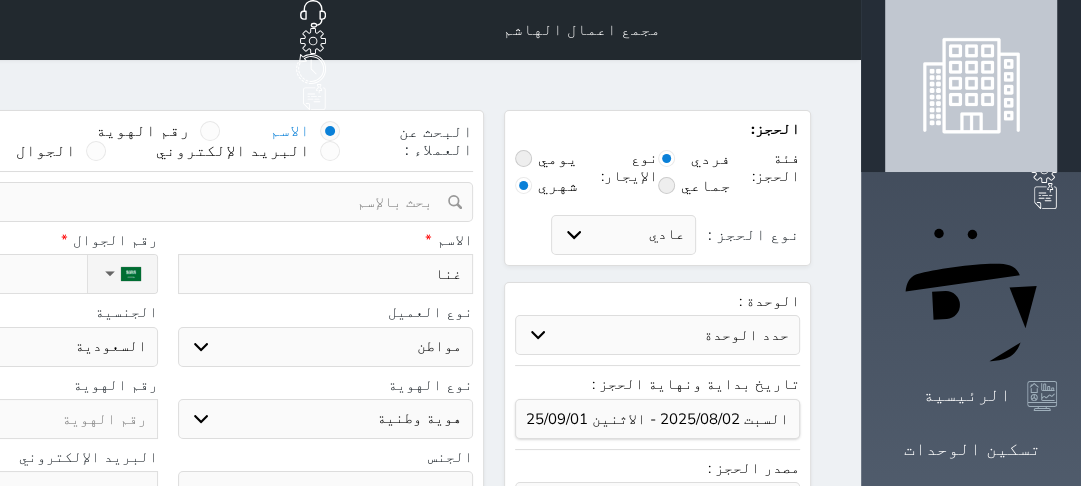 select 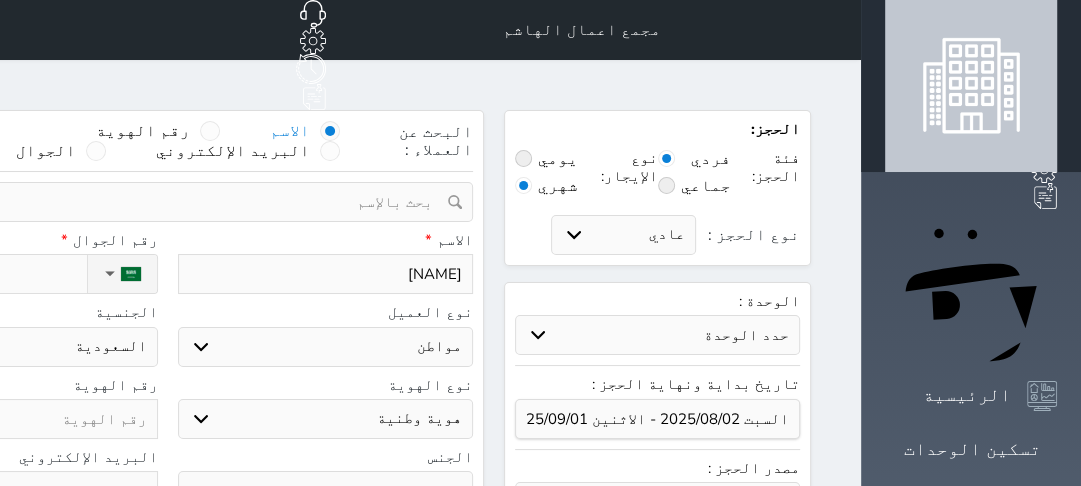 type on "[NAME]" 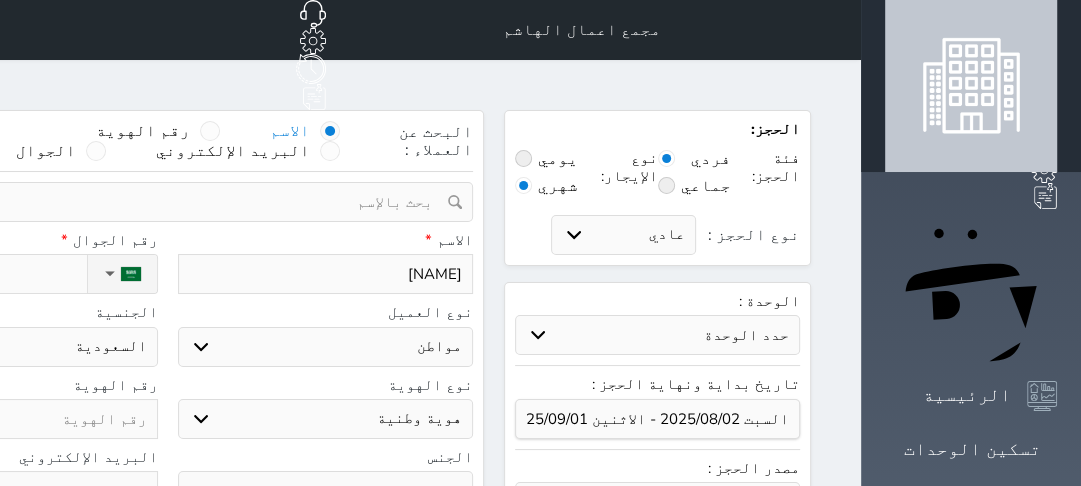 type on "[FIRST] [LAST]" 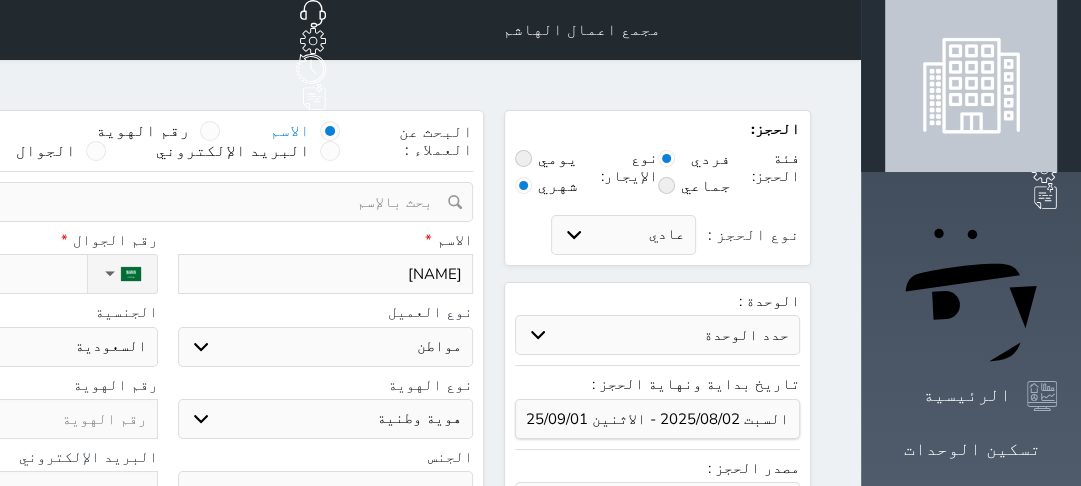 select 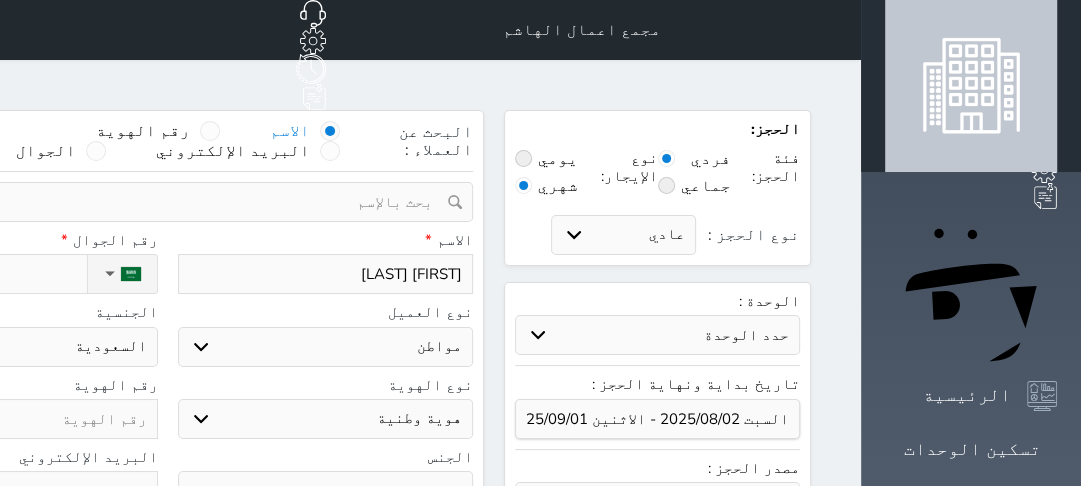 type on "[FIRST] [LAST]" 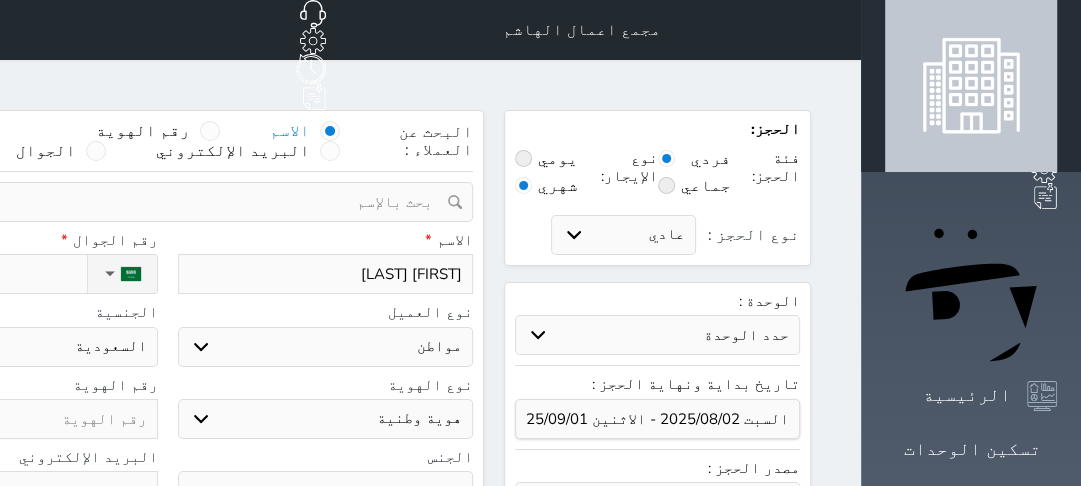 select 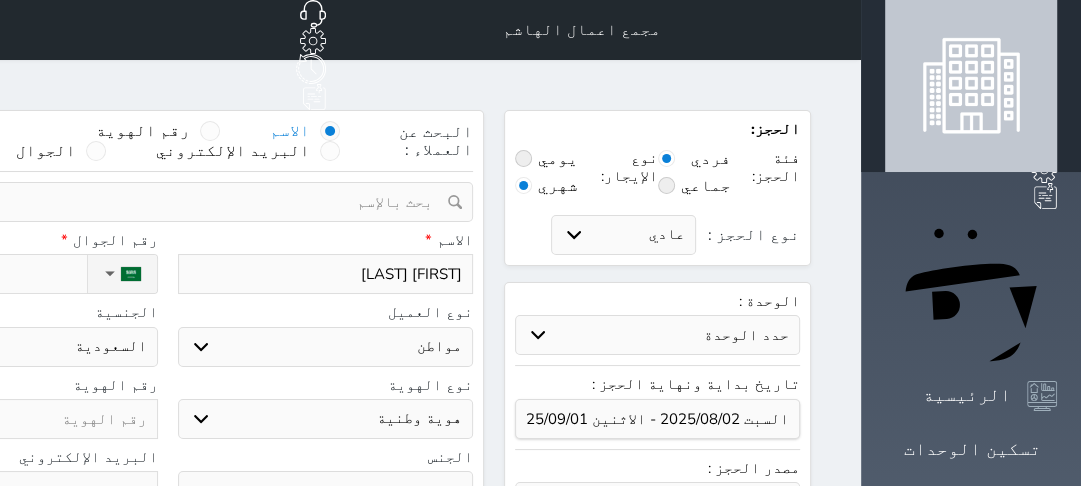 select 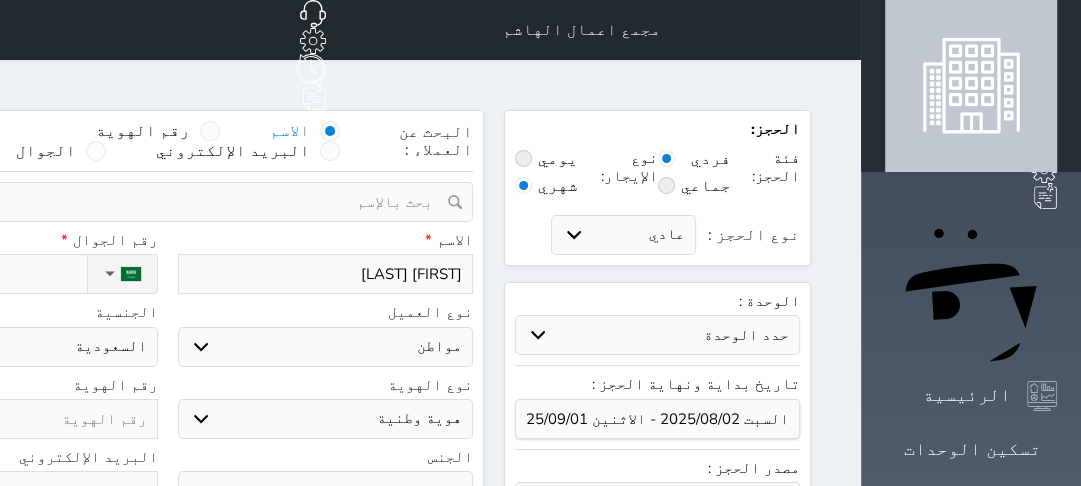 type on "[FIRST] [LAST]" 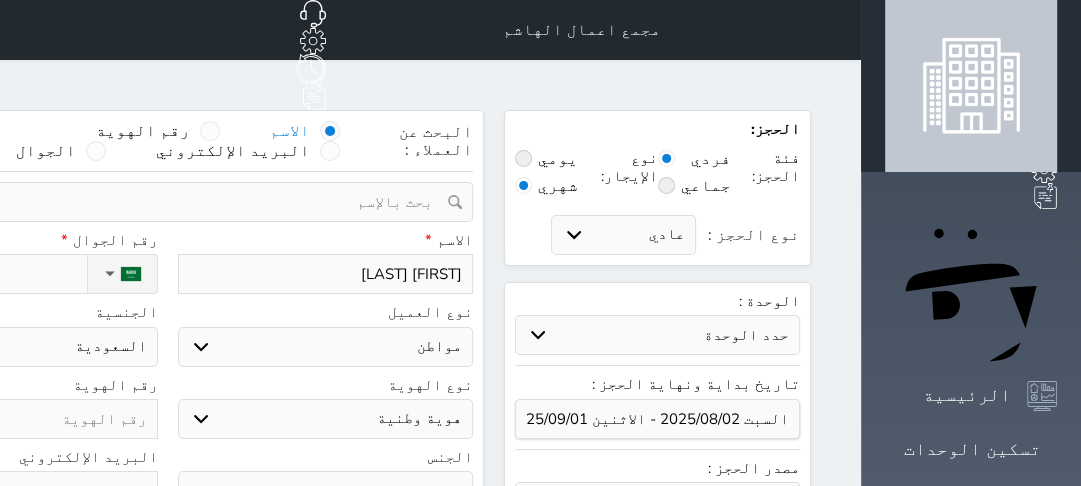 type on "[FIRST] [LAST]" 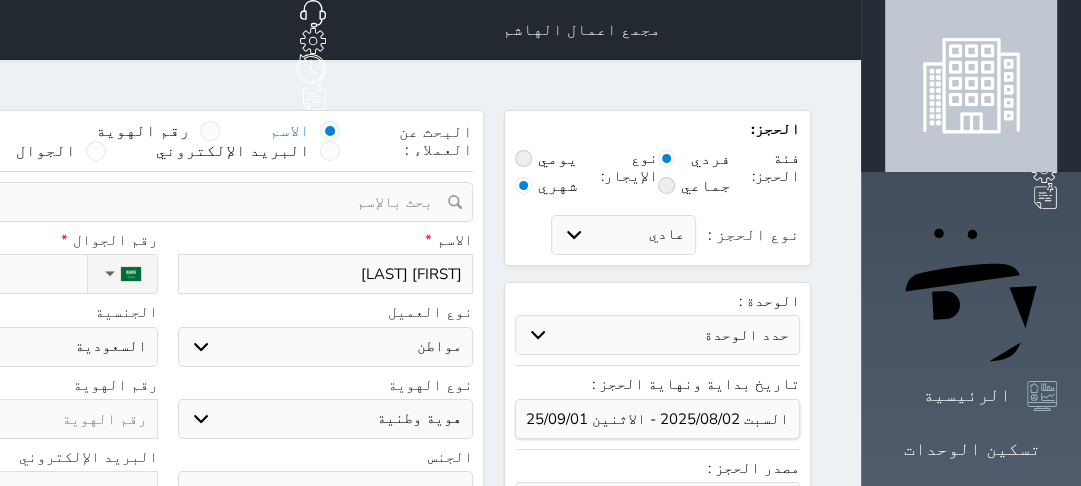 type on "[NAME]" 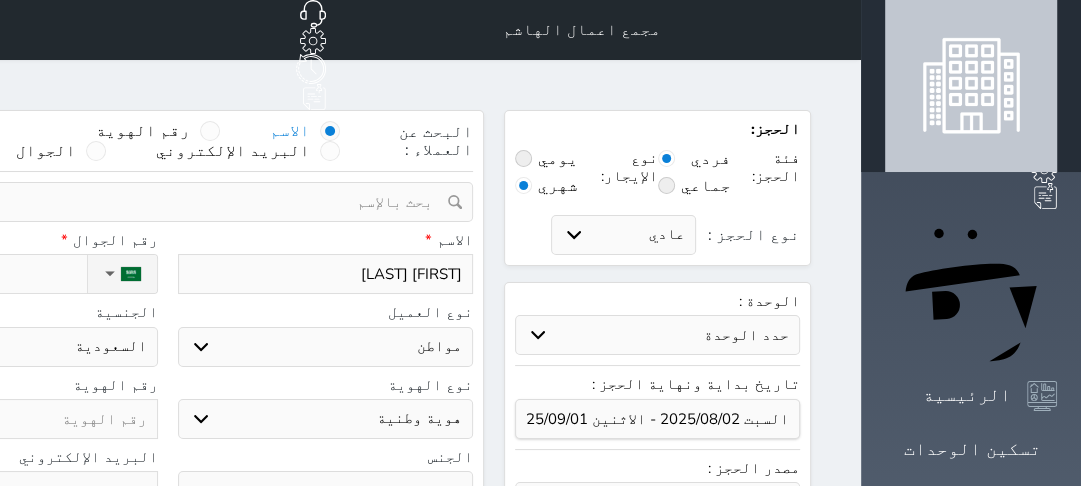 select 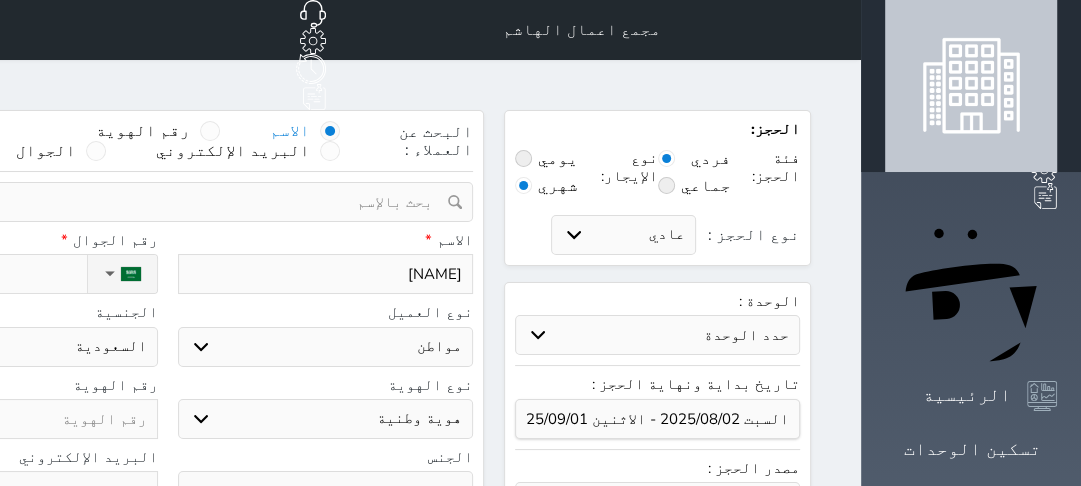 type on "[NAME]" 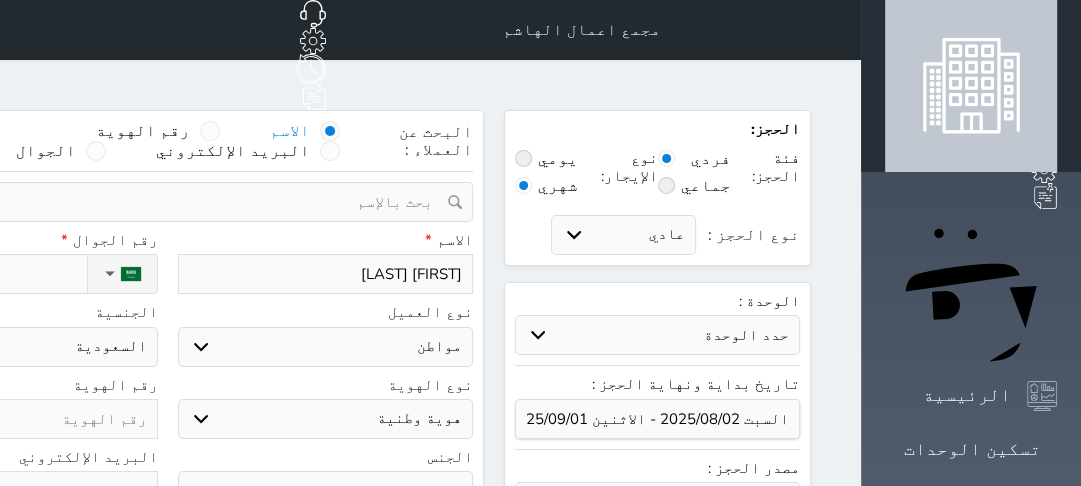 type on "[FIRST] [LAST]" 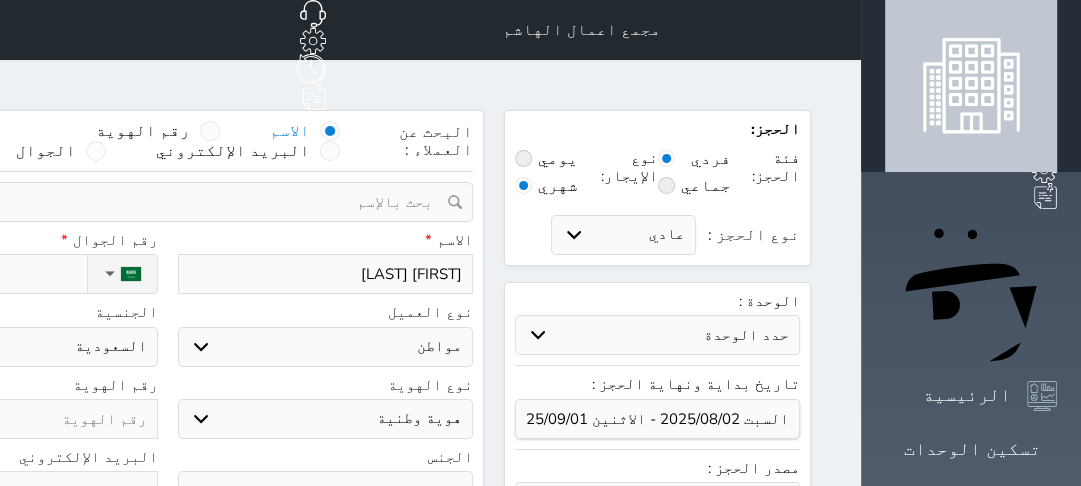 type on "[NAME]" 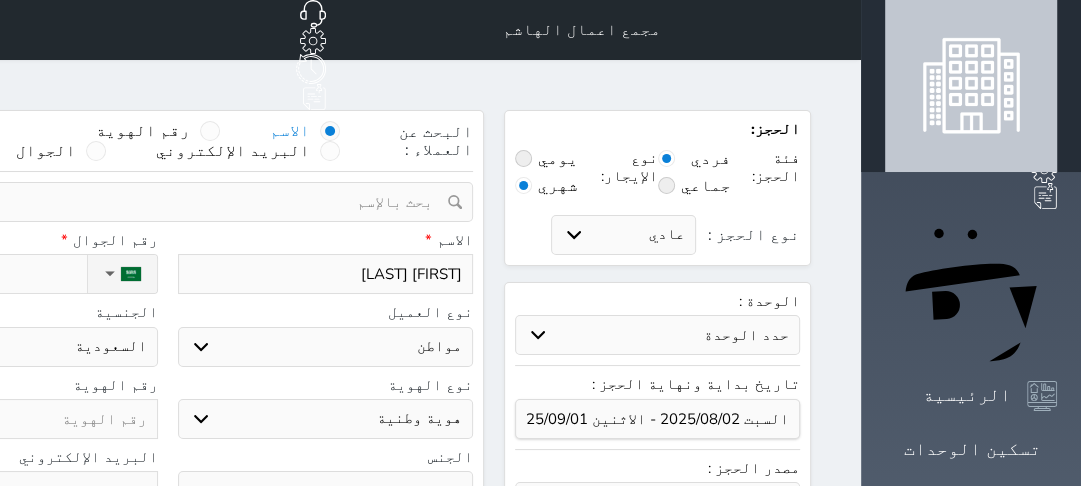 select 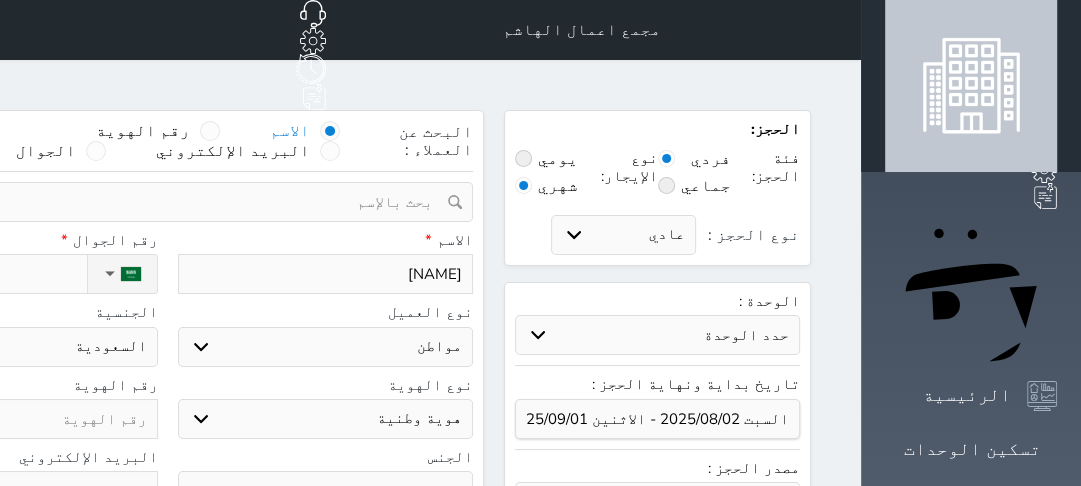 type on "[NAME]" 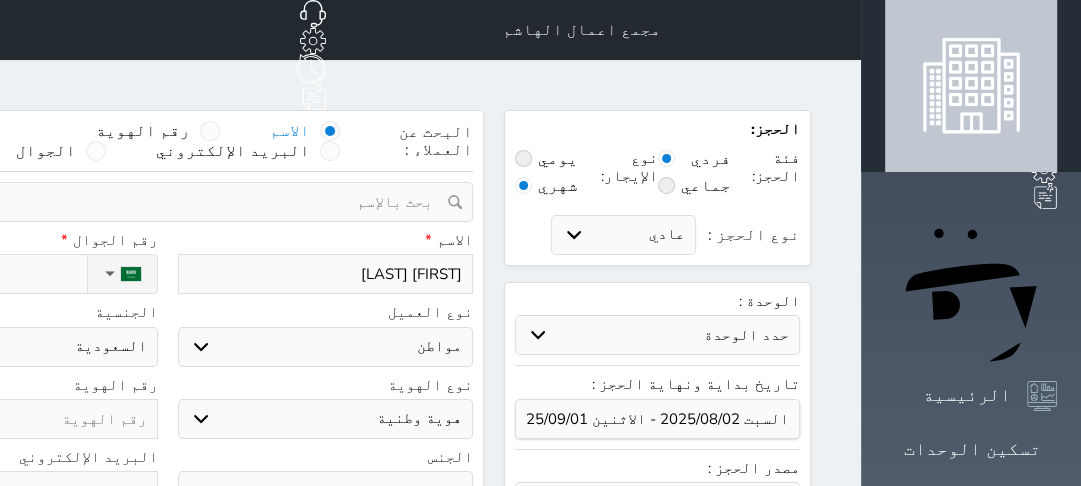type on "[FIRST] [LAST]" 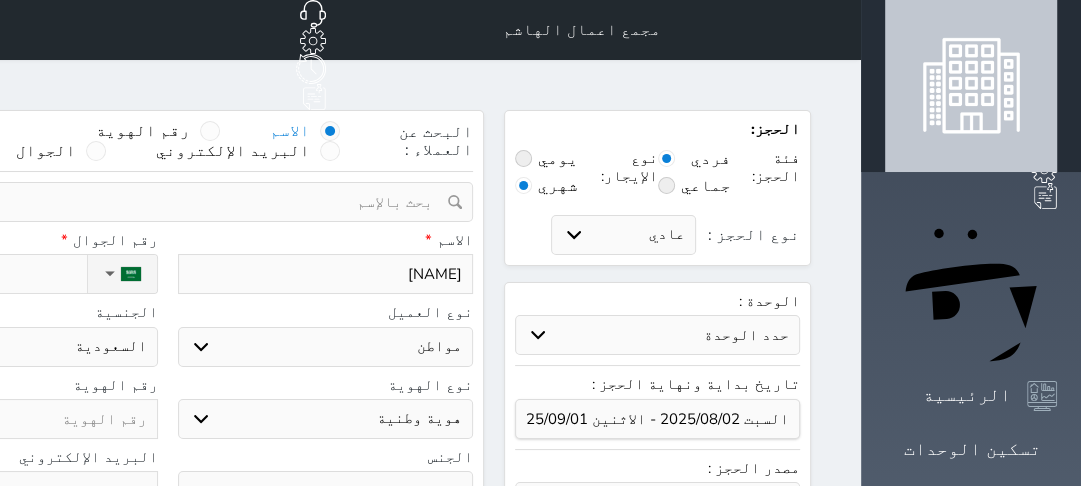 type on "[NAME]" 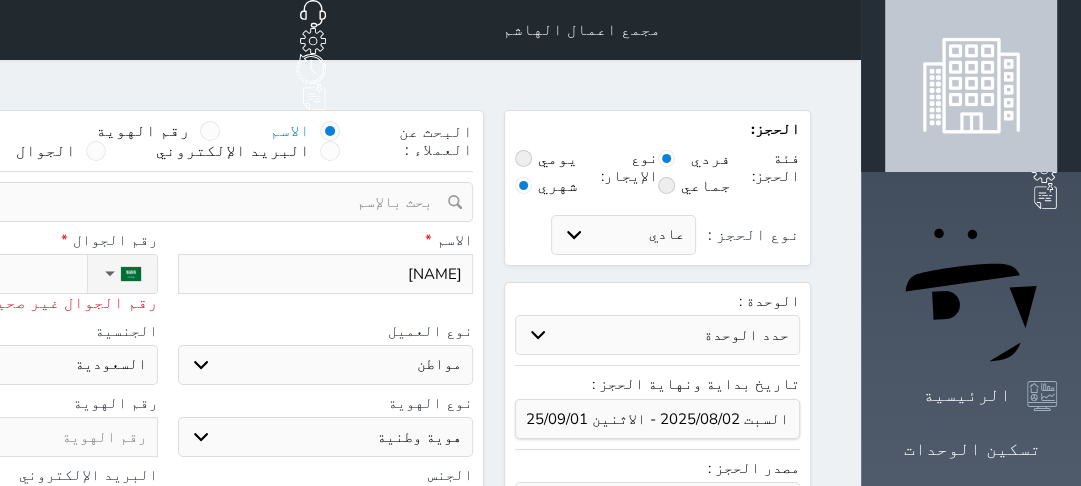 type on "05" 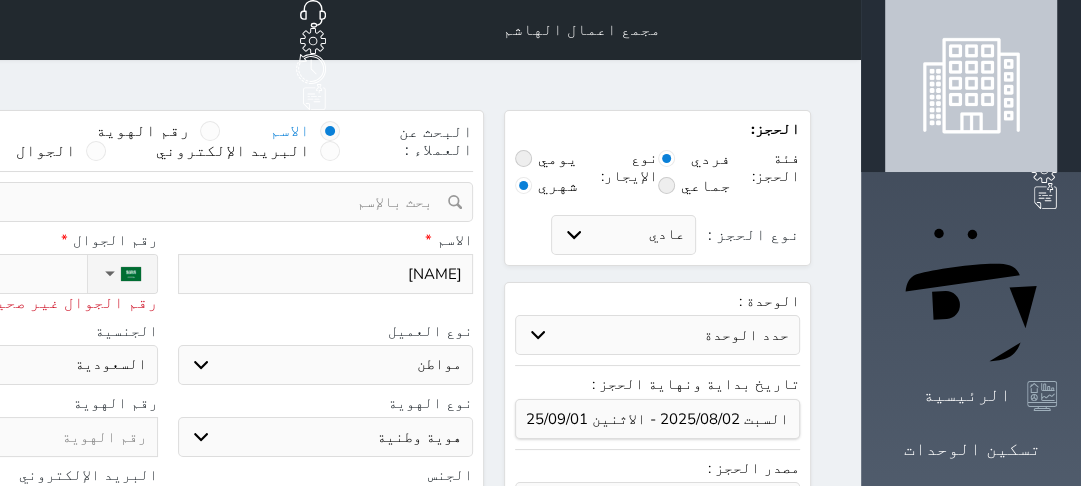 type on "[NUMBER]" 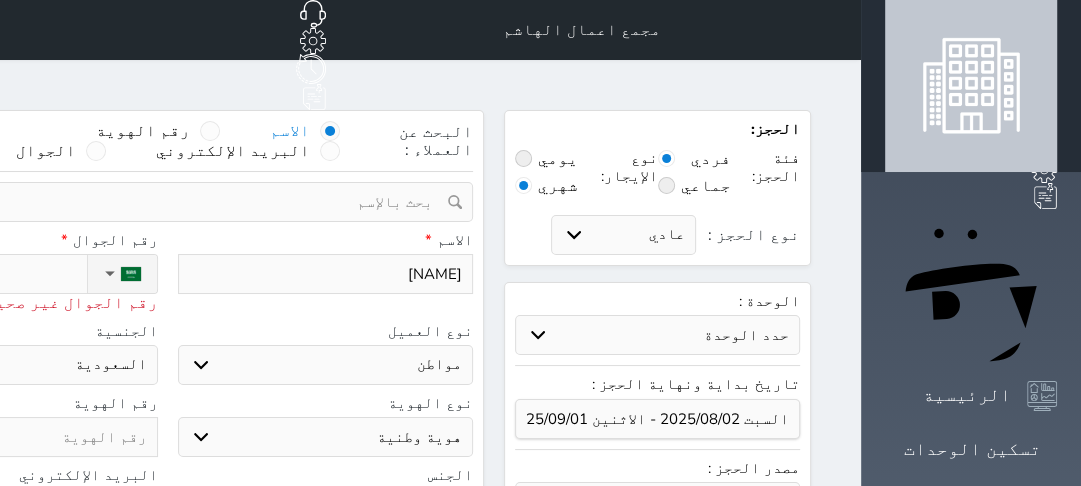 select 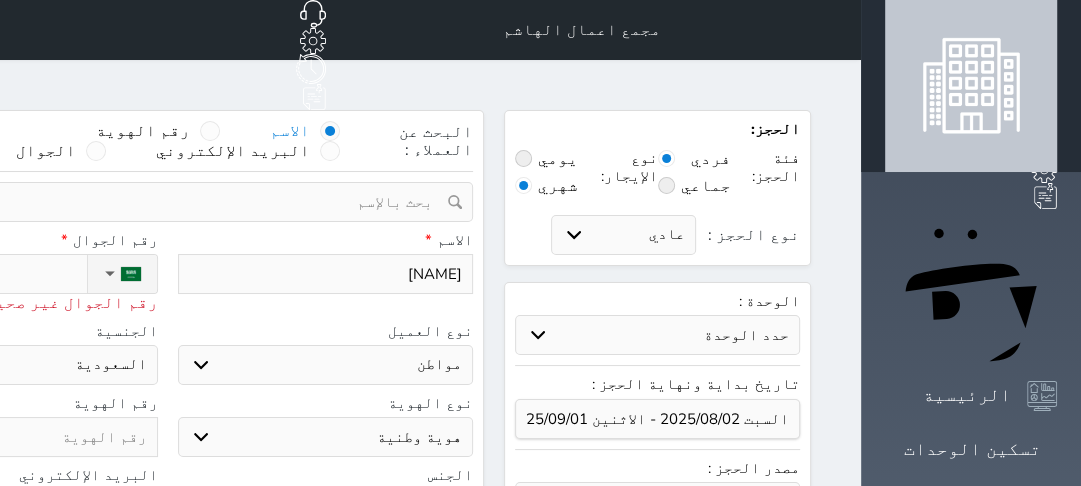 type on "[PHONE]" 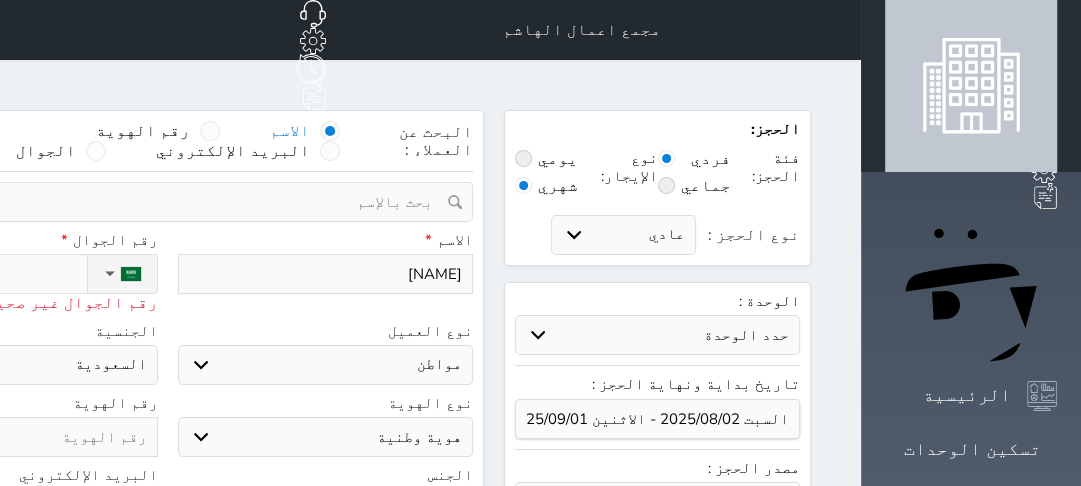 select 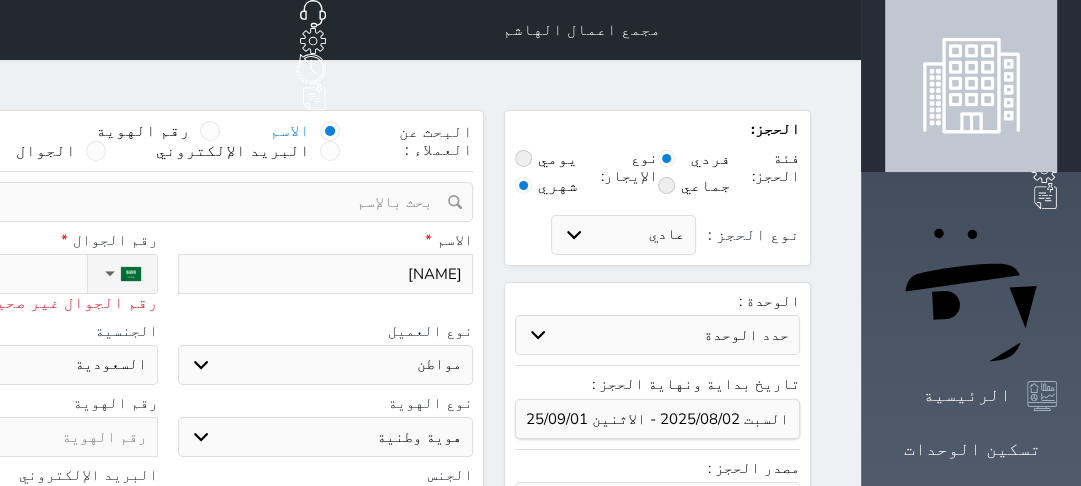 select 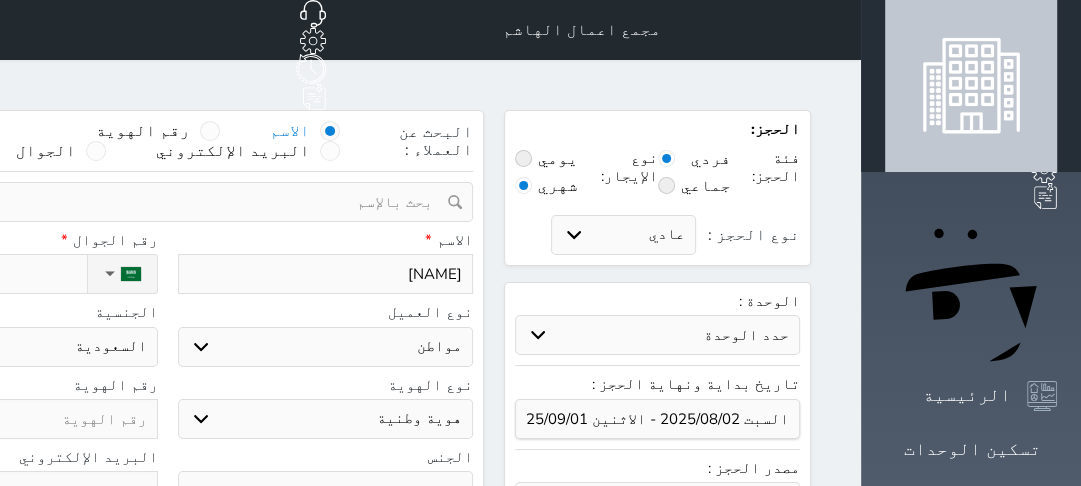 type on "[PHONE]" 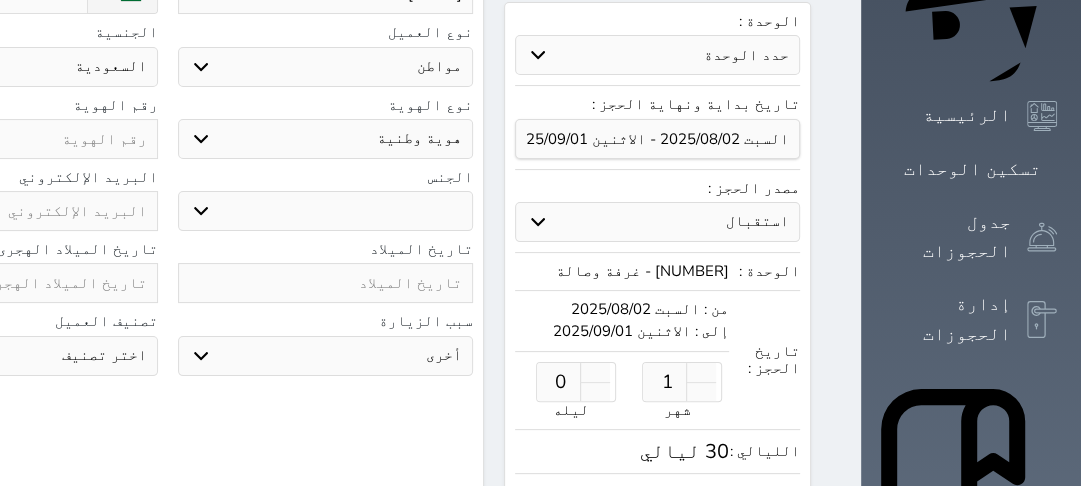 scroll, scrollTop: 320, scrollLeft: 0, axis: vertical 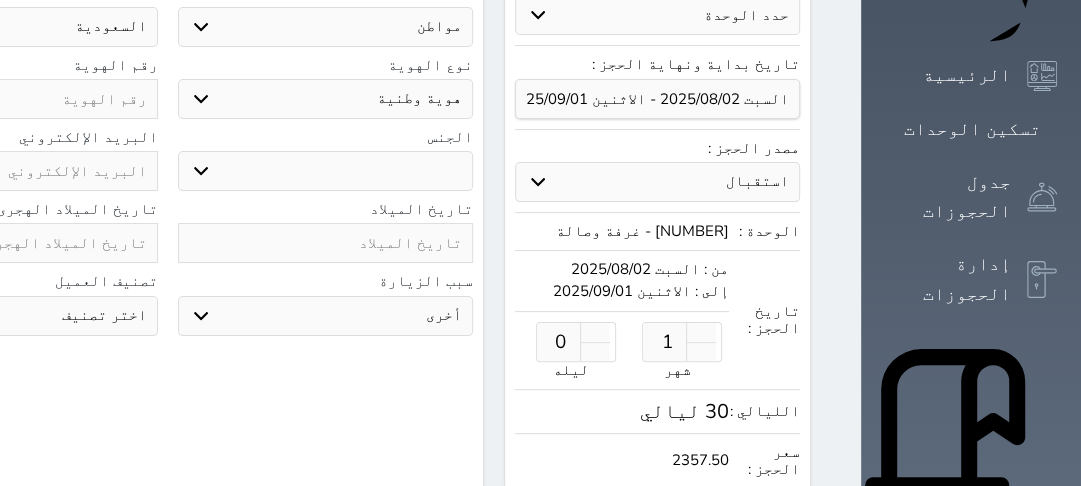click at bounding box center [10, 99] 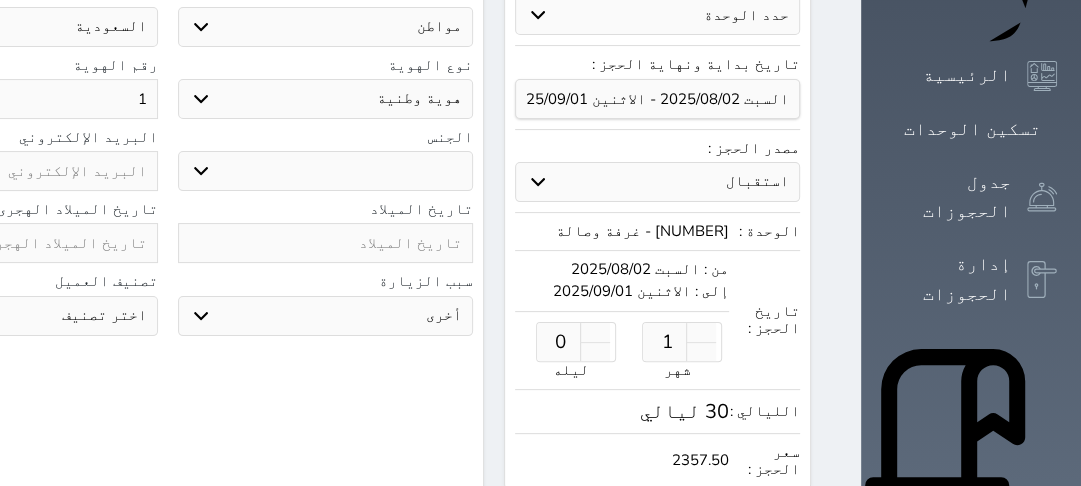 select 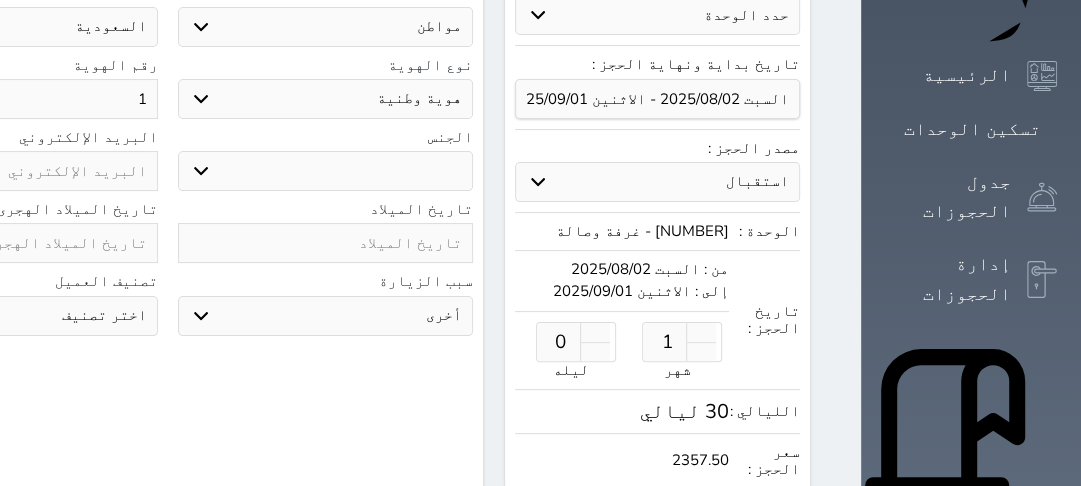 type on "10" 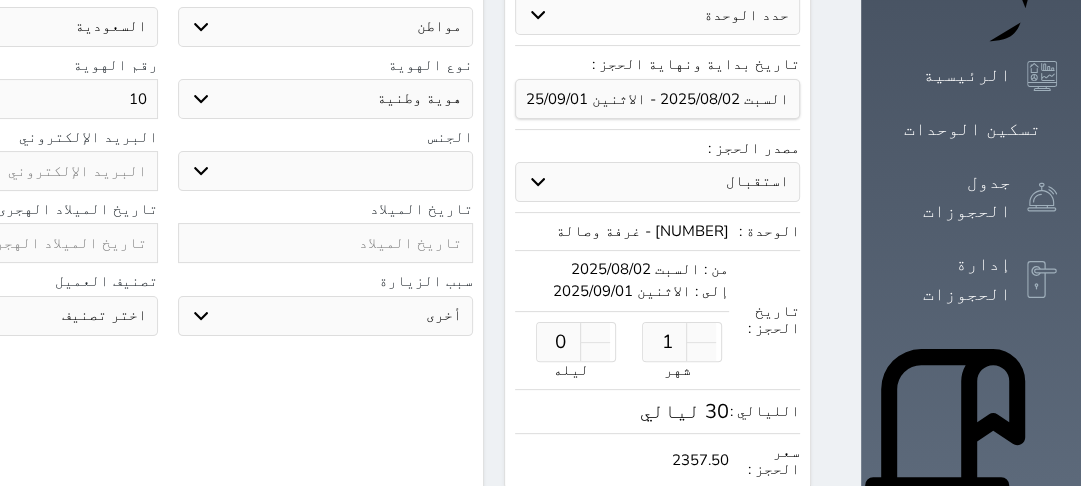select 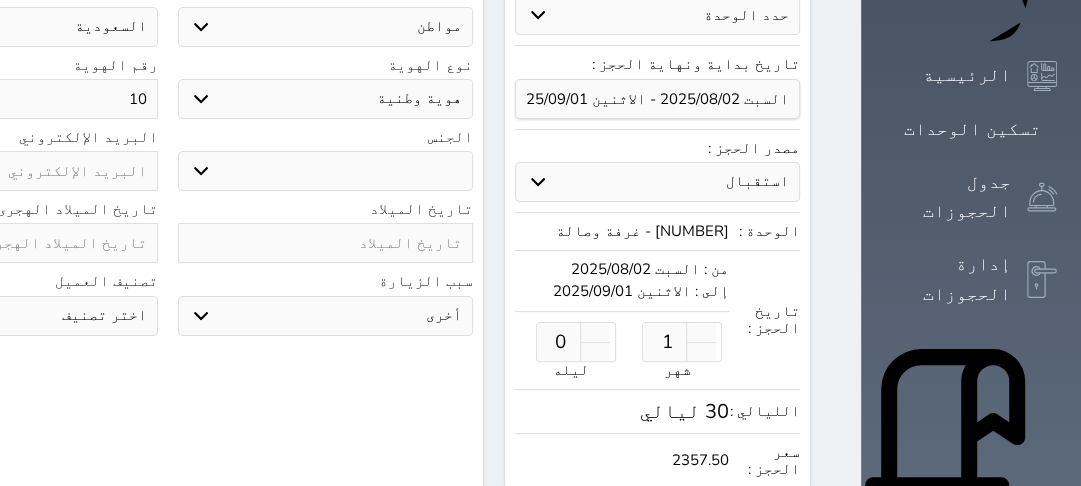 type on "103" 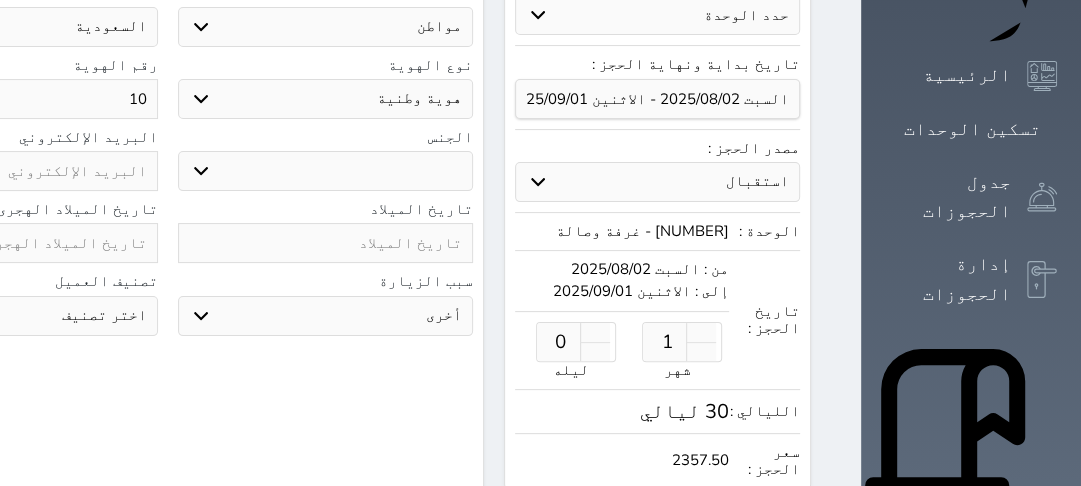 select 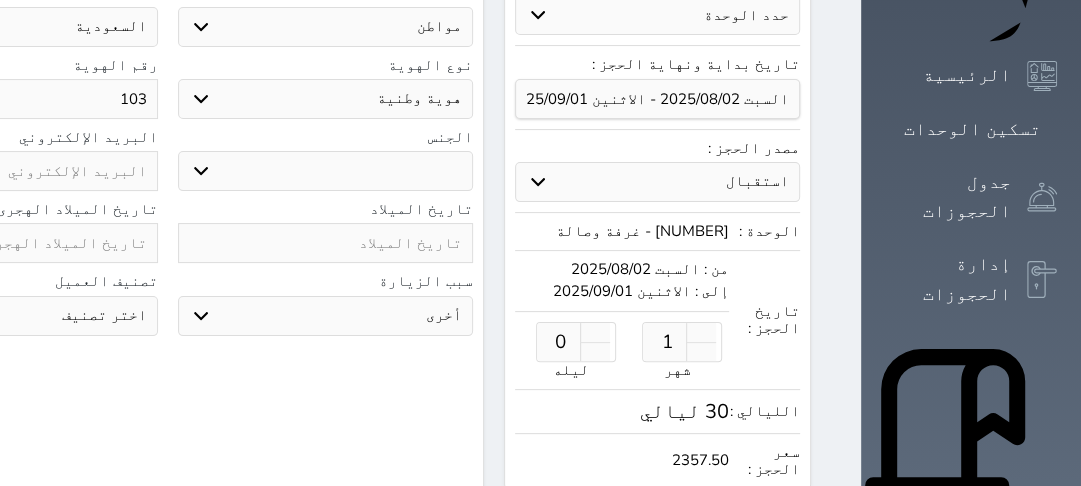 type on "1038" 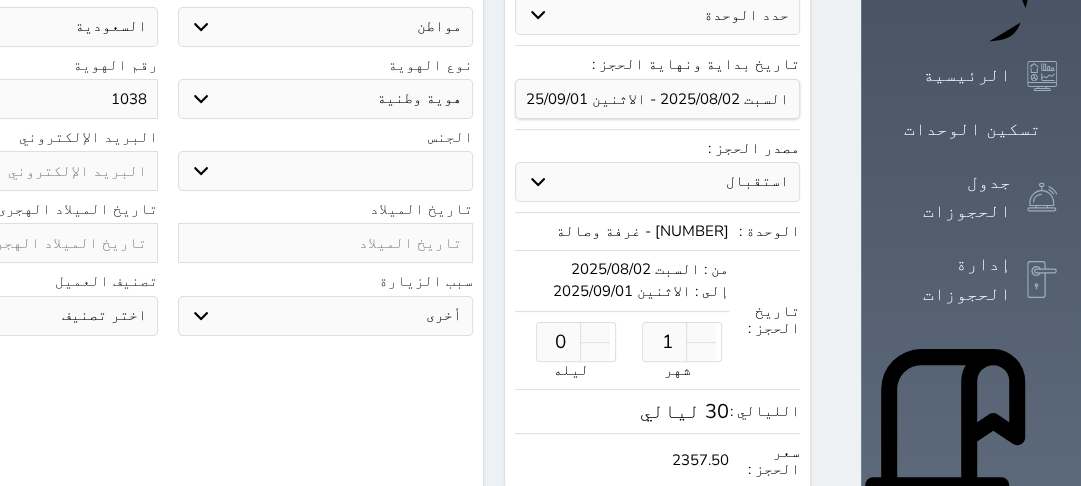 type on "[NUMBER]" 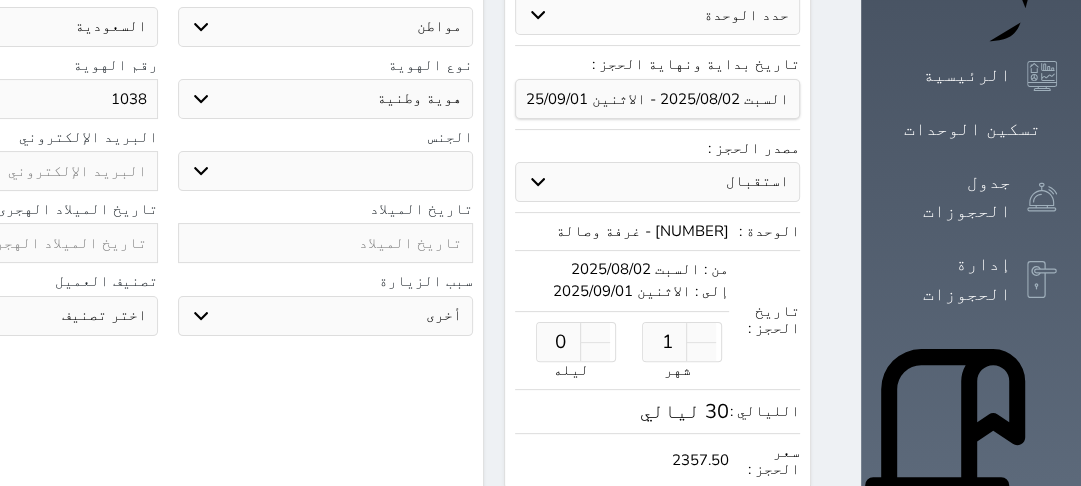 select 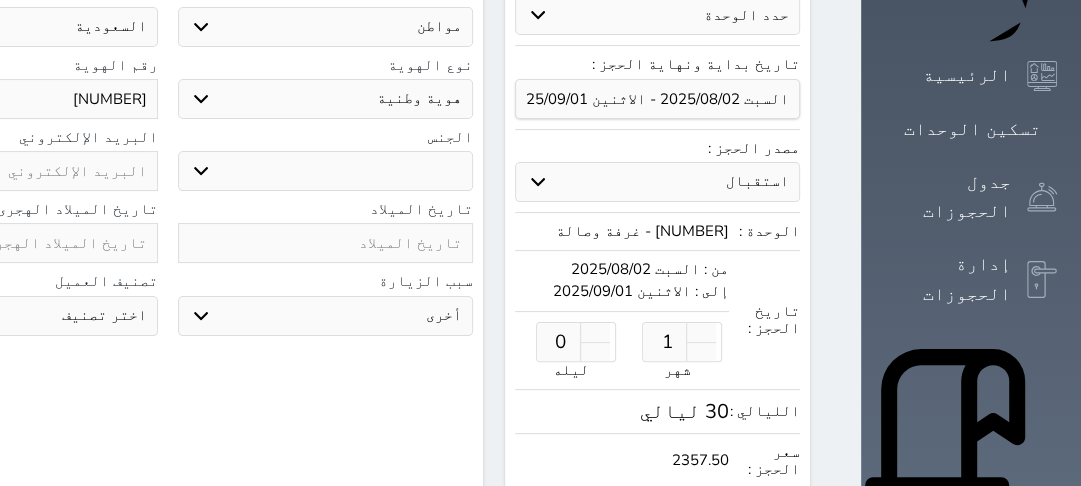 type on "[NUMBER]" 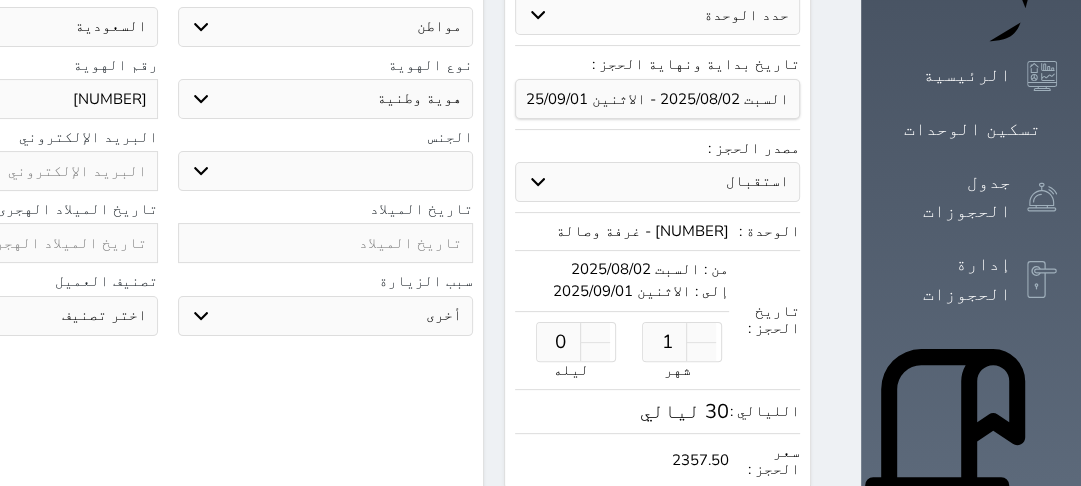 type on "1038768" 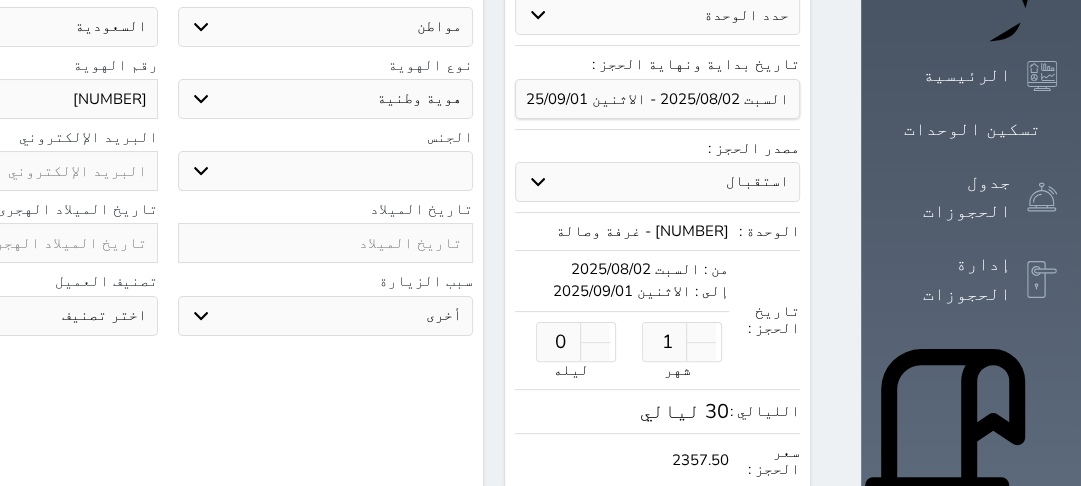 select 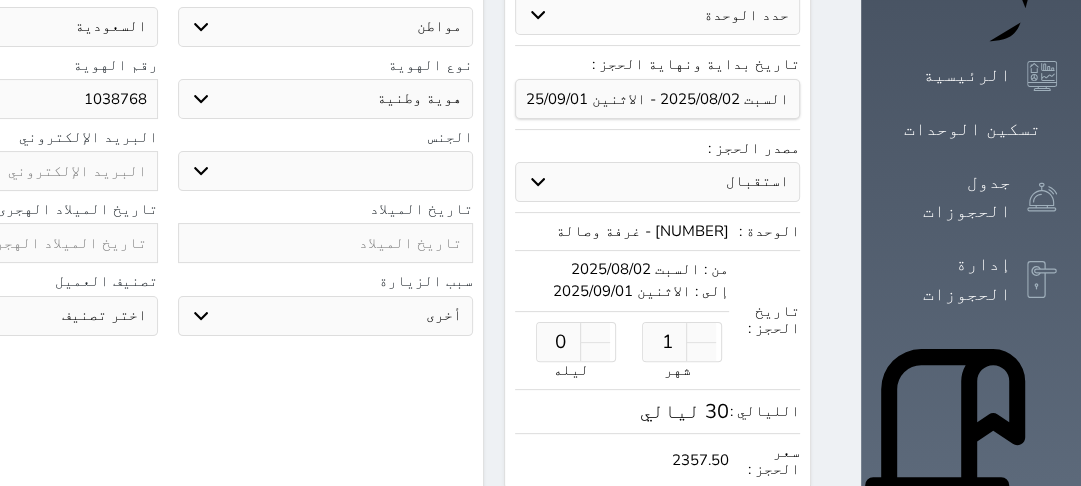 type on "[NUMBER]" 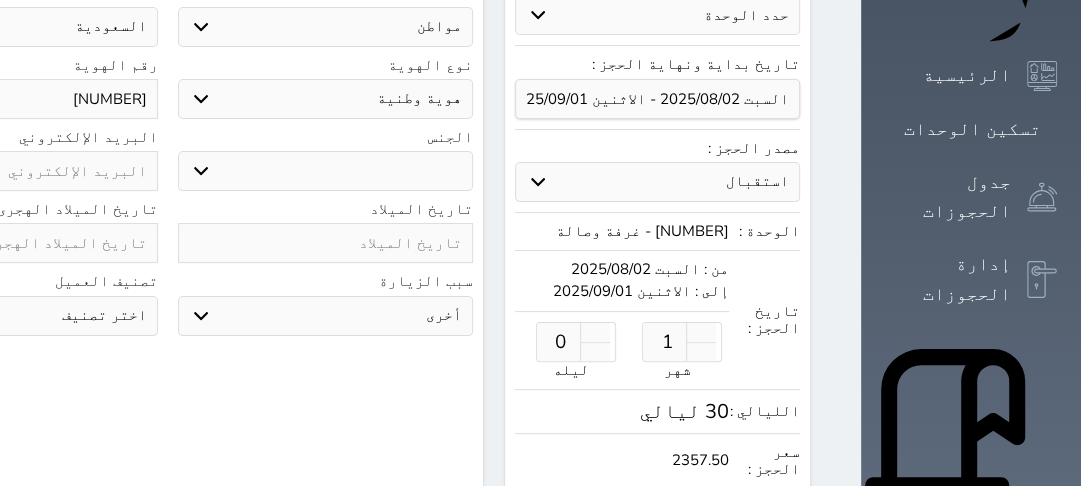 type on "[NUMBER]" 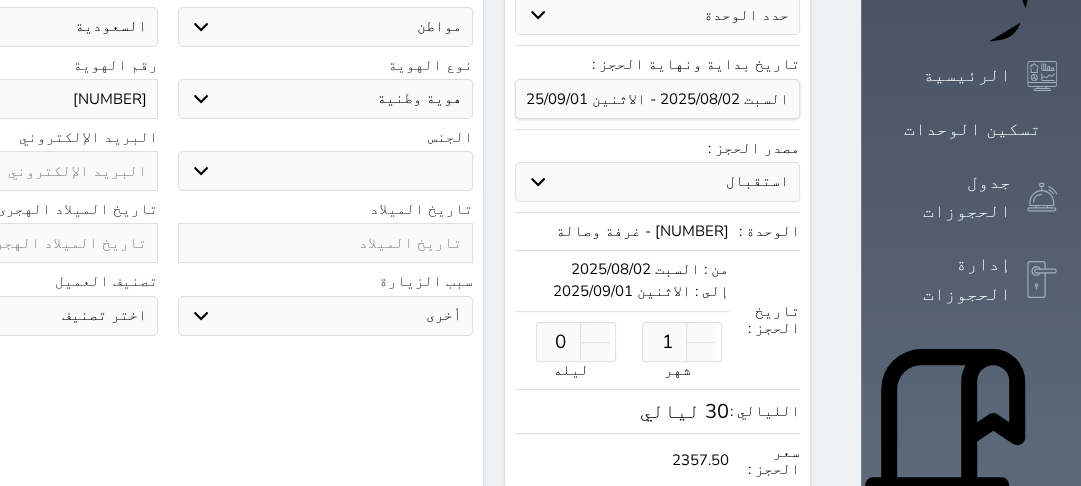 drag, startPoint x: 363, startPoint y: 134, endPoint x: 388, endPoint y: 136, distance: 25.079872 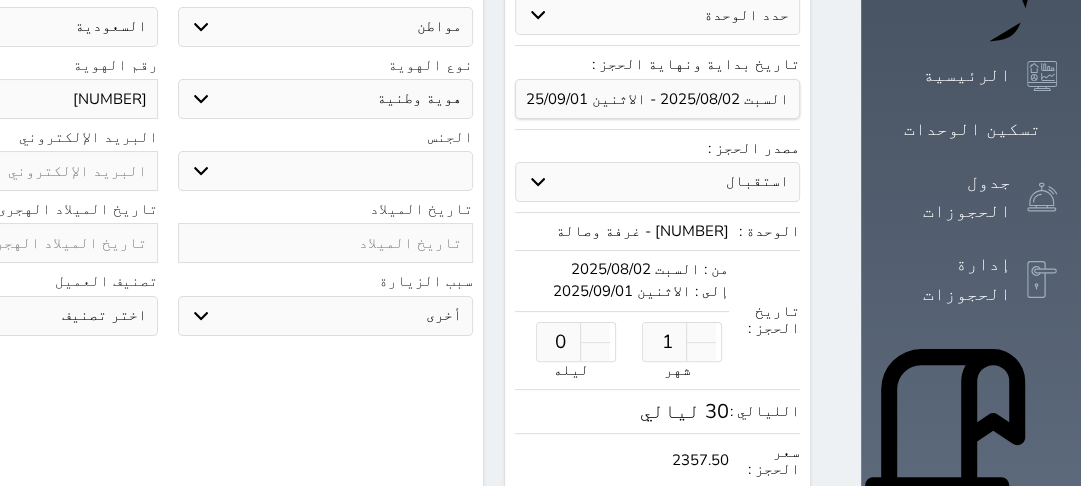 click on "ذكر   انثى" at bounding box center [326, 171] 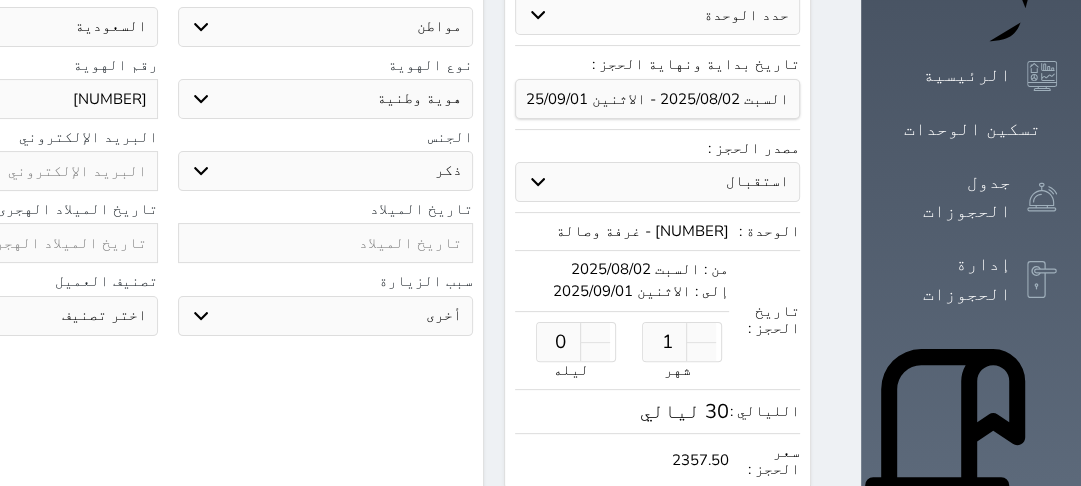 click on "ذكر   انثى" at bounding box center (326, 171) 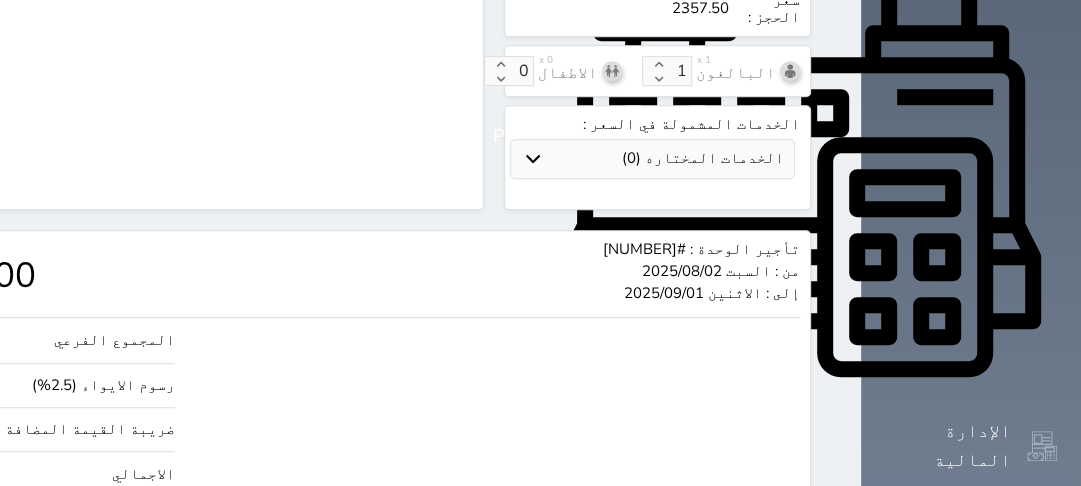 scroll, scrollTop: 803, scrollLeft: 0, axis: vertical 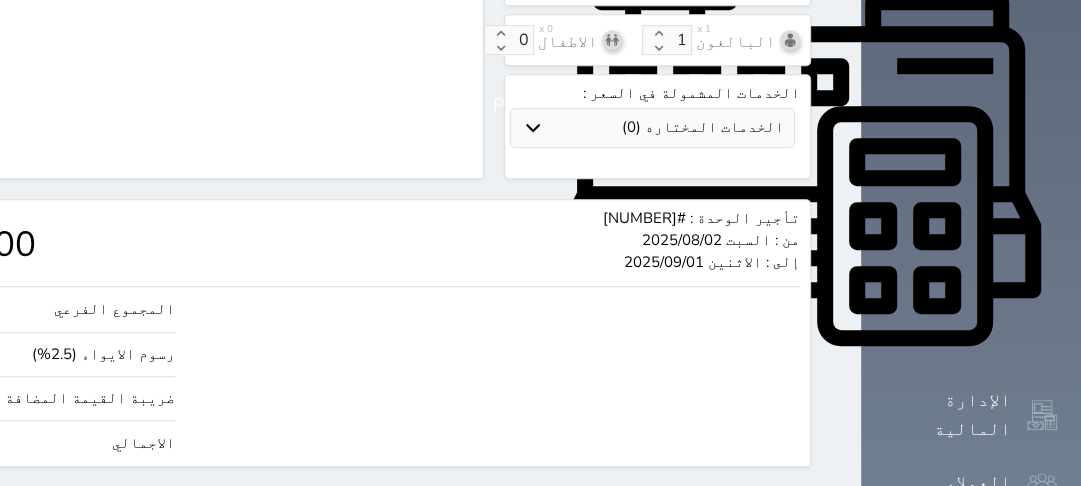 drag, startPoint x: 128, startPoint y: 384, endPoint x: 51, endPoint y: 387, distance: 77.05842 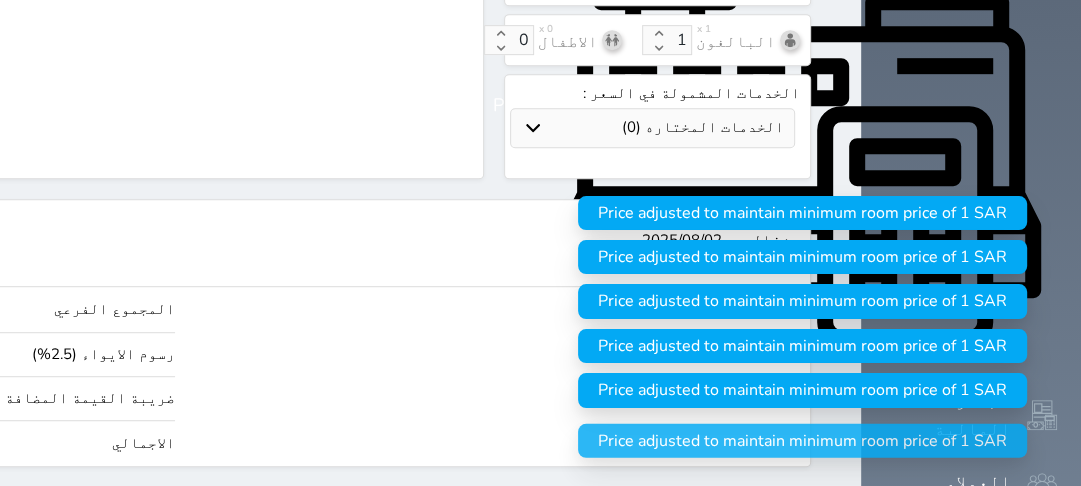 type on "1" 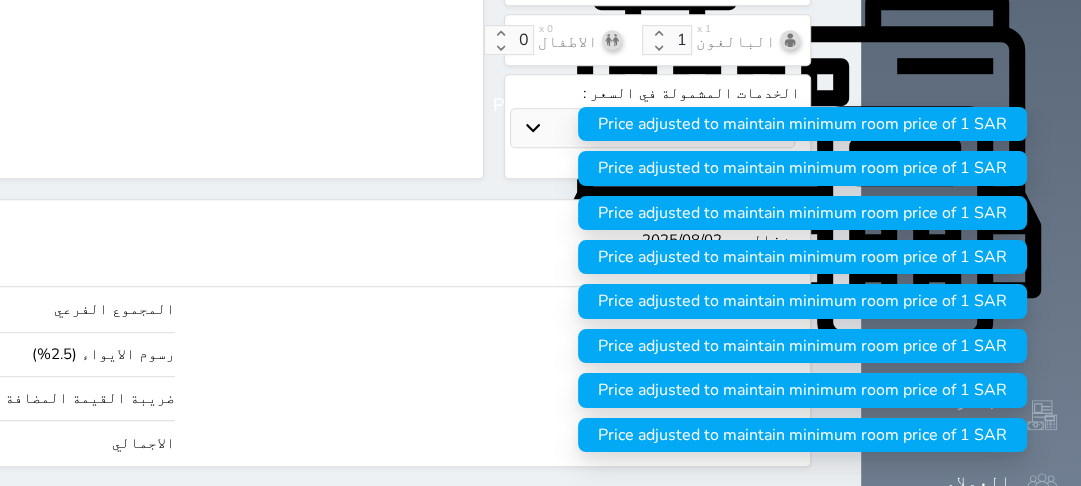 type on "1" 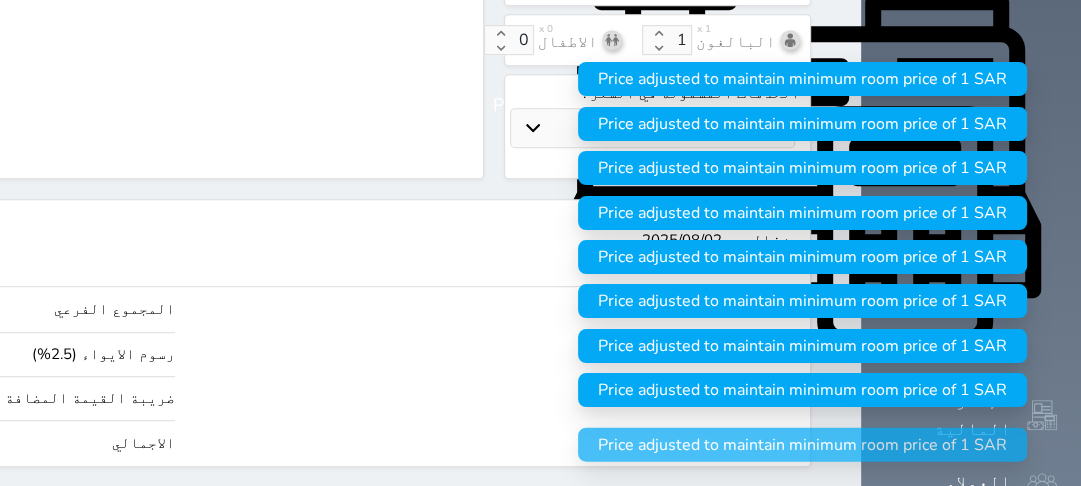 type on "14.42" 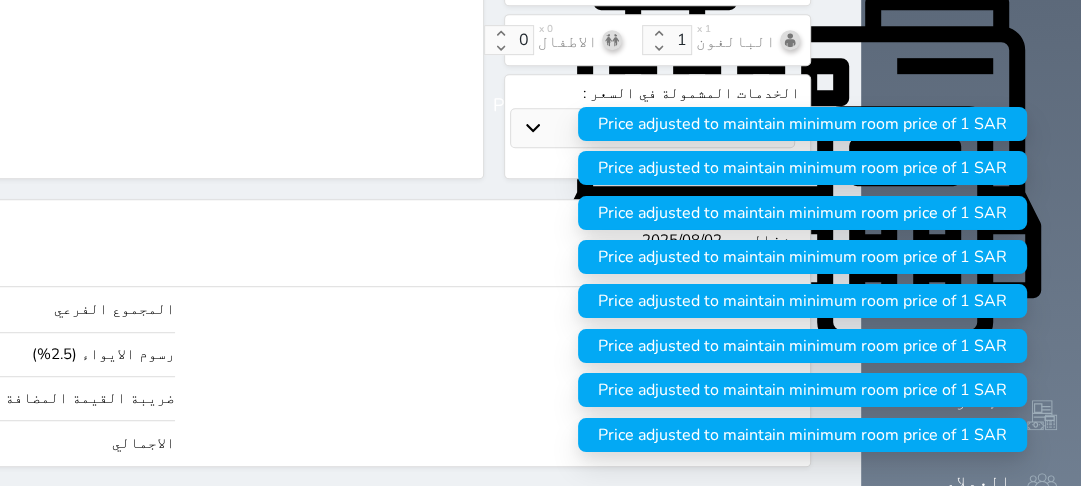 type on "144.22" 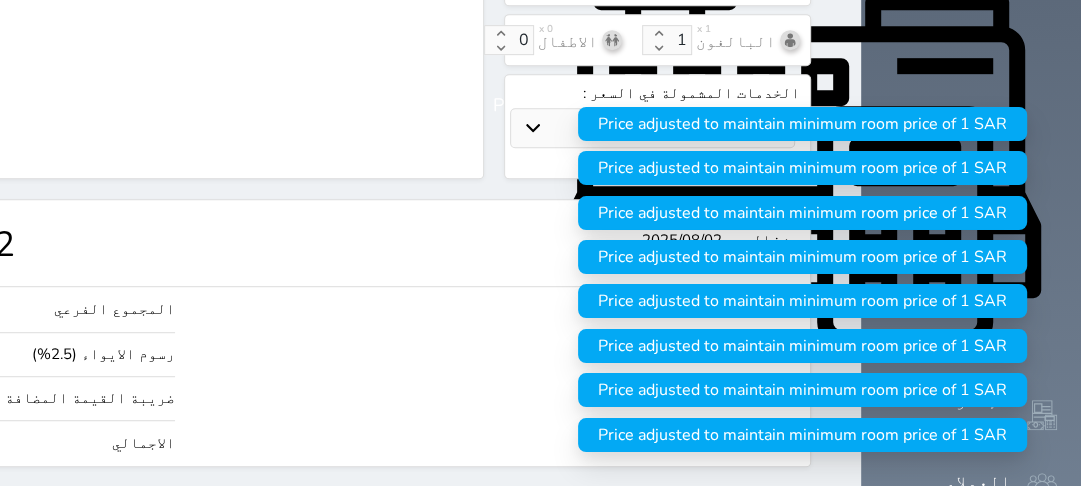 type on "1442.21" 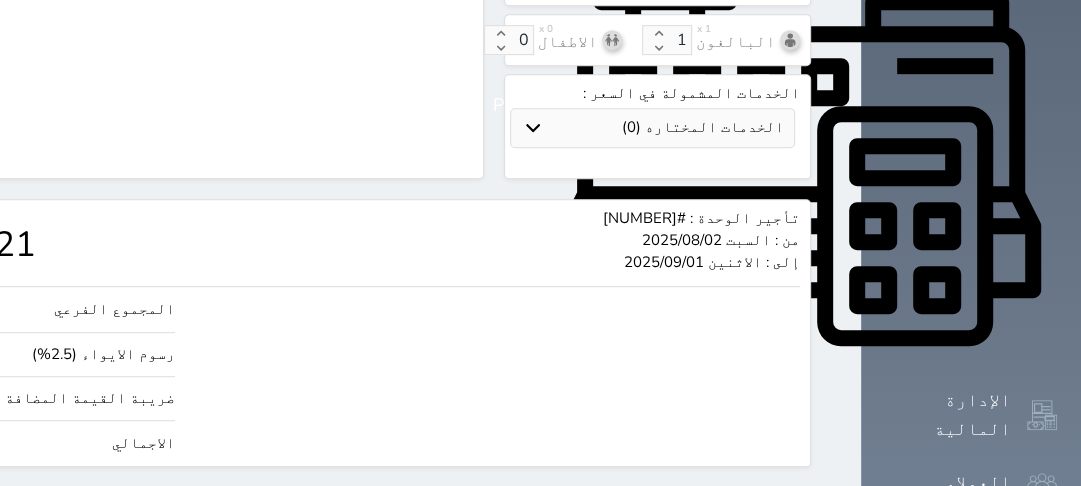 type on "1700.00" 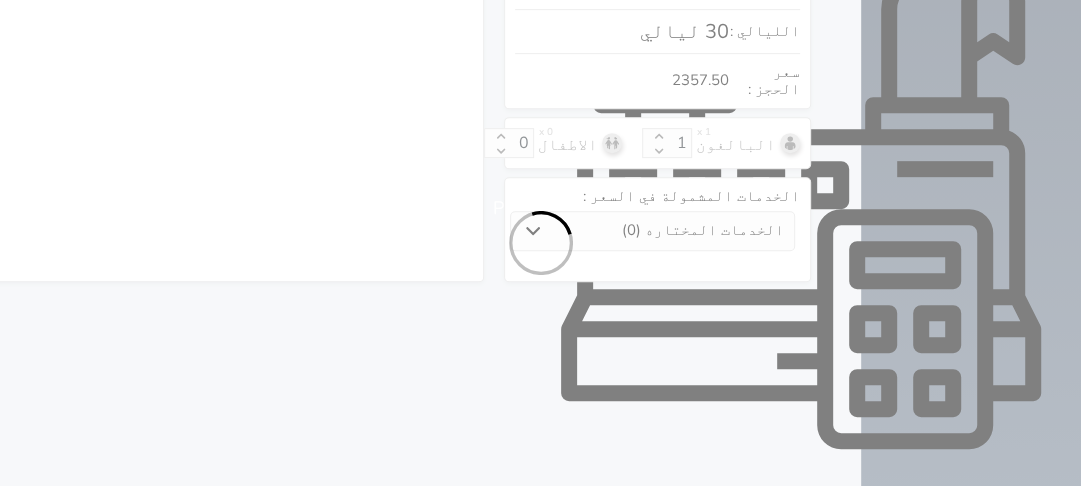 scroll, scrollTop: 803, scrollLeft: 0, axis: vertical 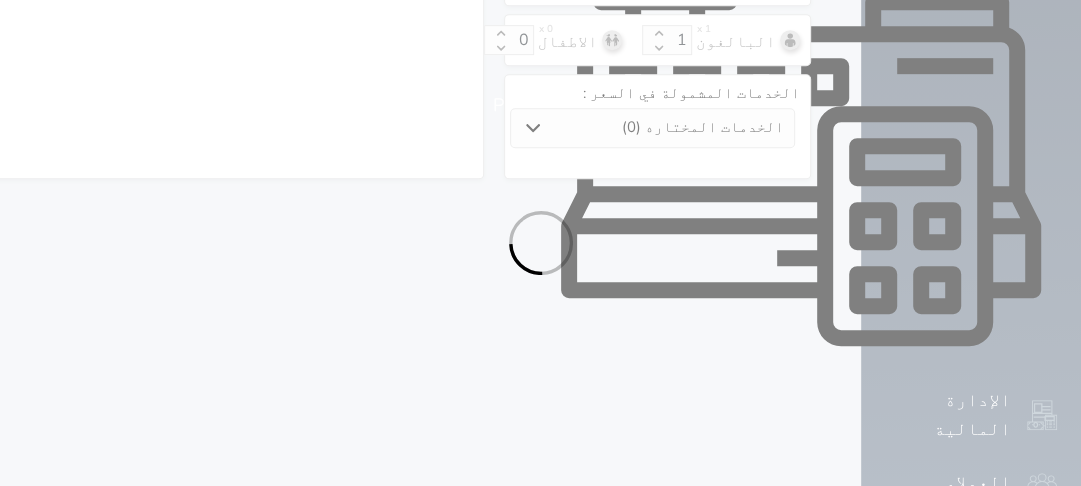 select on "1" 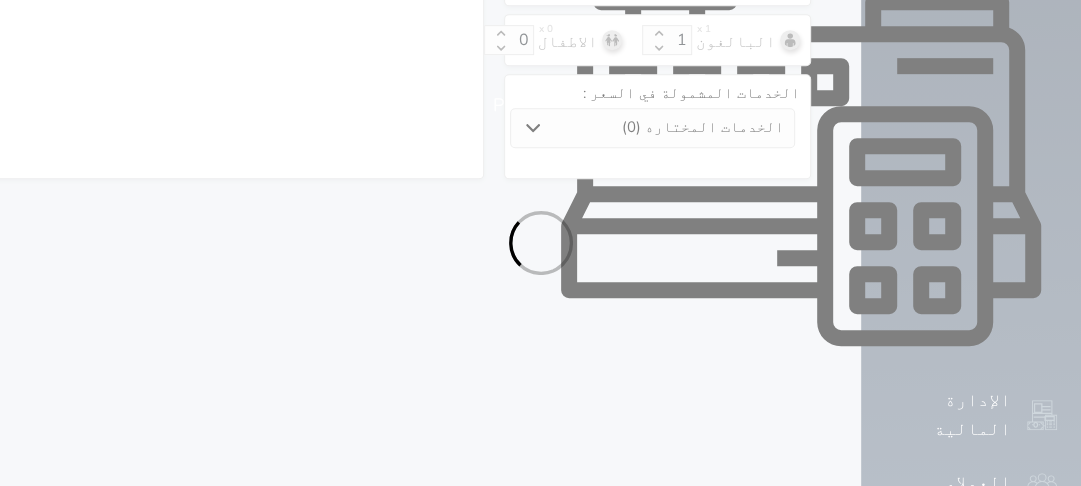 select on "113" 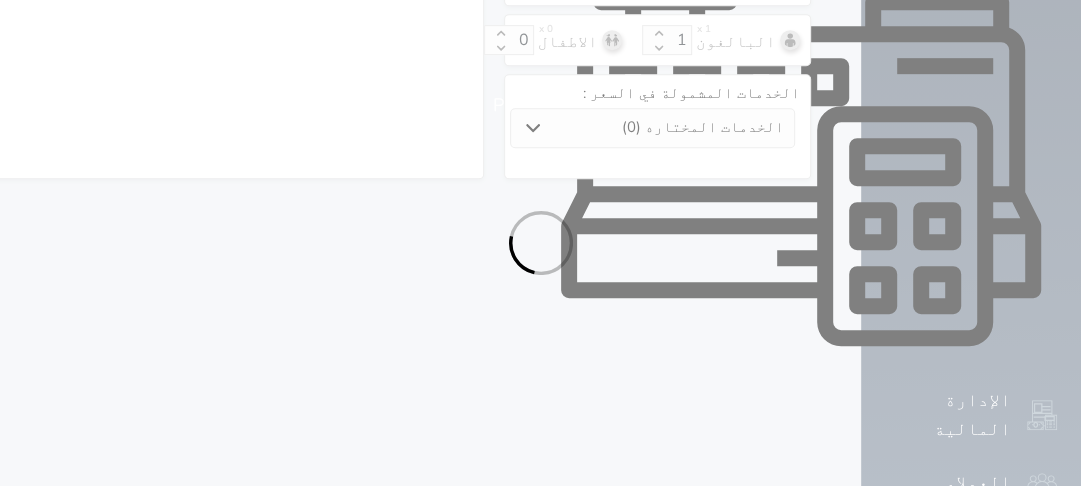 select on "1" 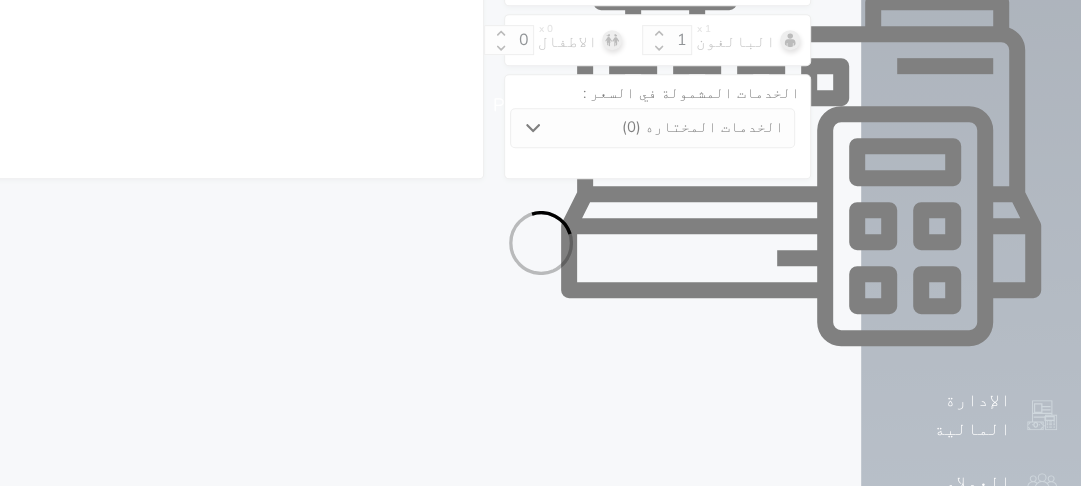 select on "7" 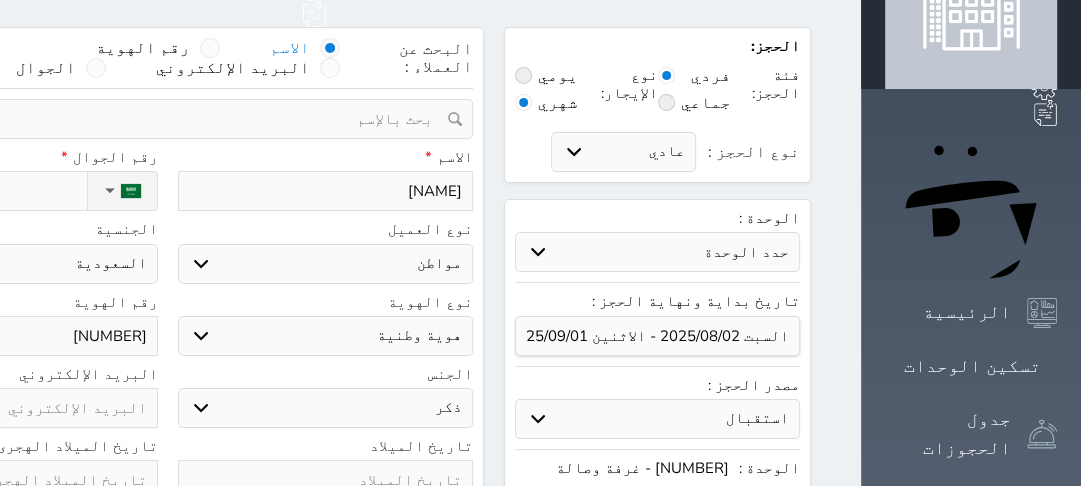 scroll, scrollTop: 163, scrollLeft: 0, axis: vertical 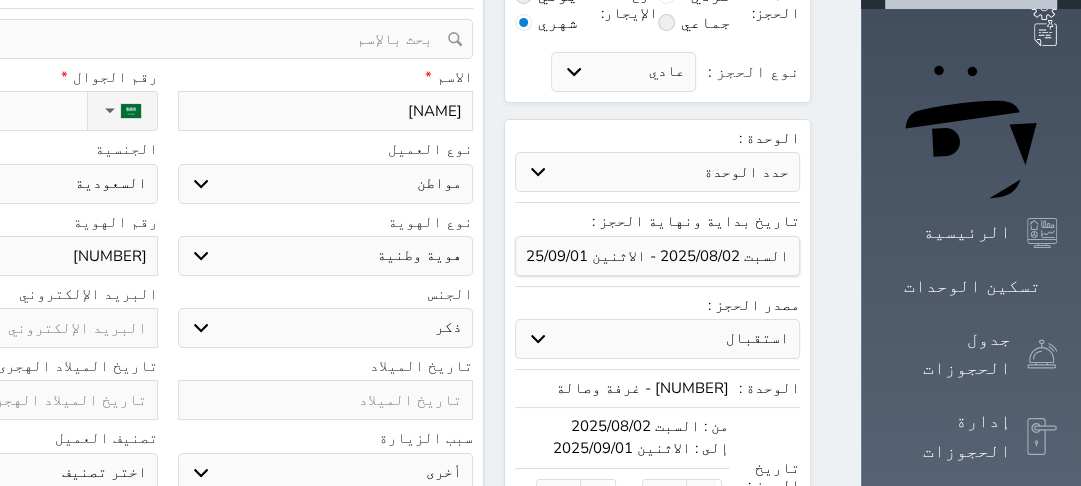 click on "[NUMBER]" at bounding box center [10, 256] 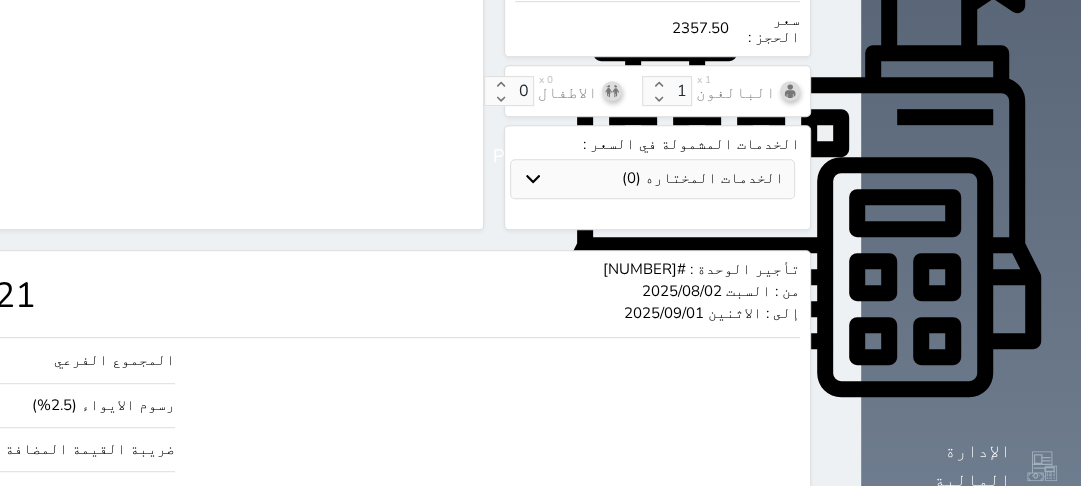 scroll, scrollTop: 803, scrollLeft: 0, axis: vertical 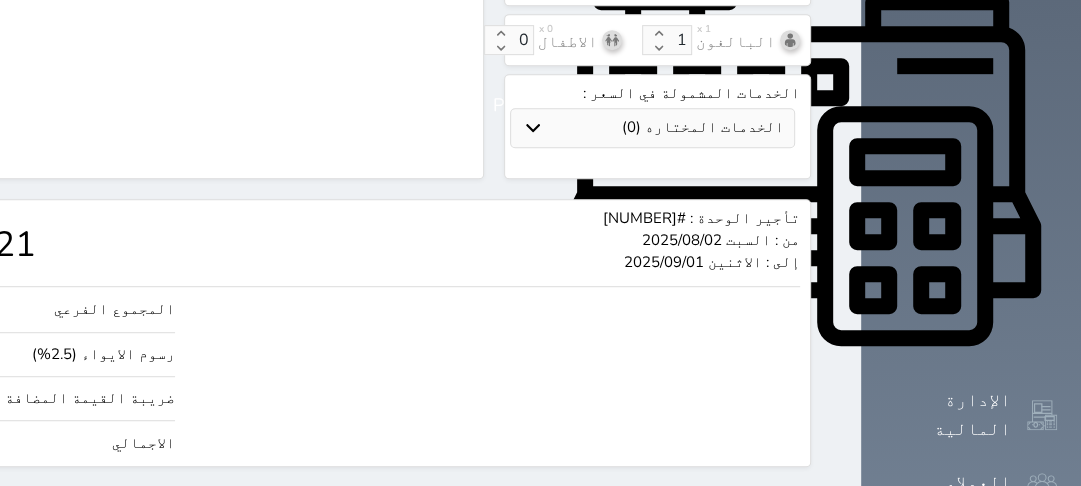 type on "[NUMBER]" 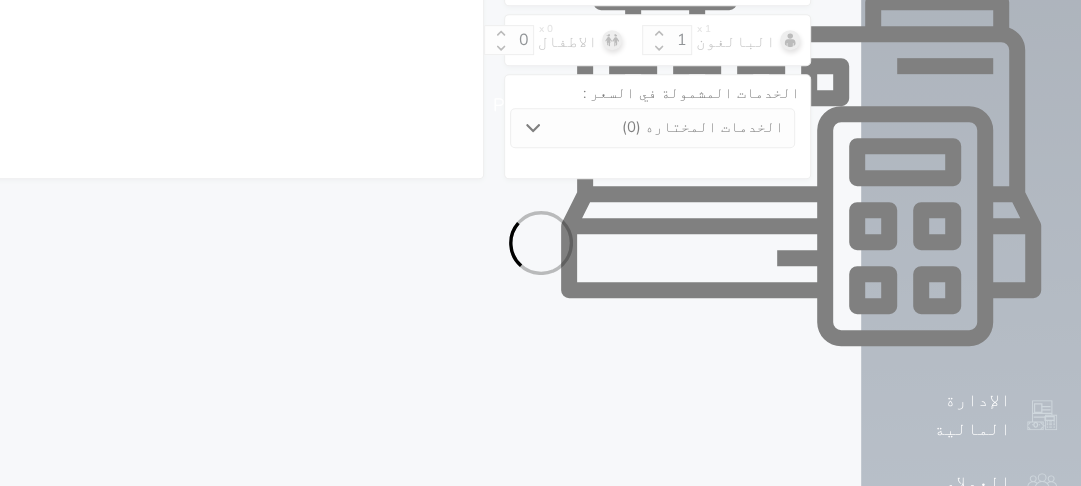 scroll, scrollTop: 700, scrollLeft: 0, axis: vertical 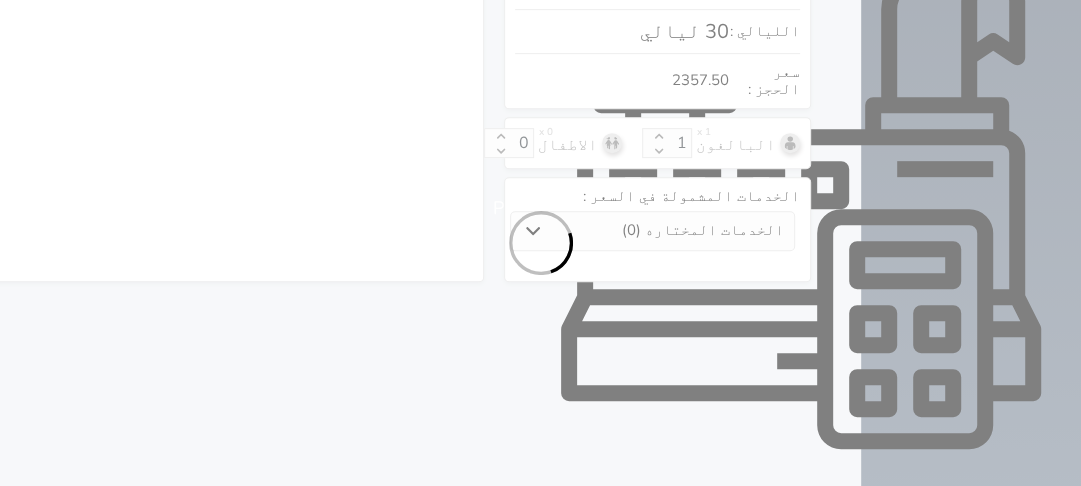 select on "1" 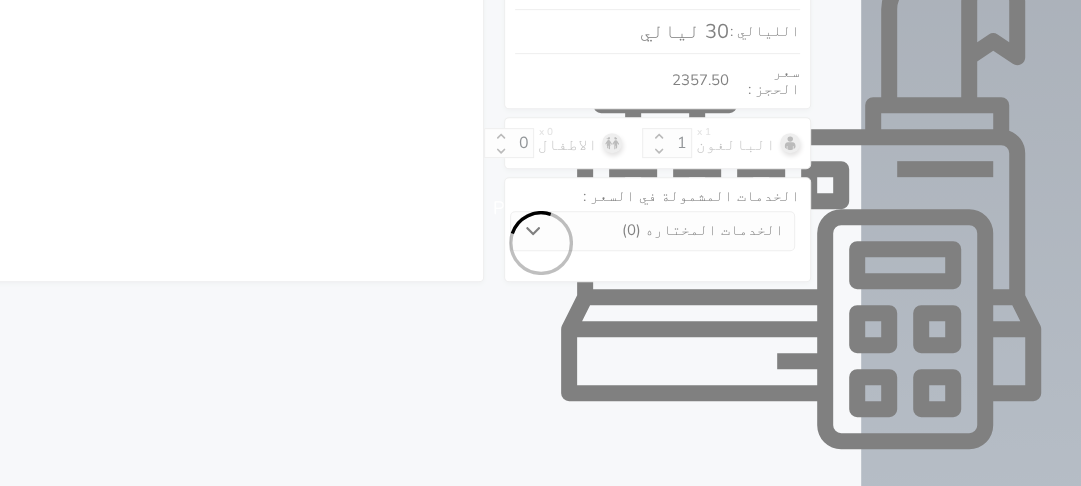 select on "113" 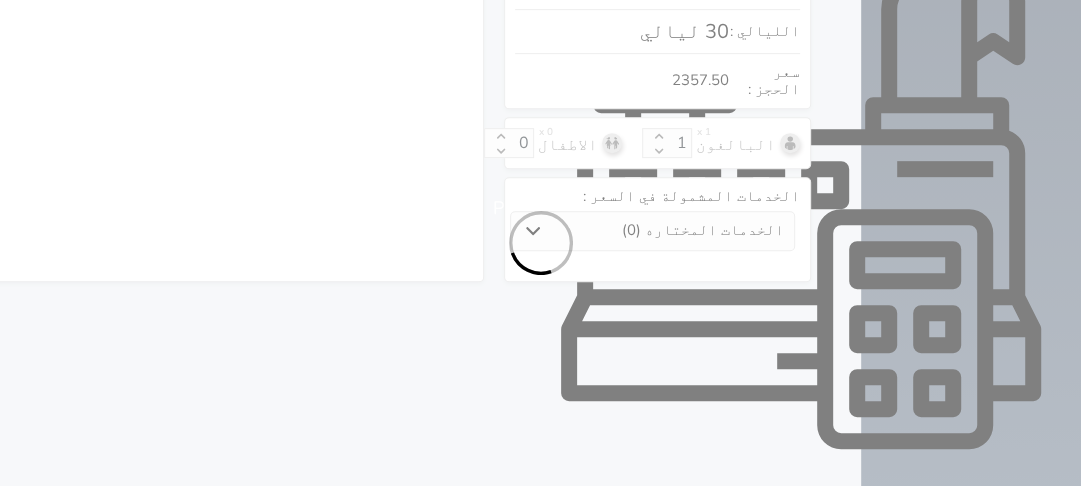 select on "1" 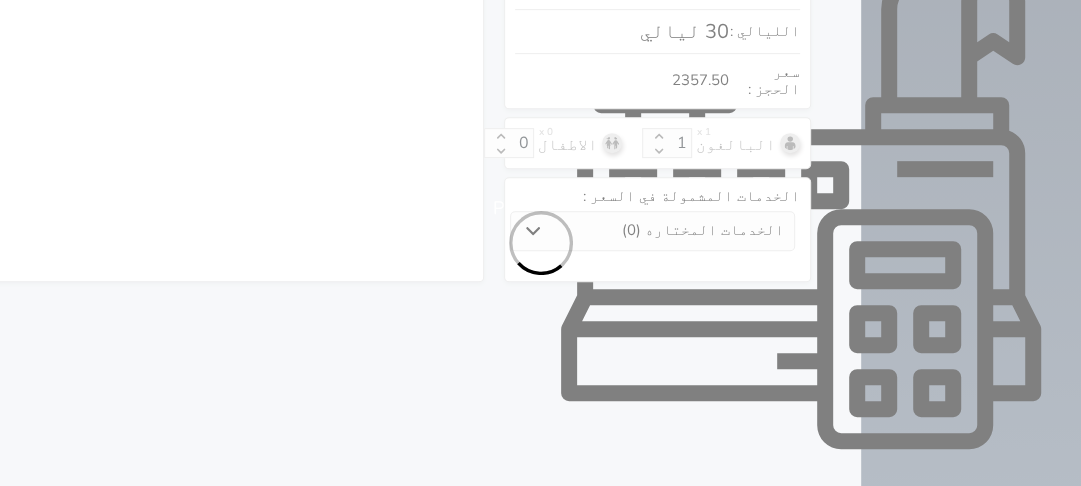 select on "7" 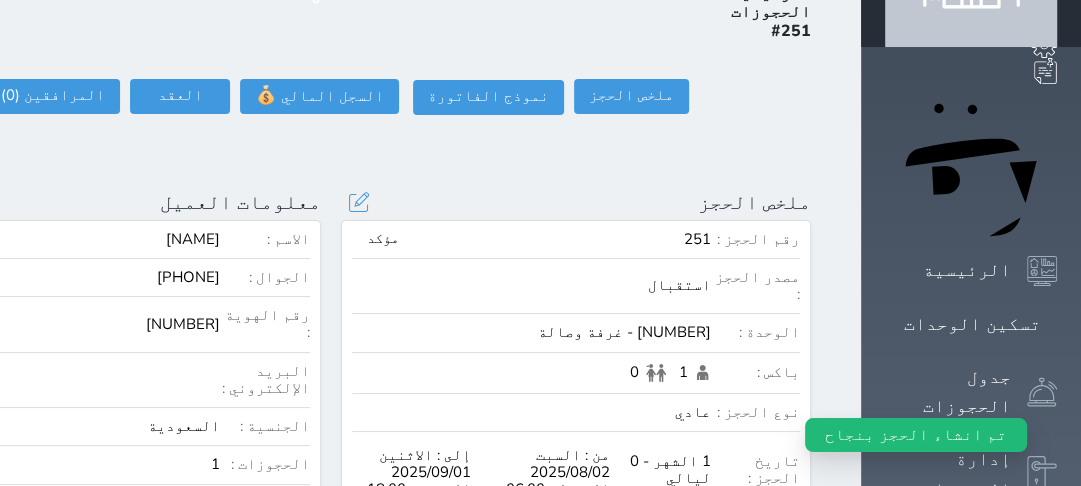 scroll, scrollTop: 80, scrollLeft: 0, axis: vertical 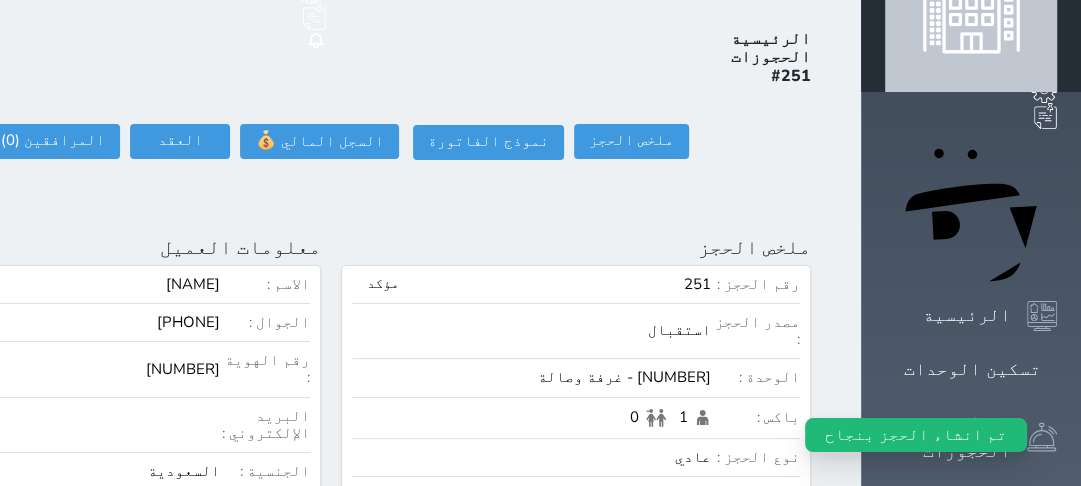drag, startPoint x: 196, startPoint y: 64, endPoint x: 195, endPoint y: 79, distance: 15.033297 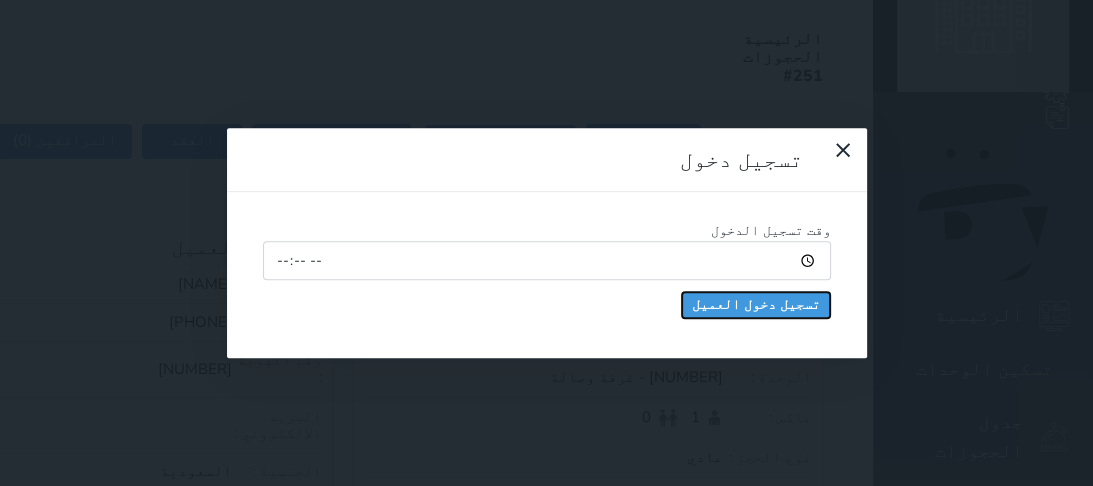click on "تسجيل دخول العميل" at bounding box center (756, 305) 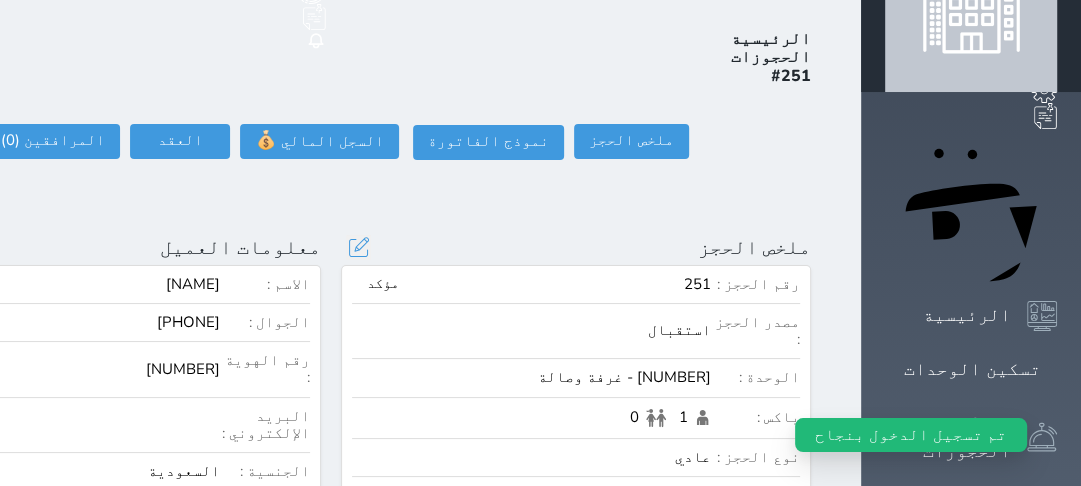 select 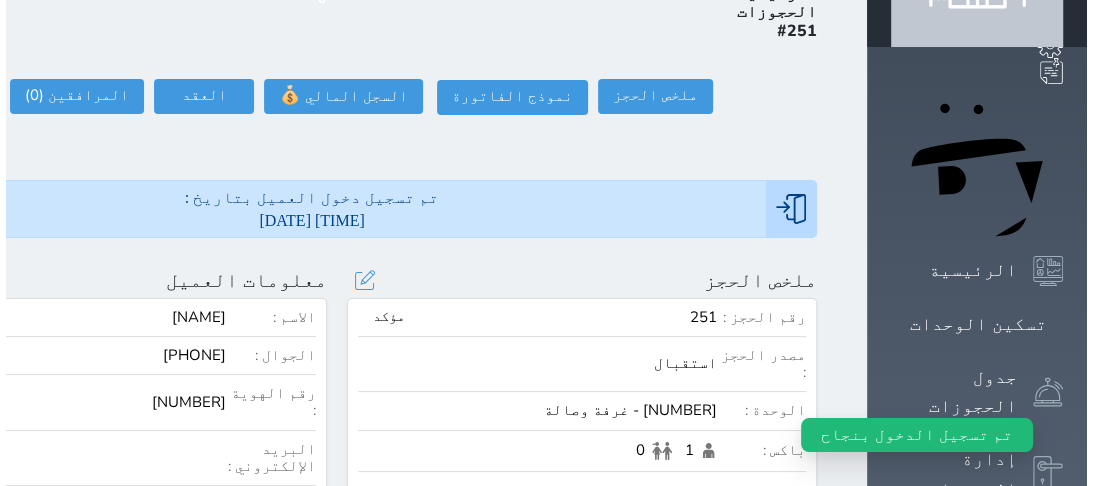 scroll, scrollTop: 160, scrollLeft: 0, axis: vertical 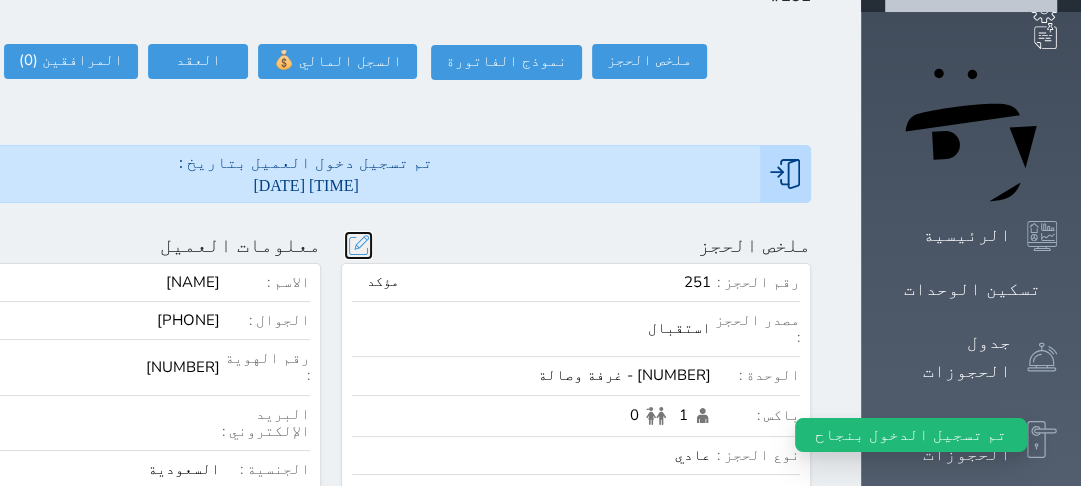 drag, startPoint x: 518, startPoint y: 132, endPoint x: 531, endPoint y: 142, distance: 16.40122 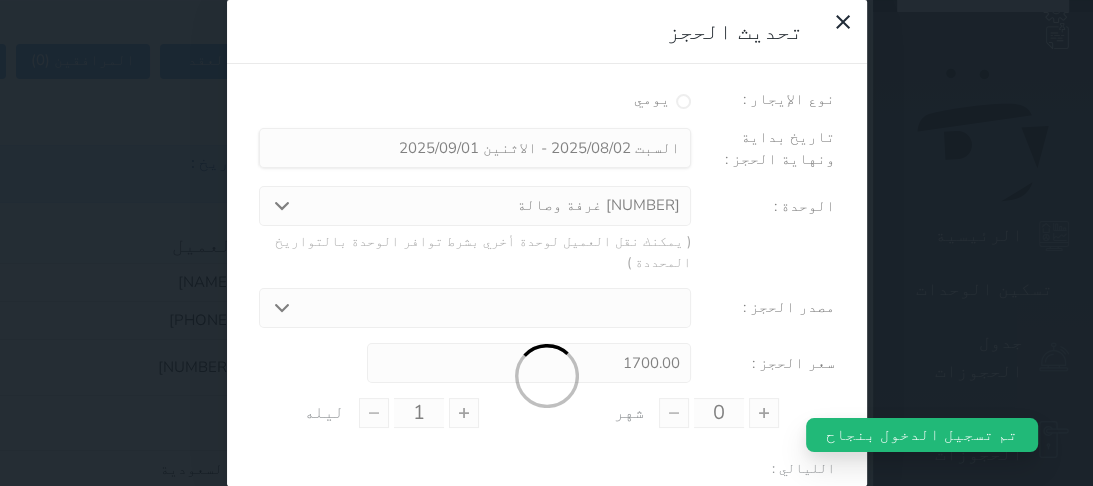 type on "1" 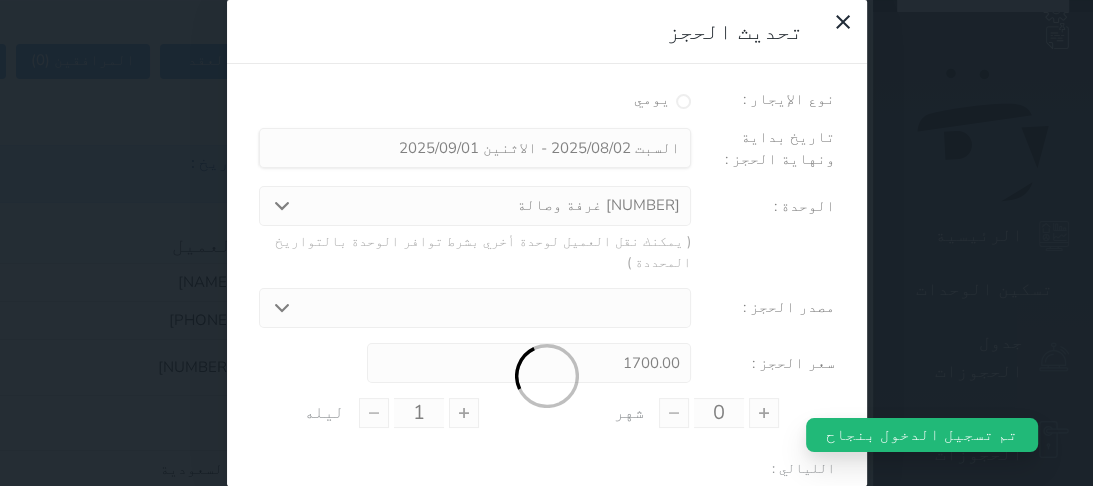 type on "0" 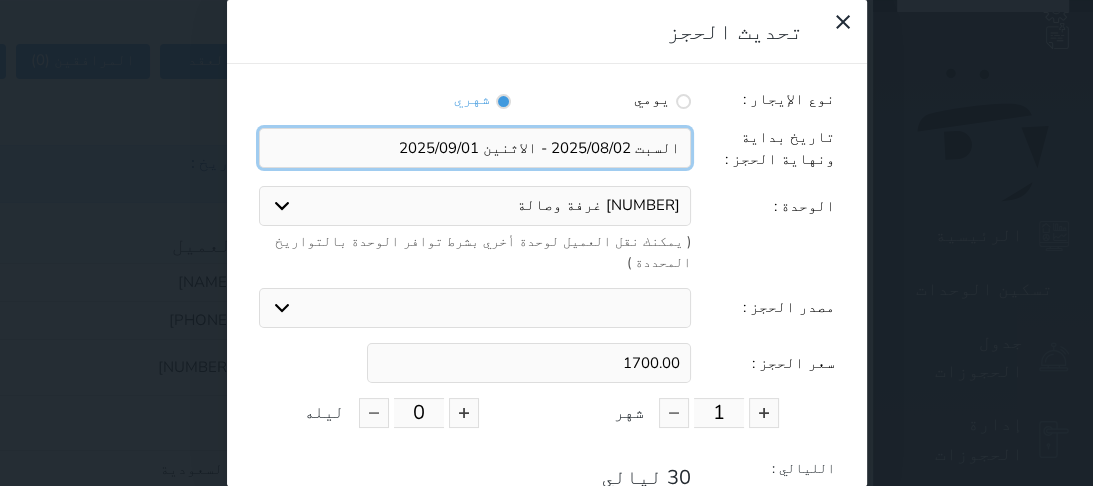 click at bounding box center [475, 148] 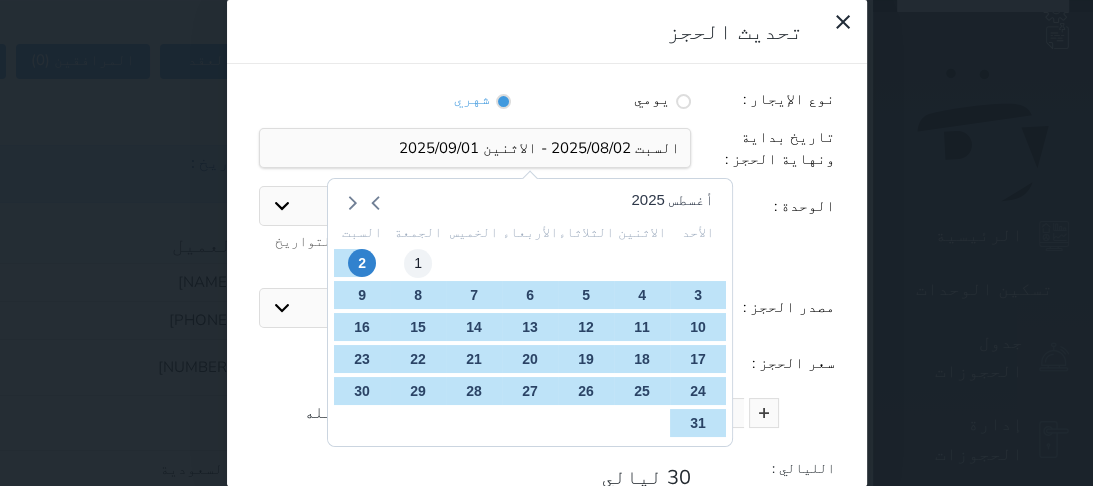 click on "1" at bounding box center [417, 263] 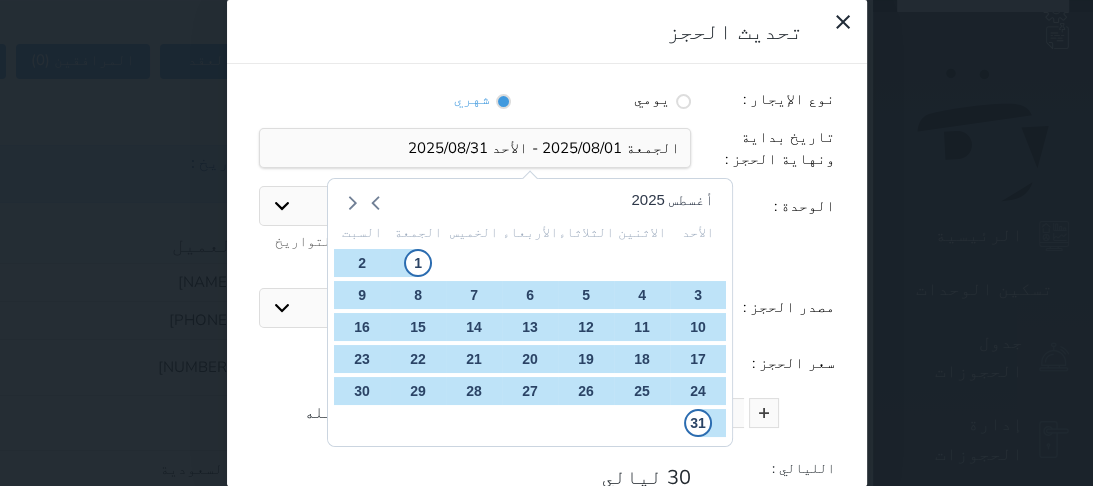 click on "31" at bounding box center (697, 423) 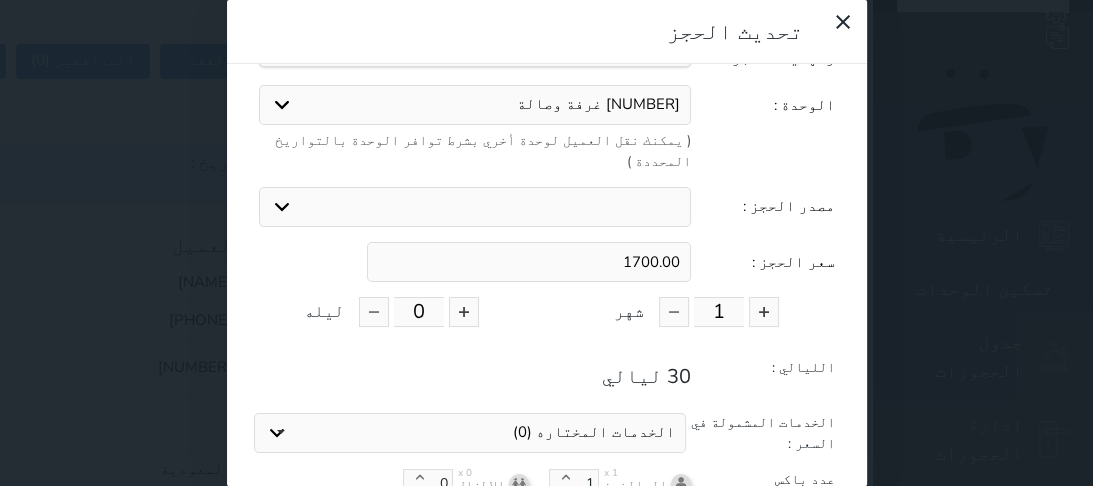 scroll, scrollTop: 104, scrollLeft: 0, axis: vertical 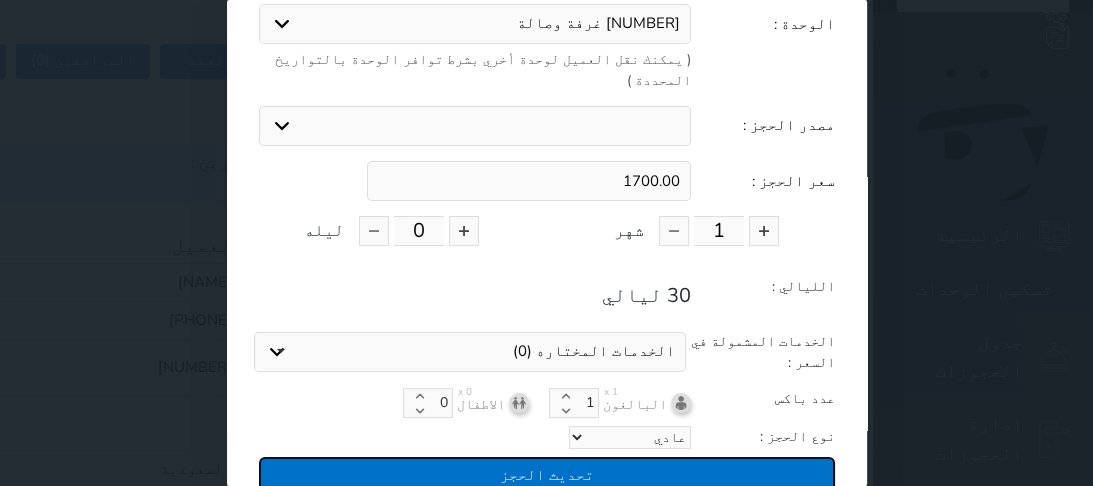click on "تحديث الحجز" at bounding box center [547, 474] 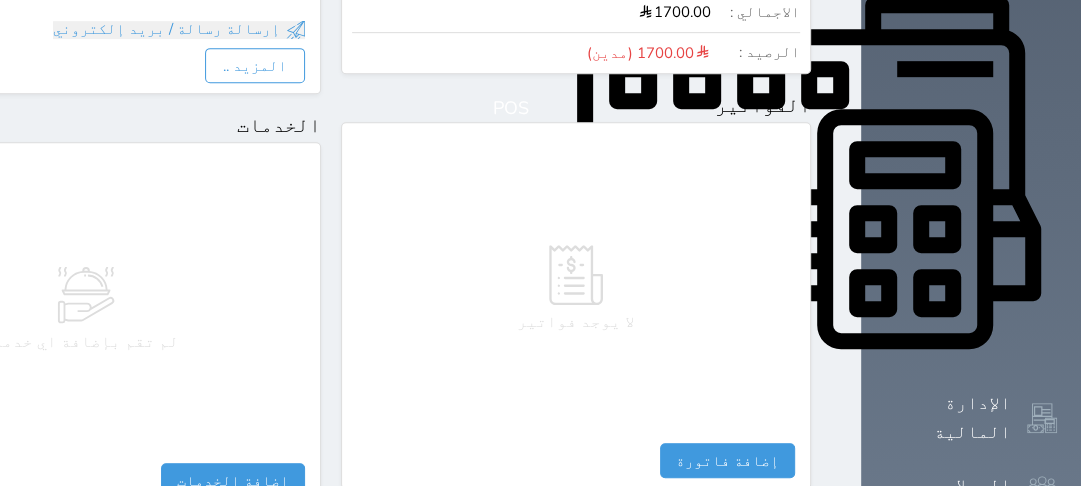 scroll, scrollTop: 880, scrollLeft: 0, axis: vertical 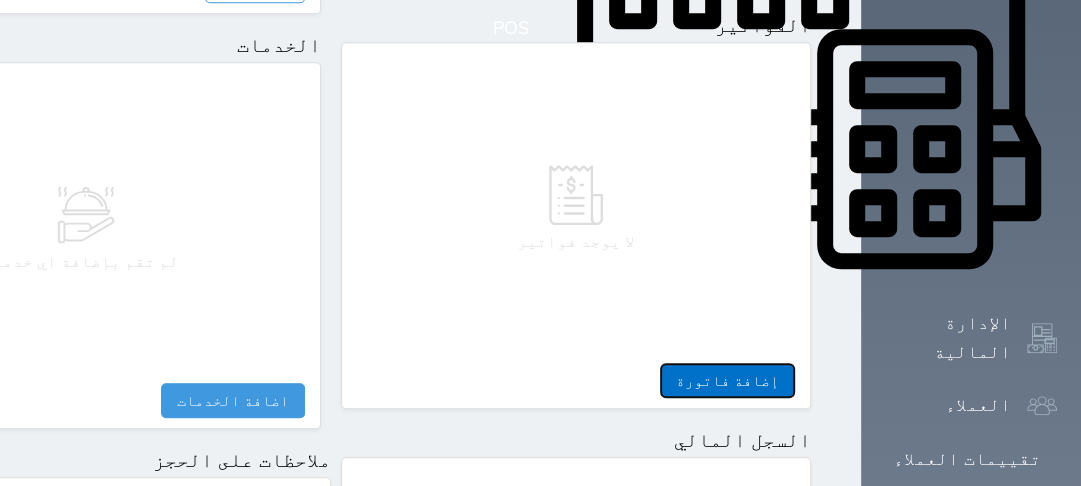 click on "إضافة فاتورة" at bounding box center [727, 380] 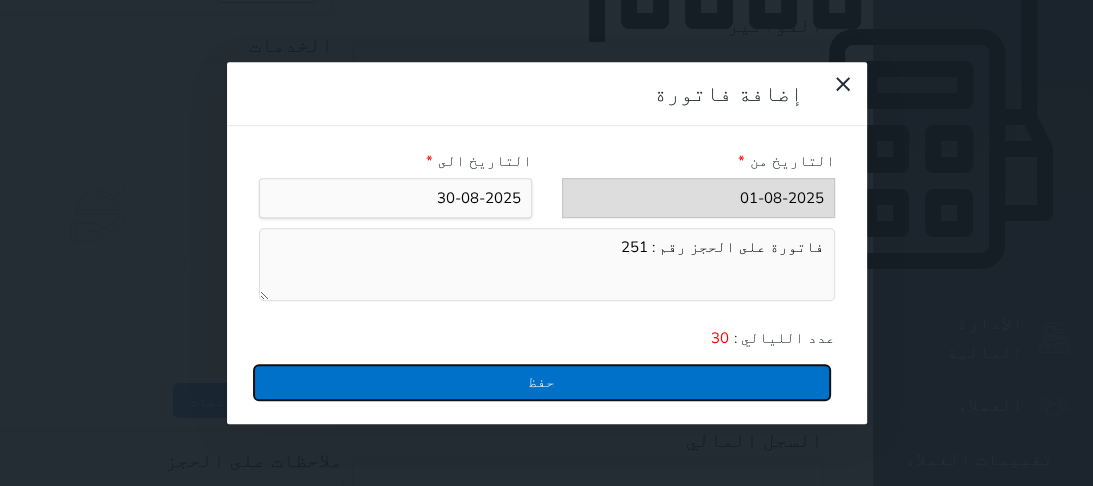 click on "حفظ" at bounding box center (542, 382) 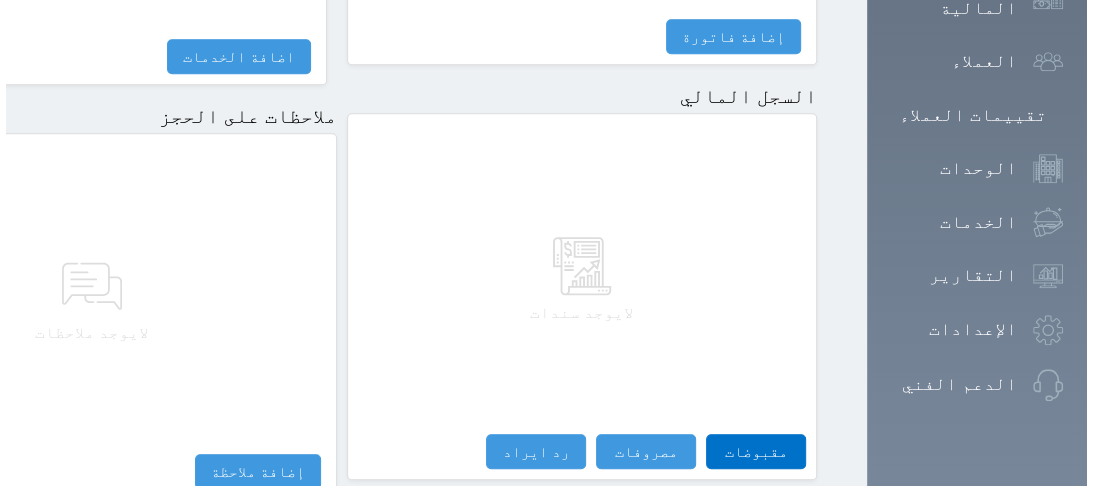 scroll, scrollTop: 1237, scrollLeft: 0, axis: vertical 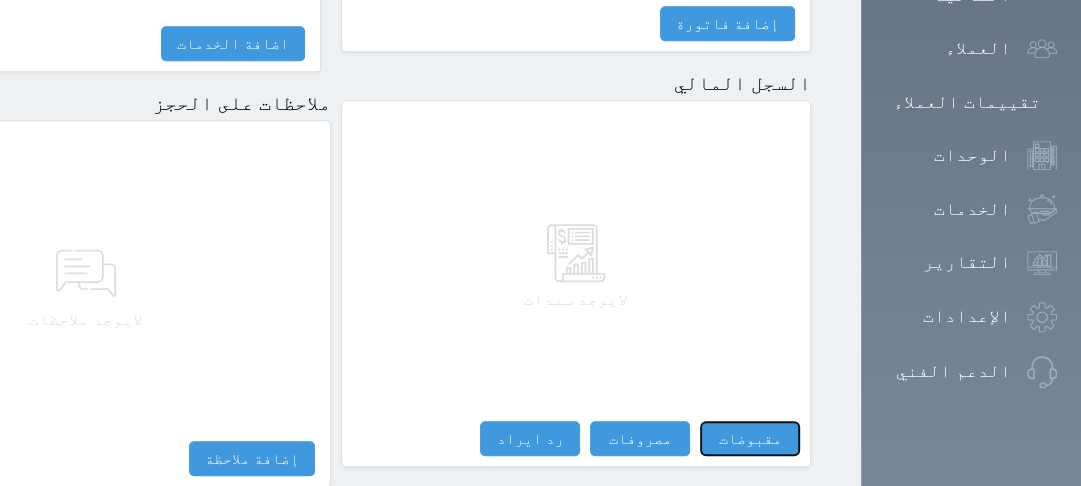 drag, startPoint x: 909, startPoint y: 319, endPoint x: 903, endPoint y: 310, distance: 10.816654 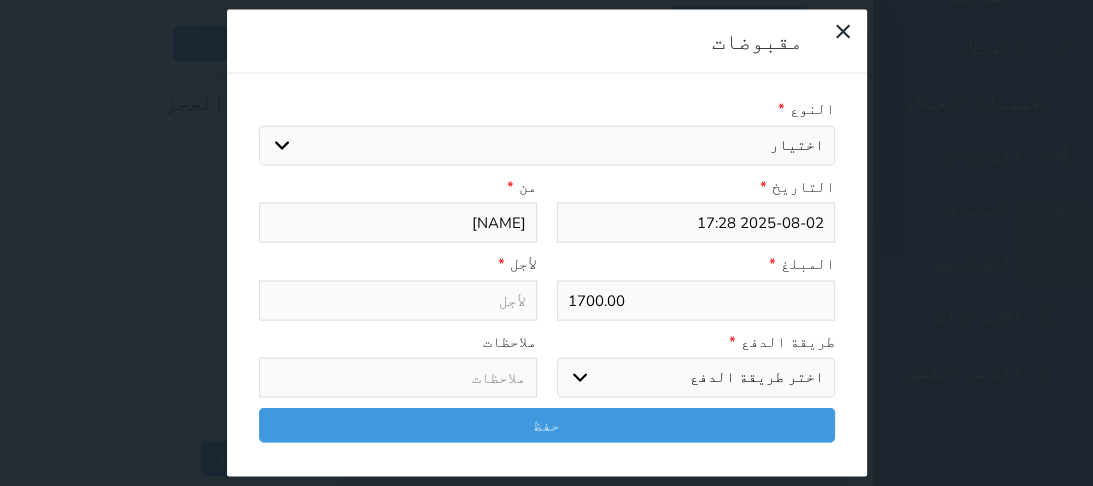 select 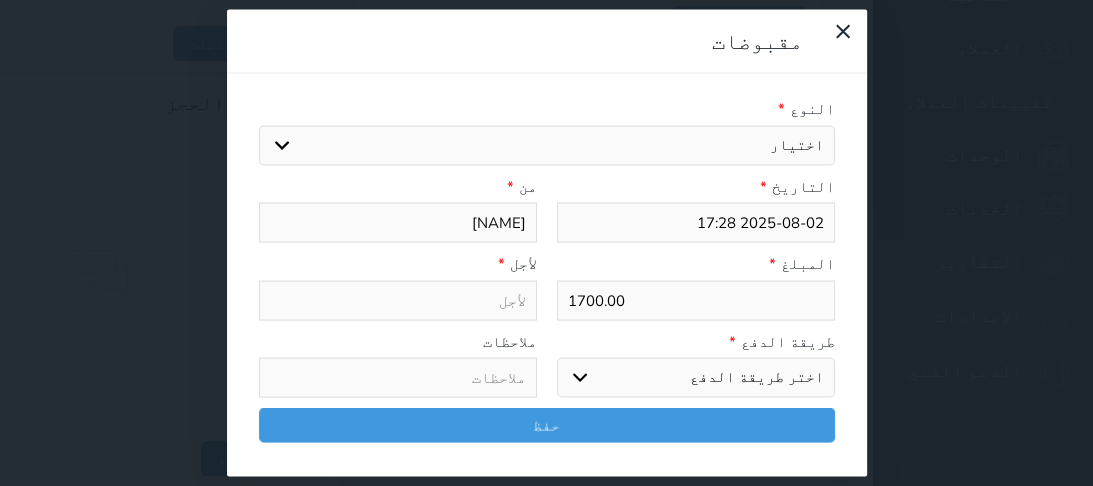 select on "[NUMBER]" 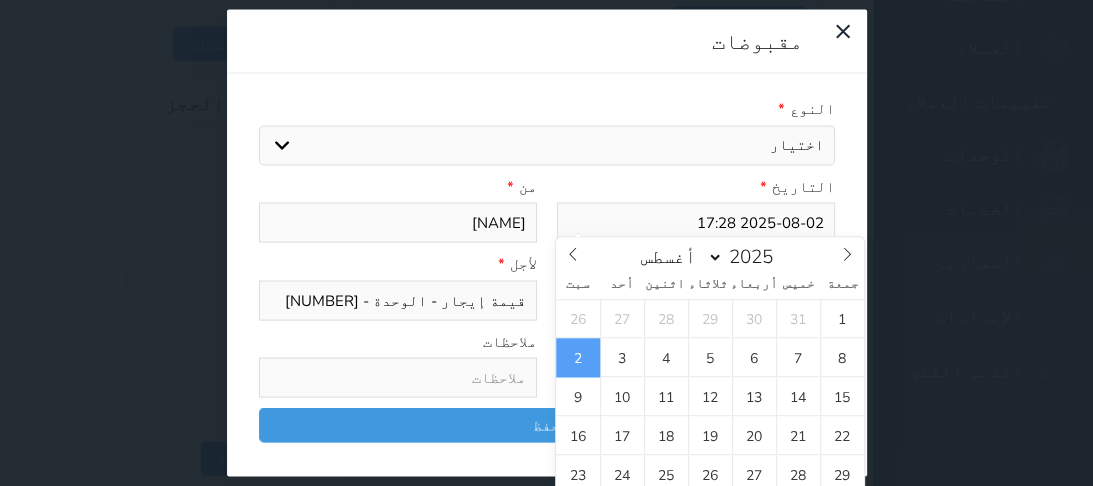click on "2025-08-02 17:28" at bounding box center [696, 223] 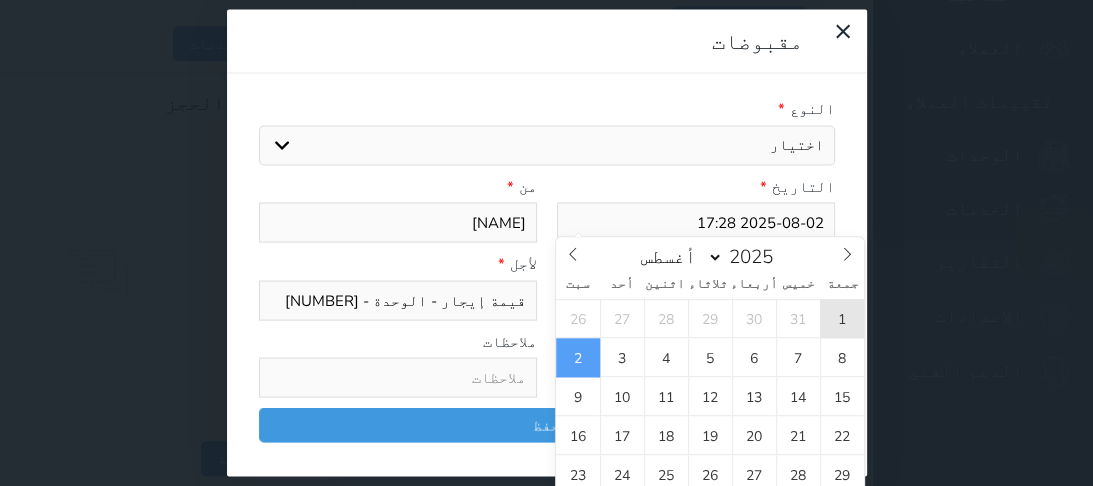 type on "[YEAR]-[MONTH]-[DAY] [TIME]" 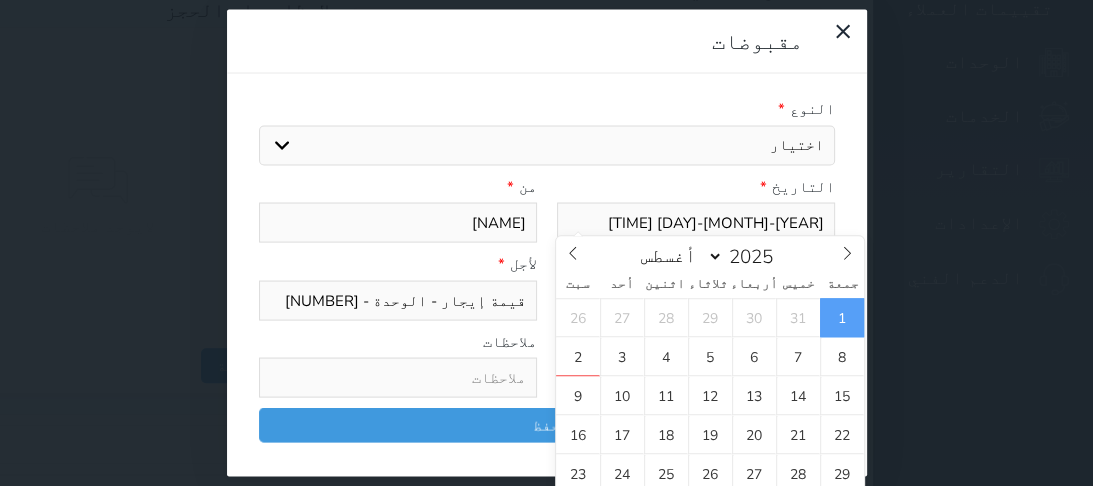 scroll, scrollTop: 1237, scrollLeft: 0, axis: vertical 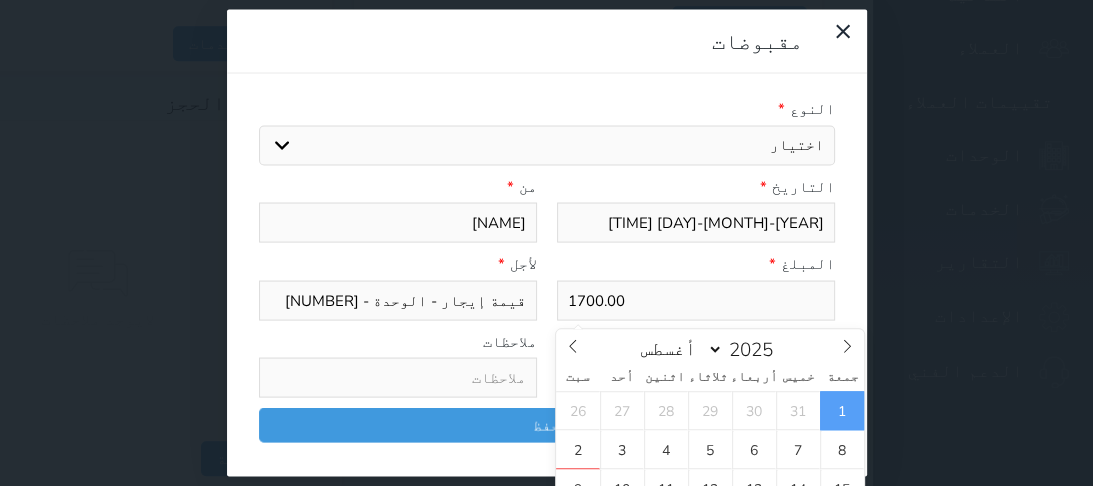 click on "ملاحظات" at bounding box center [398, 341] 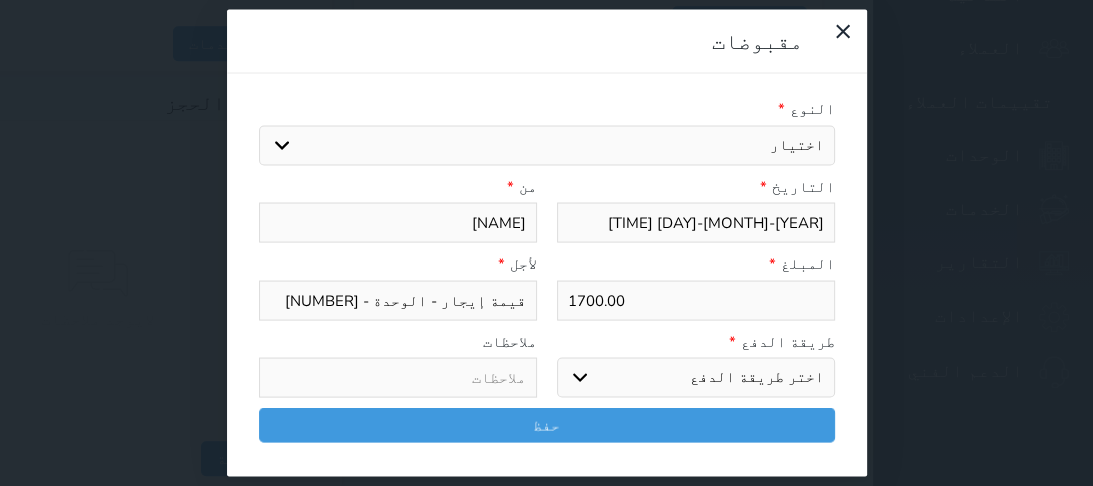 click on "اختر طريقة الدفع   دفع نقدى   تحويل بنكى   مدى   بطاقة ائتمان   آجل" at bounding box center [696, 378] 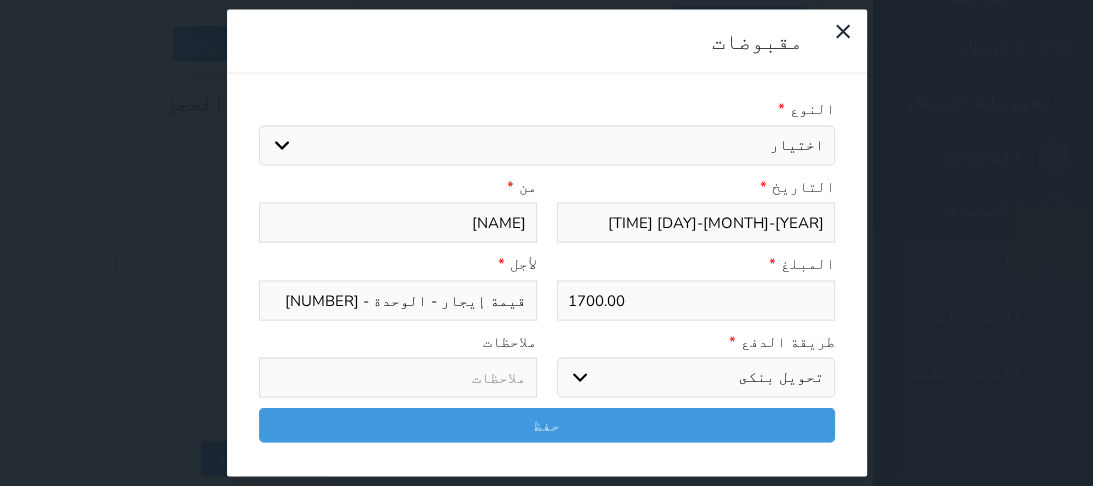 click on "اختر طريقة الدفع   دفع نقدى   تحويل بنكى   مدى   بطاقة ائتمان   آجل" at bounding box center [696, 378] 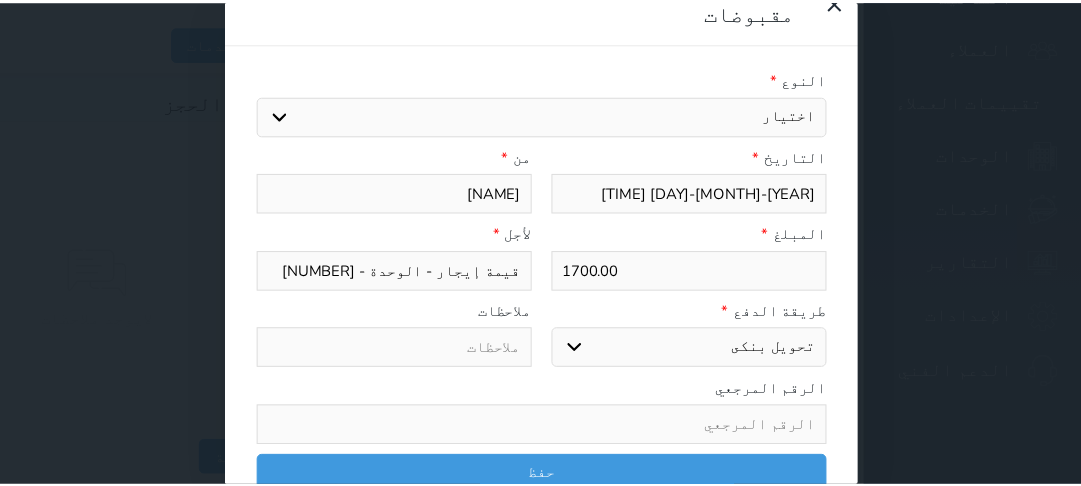 scroll, scrollTop: 30, scrollLeft: 0, axis: vertical 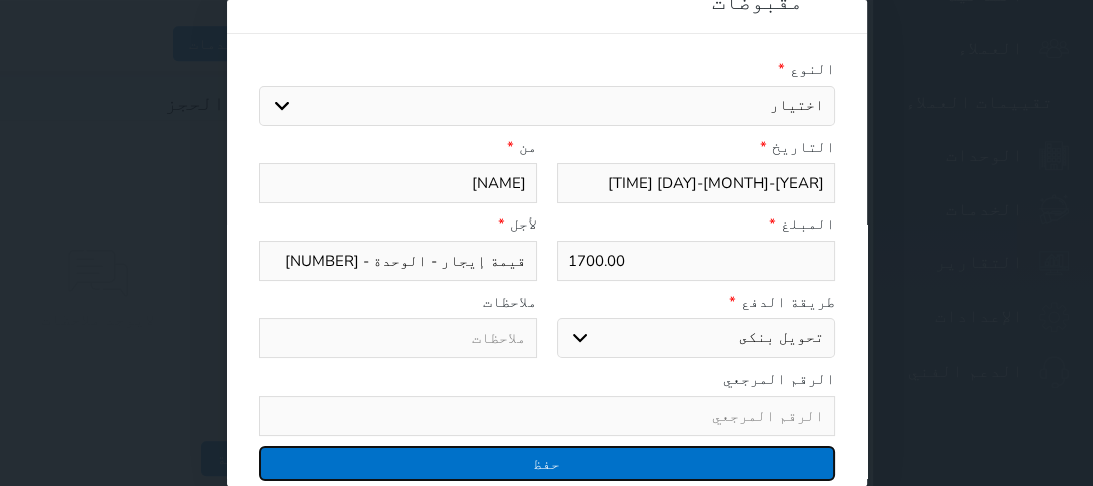 click on "حفظ" at bounding box center (547, 463) 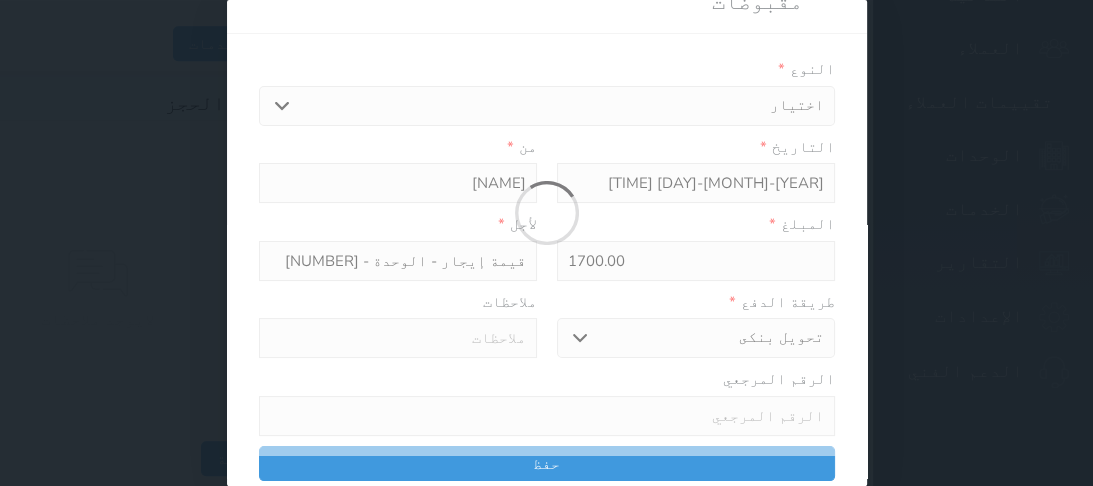 select 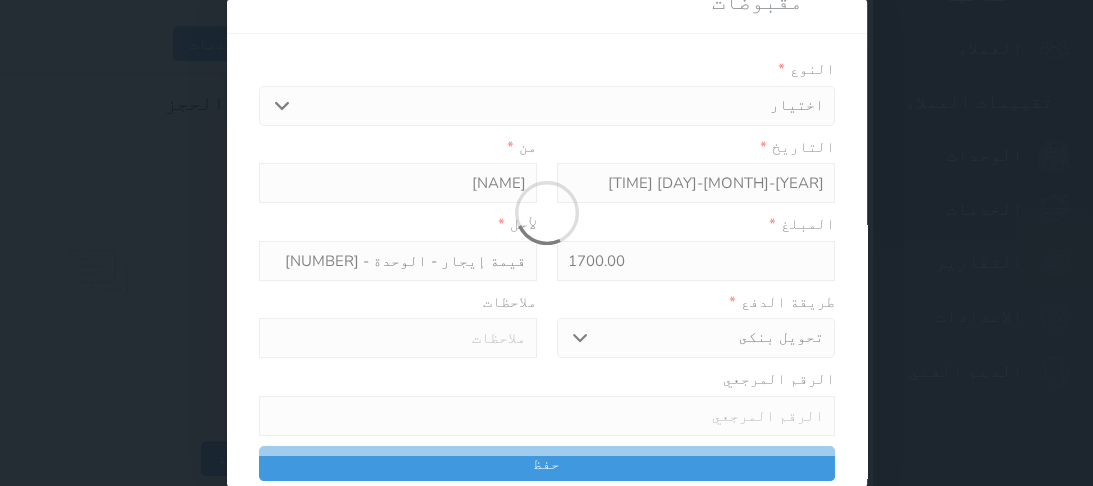 type 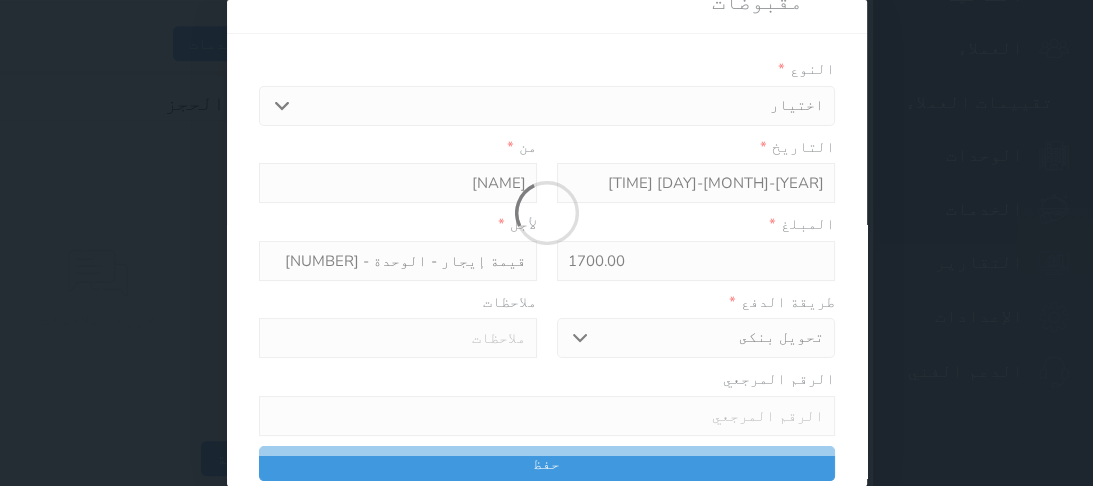 type on "0" 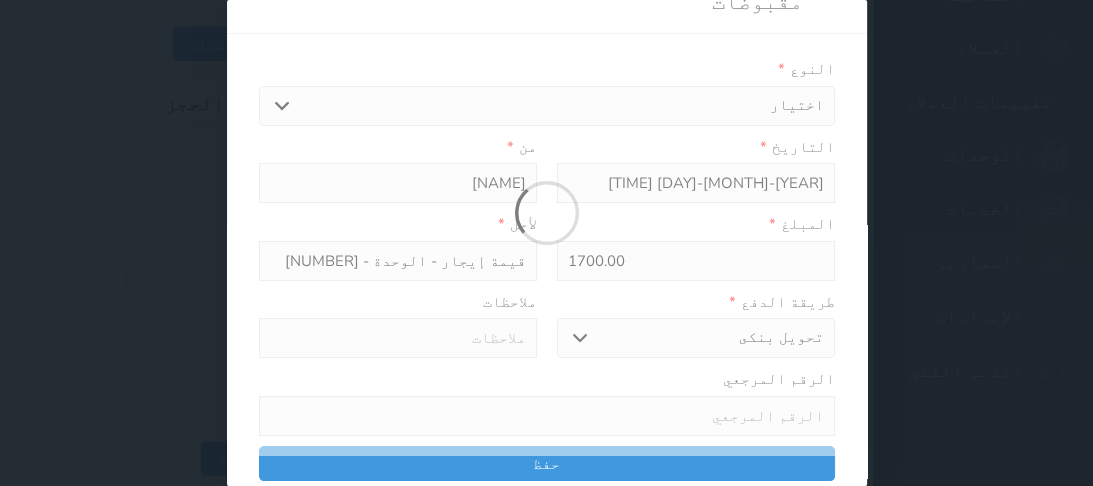 select 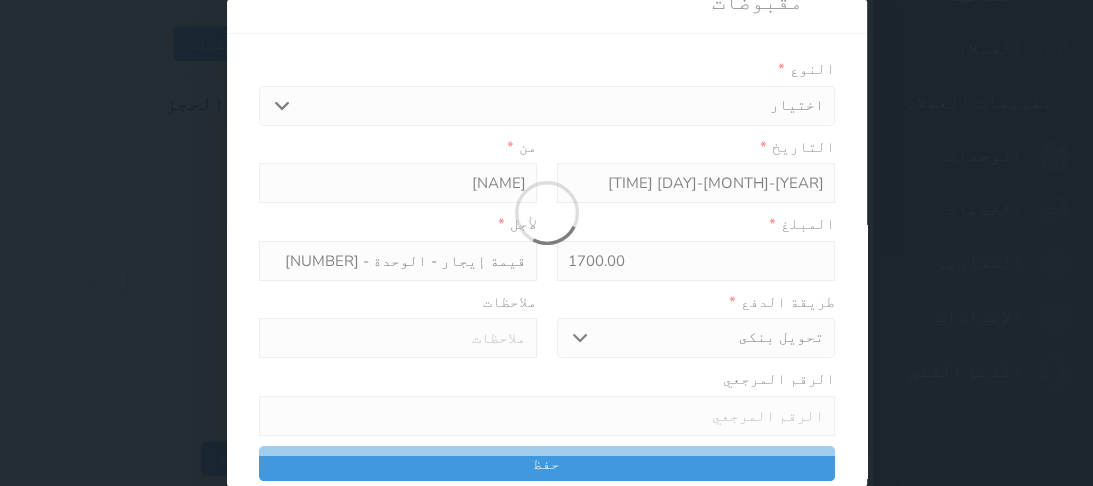 type on "0" 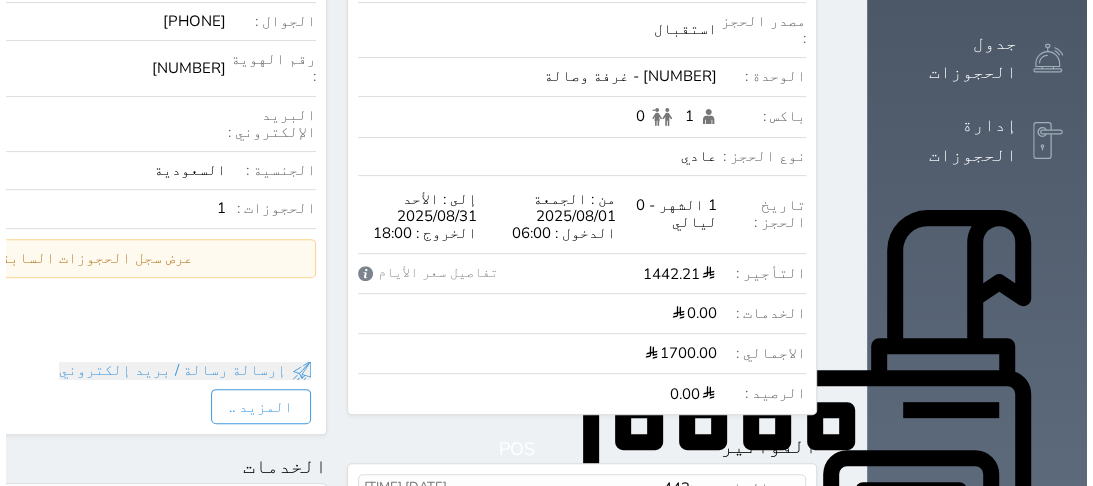 scroll, scrollTop: 597, scrollLeft: 0, axis: vertical 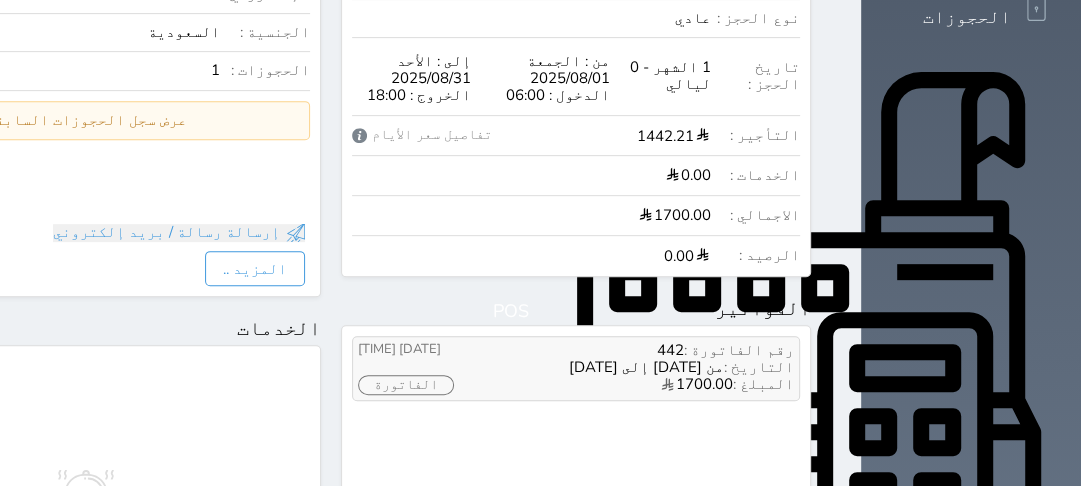 click on "442" at bounding box center (670, 350) 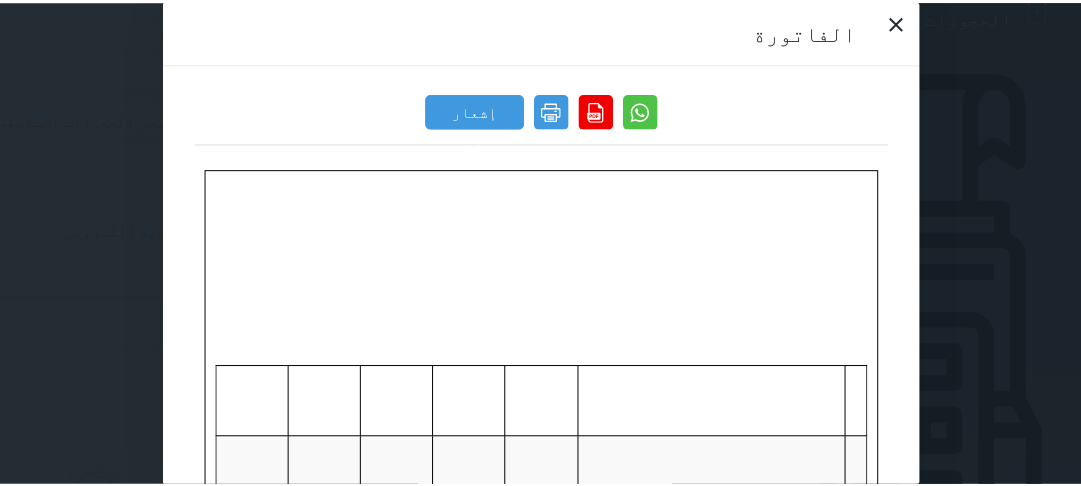 scroll, scrollTop: 0, scrollLeft: 0, axis: both 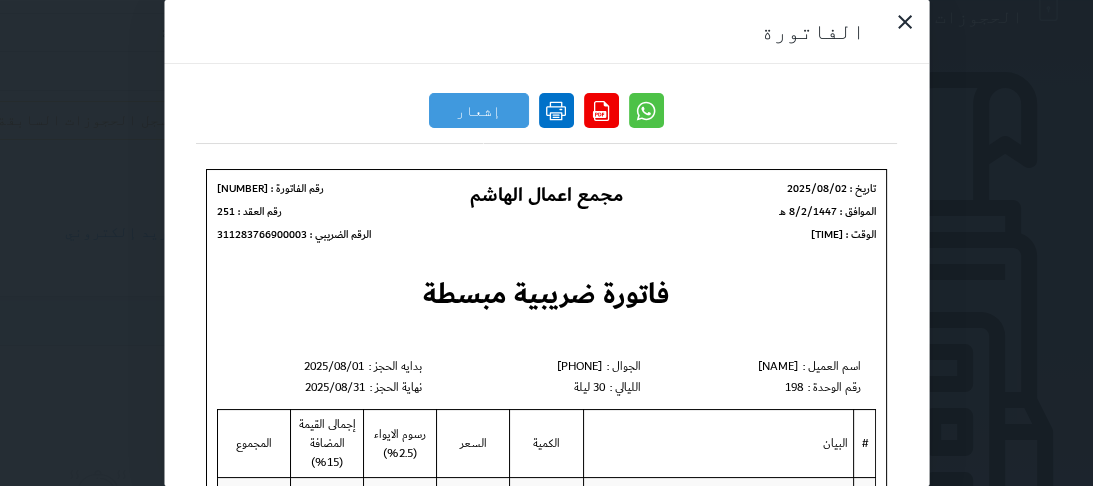 click at bounding box center (556, 110) 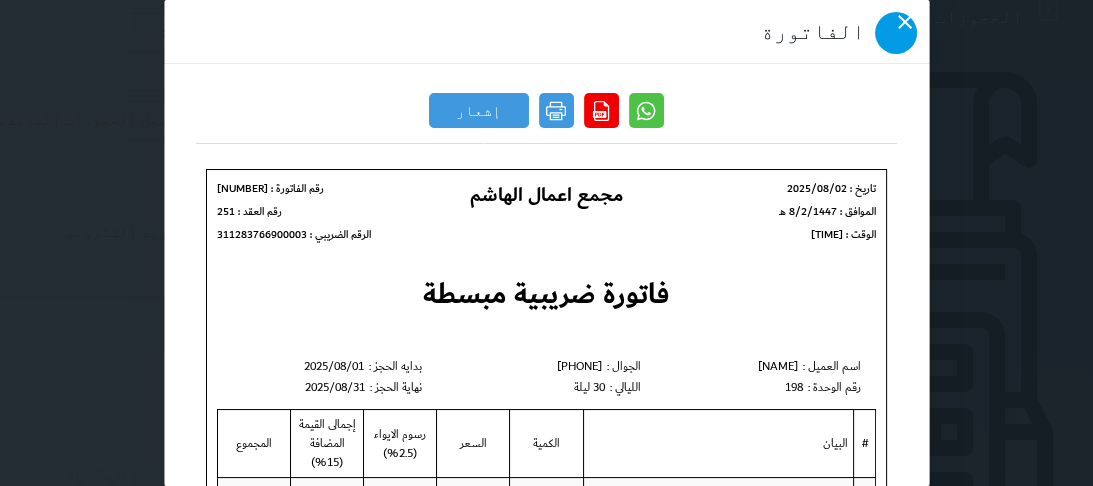 click 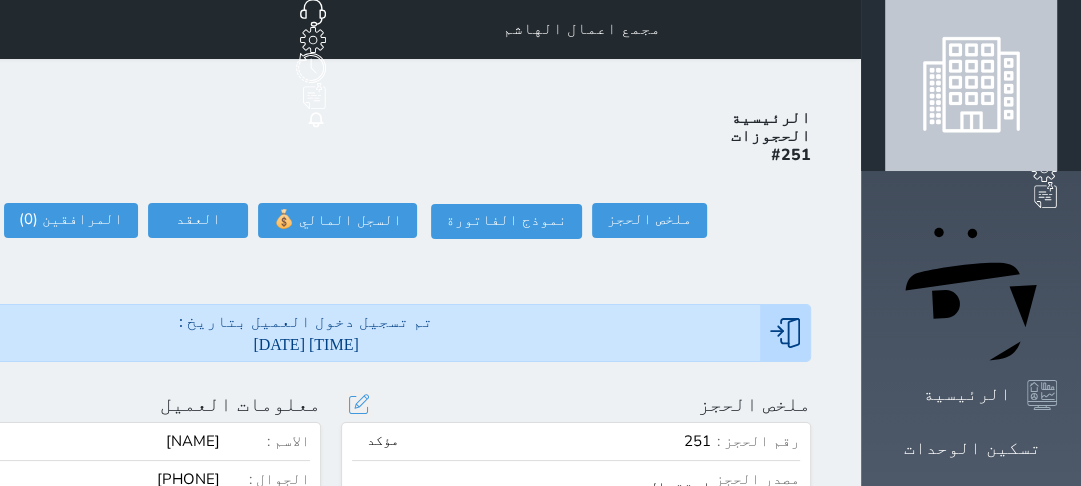 scroll, scrollTop: 0, scrollLeft: 0, axis: both 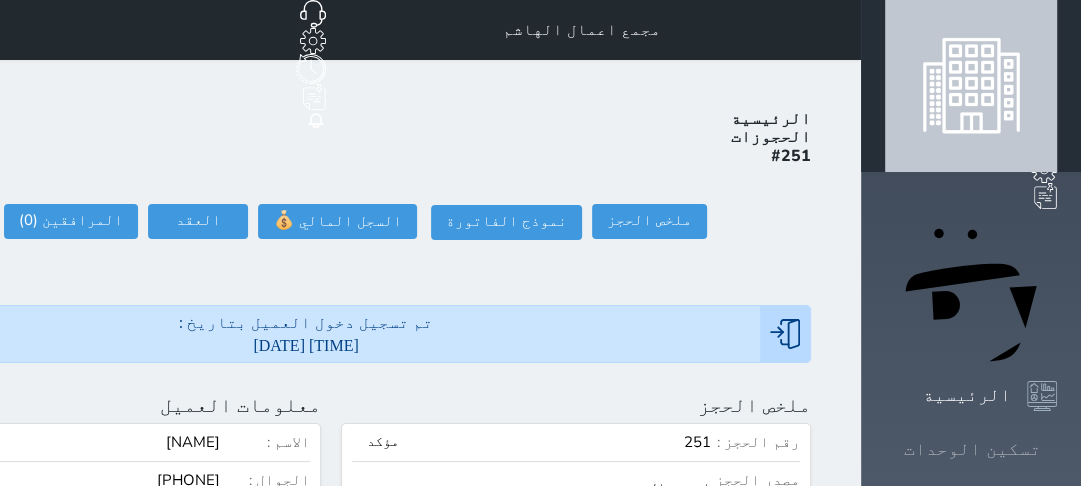 click 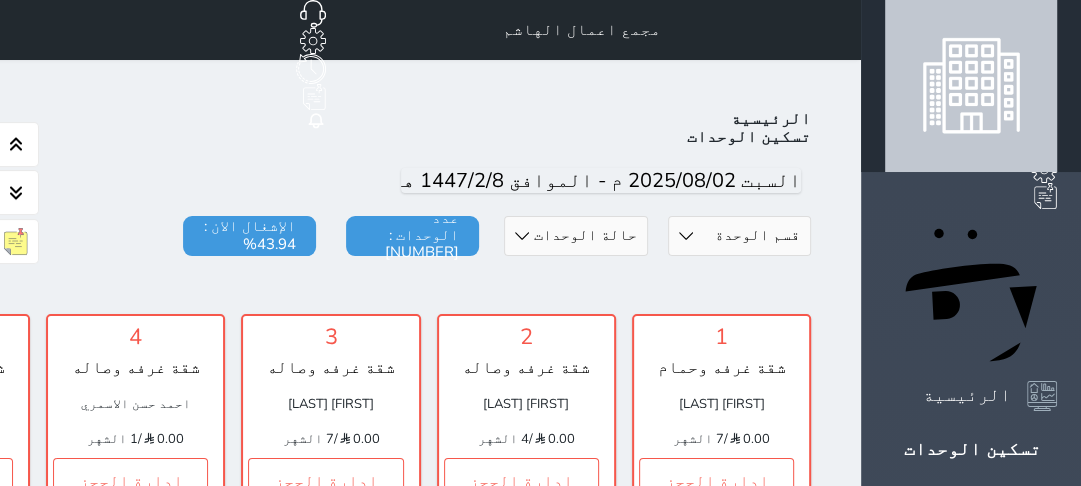 scroll, scrollTop: 78, scrollLeft: 0, axis: vertical 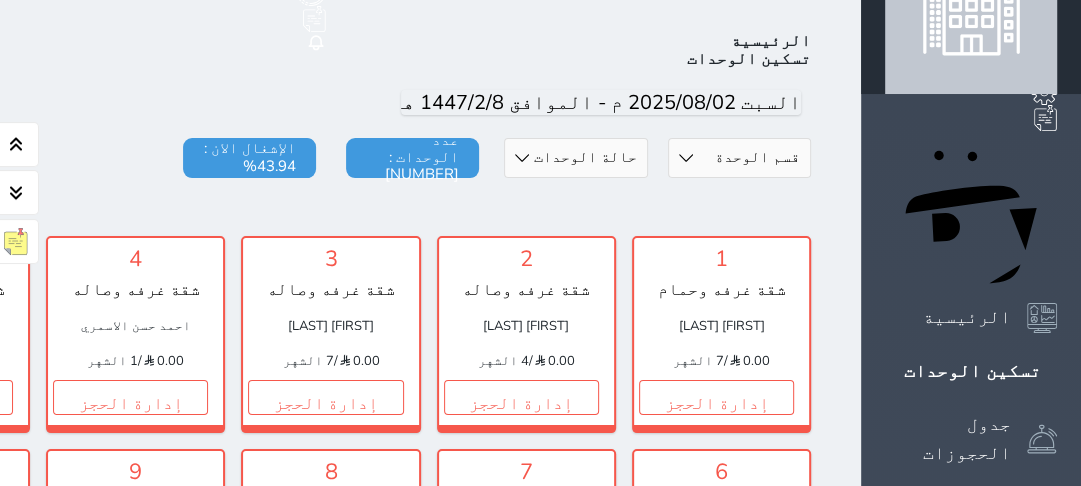 click on "قسم الوحدة   المروج الدفاع الجوي العرجان المتعب الدخل العامري المروج البوادي الحمراء (4) الحمراء رقم (3) الحمراء (2)" at bounding box center (739, 158) 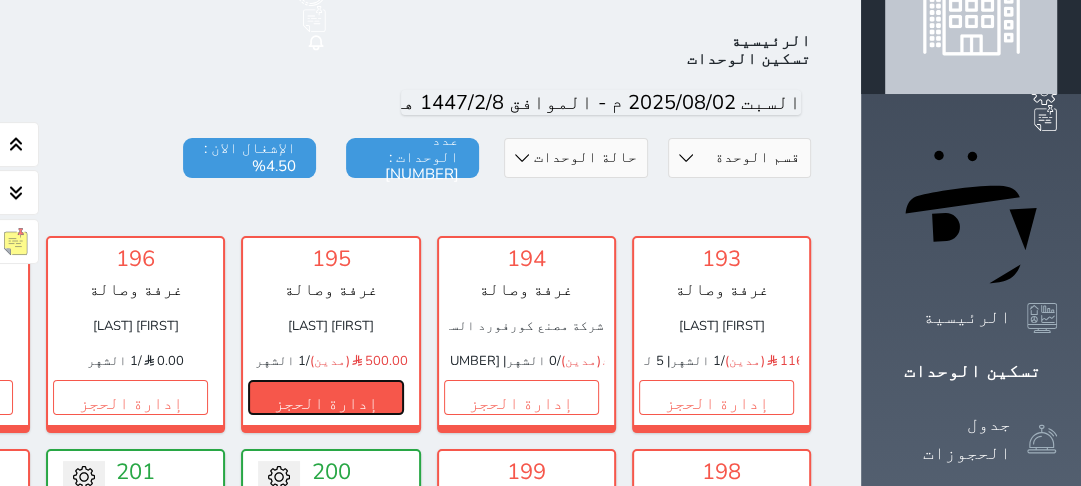 click on "إدارة الحجز" at bounding box center (325, 397) 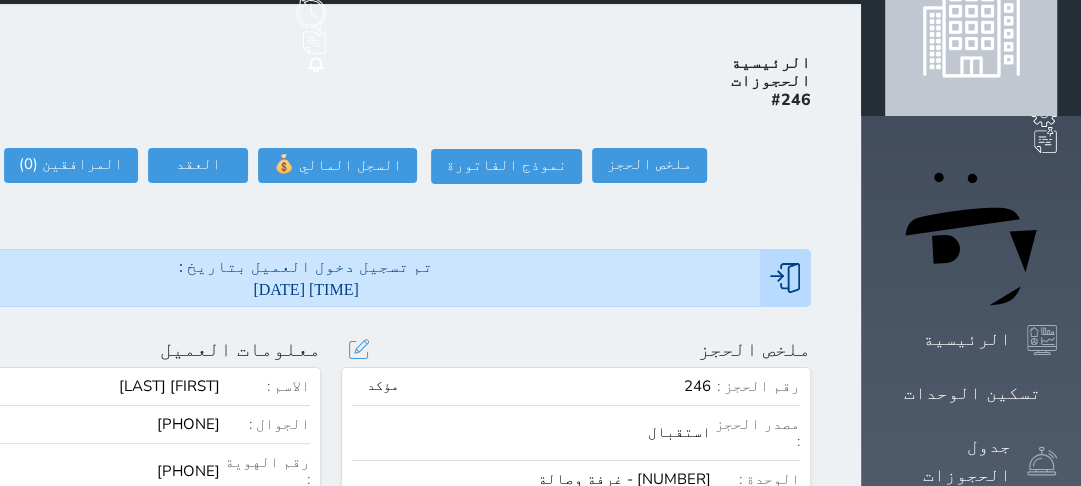 scroll, scrollTop: 80, scrollLeft: 0, axis: vertical 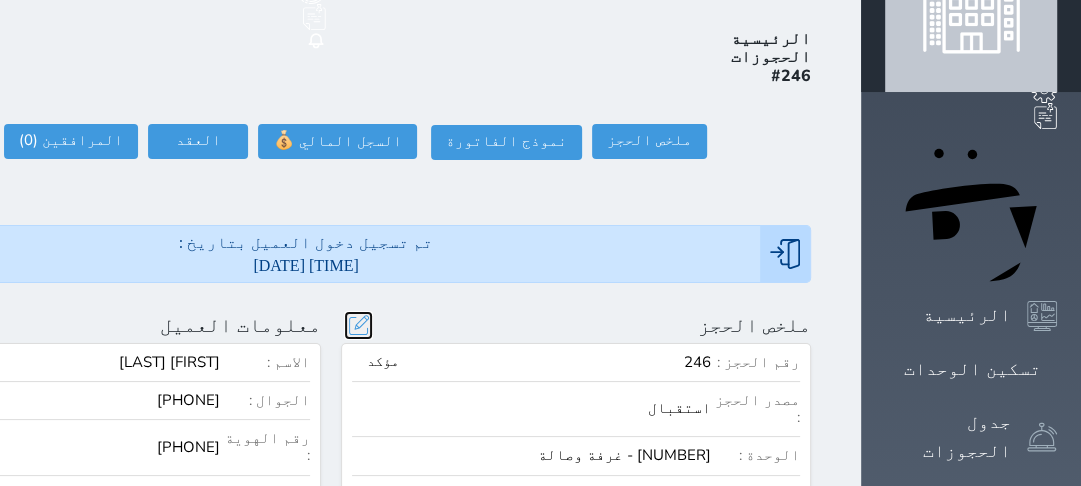 click at bounding box center (358, 325) 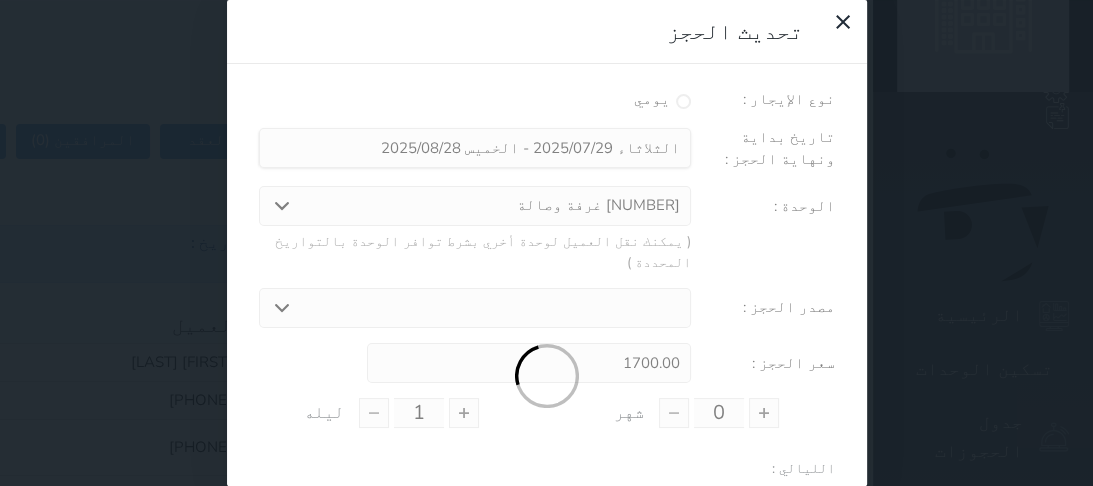 type on "1" 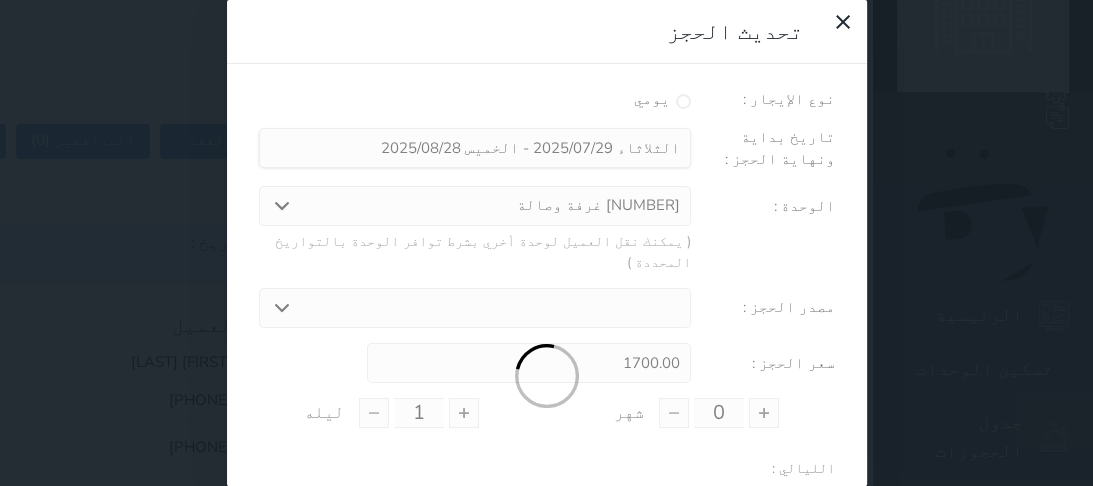 type on "0" 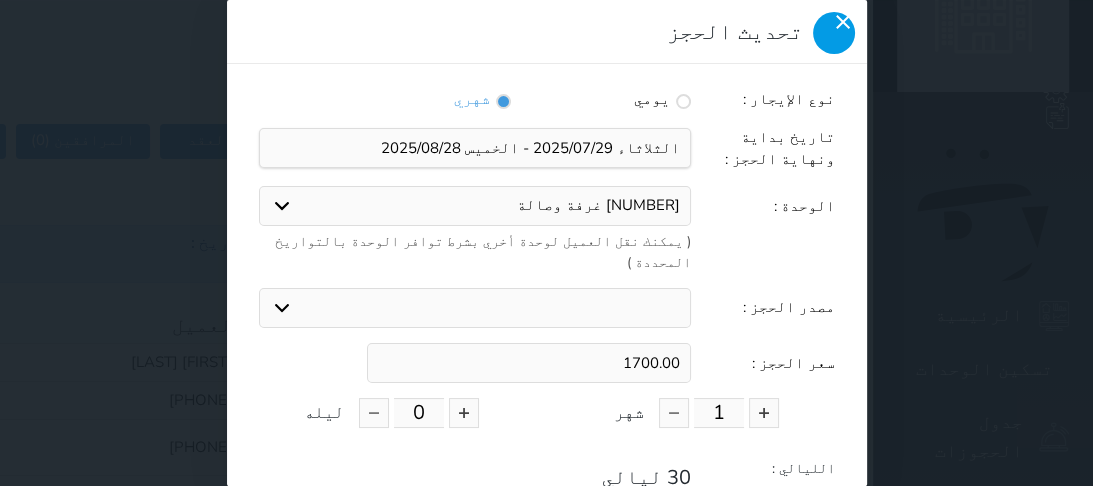 click 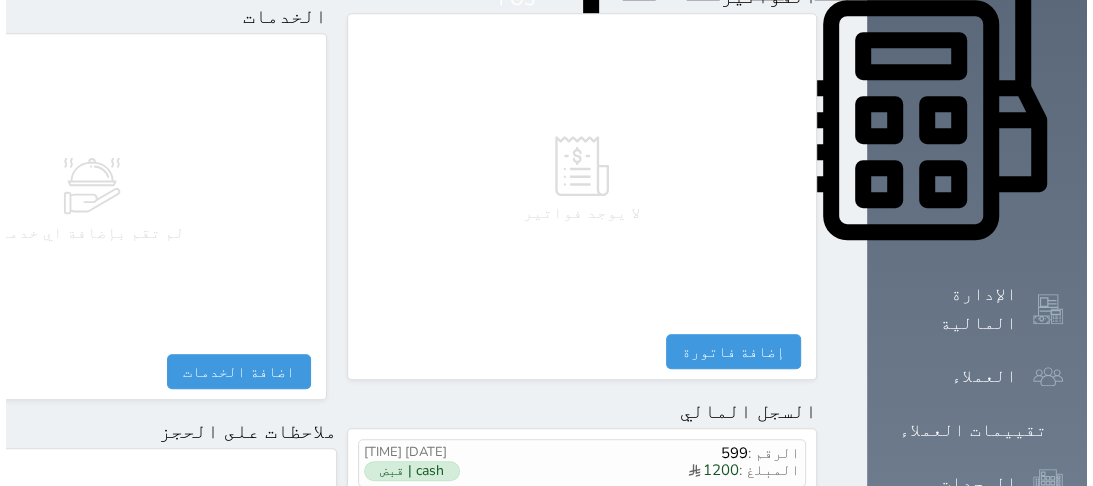 scroll, scrollTop: 1120, scrollLeft: 0, axis: vertical 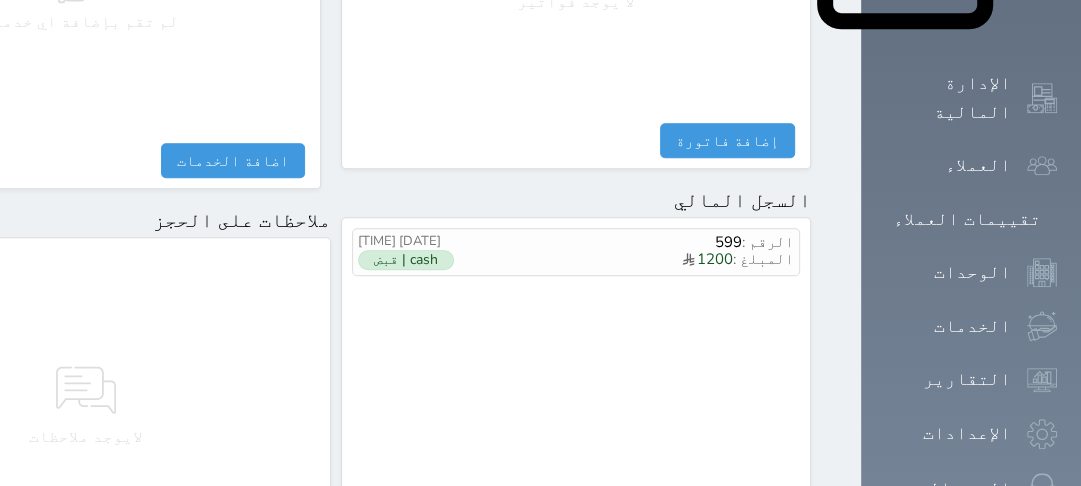 click on "مقبوضات" at bounding box center [750, 555] 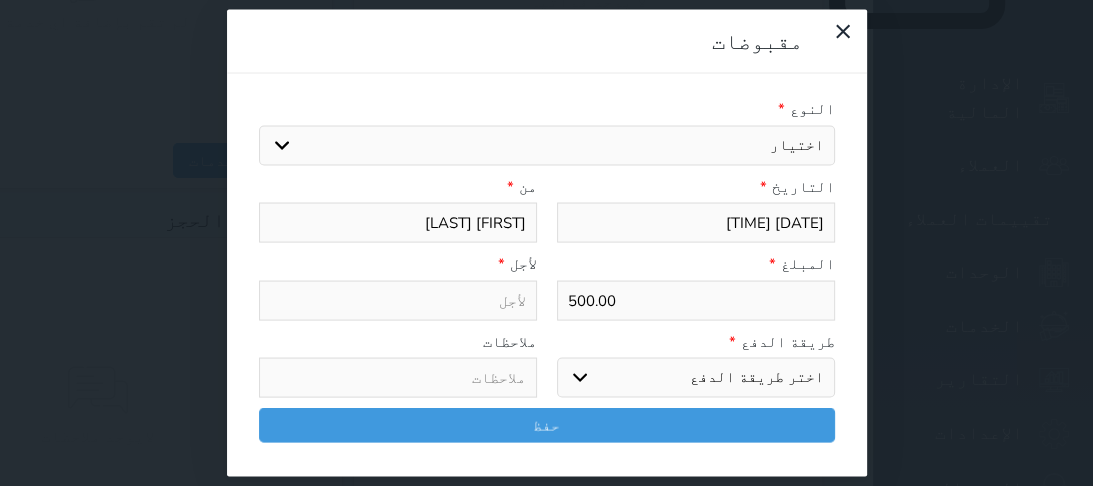 select 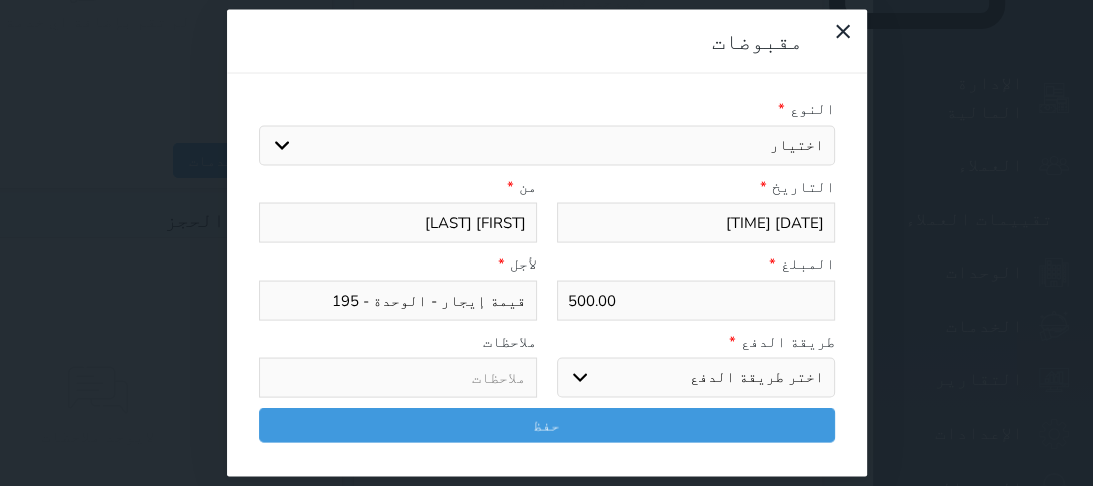 click on "[DATE] [TIME]" at bounding box center [696, 223] 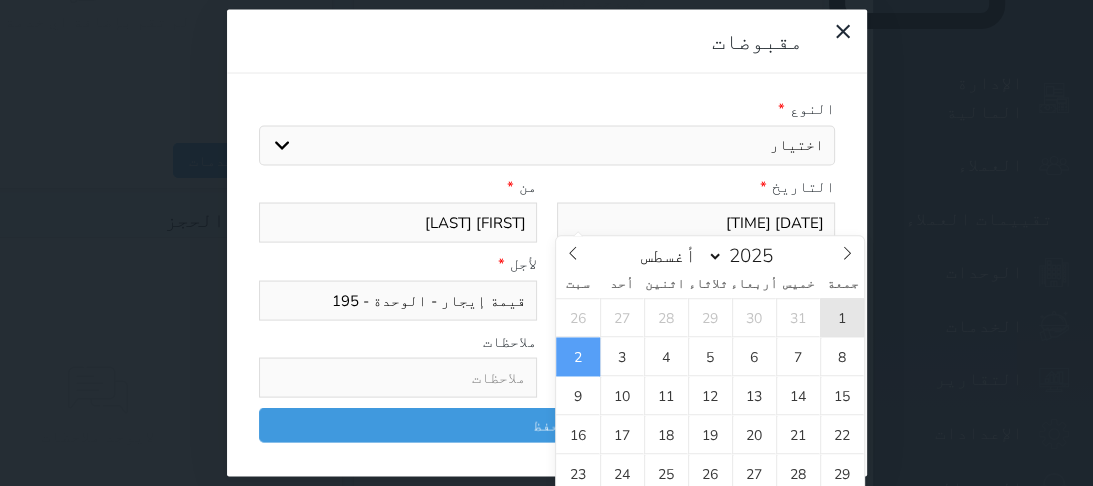 type on "[DATE] [TIME]" 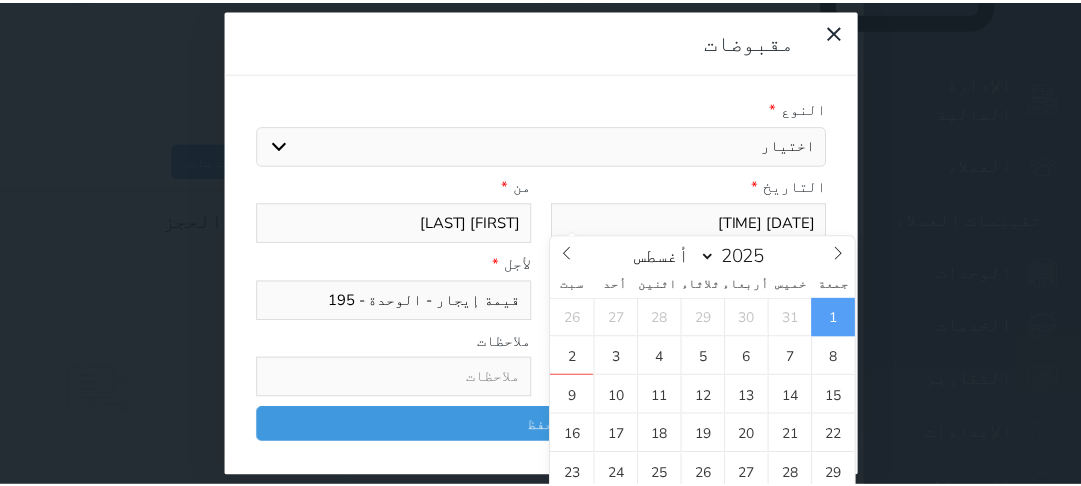 scroll, scrollTop: 1237, scrollLeft: 0, axis: vertical 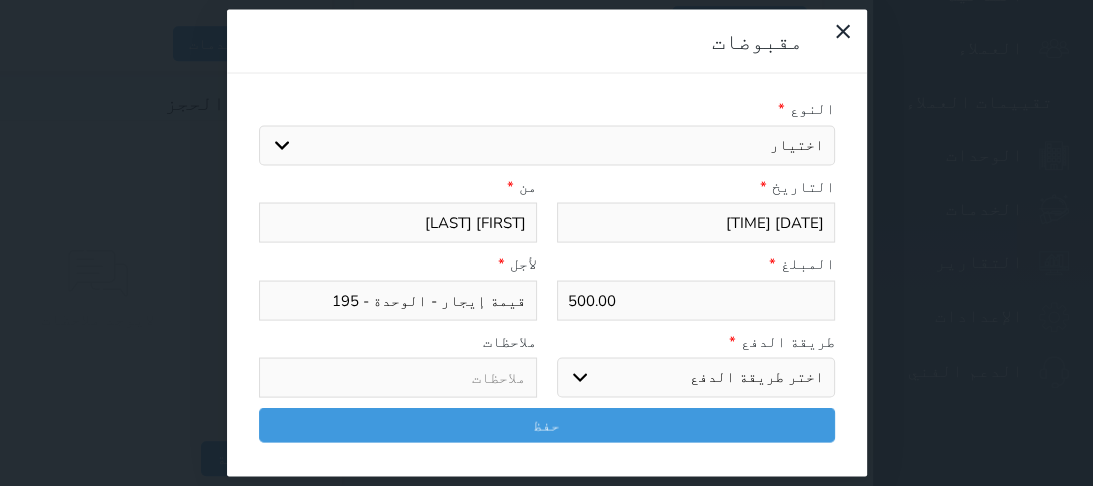drag, startPoint x: 379, startPoint y: 336, endPoint x: 403, endPoint y: 336, distance: 24 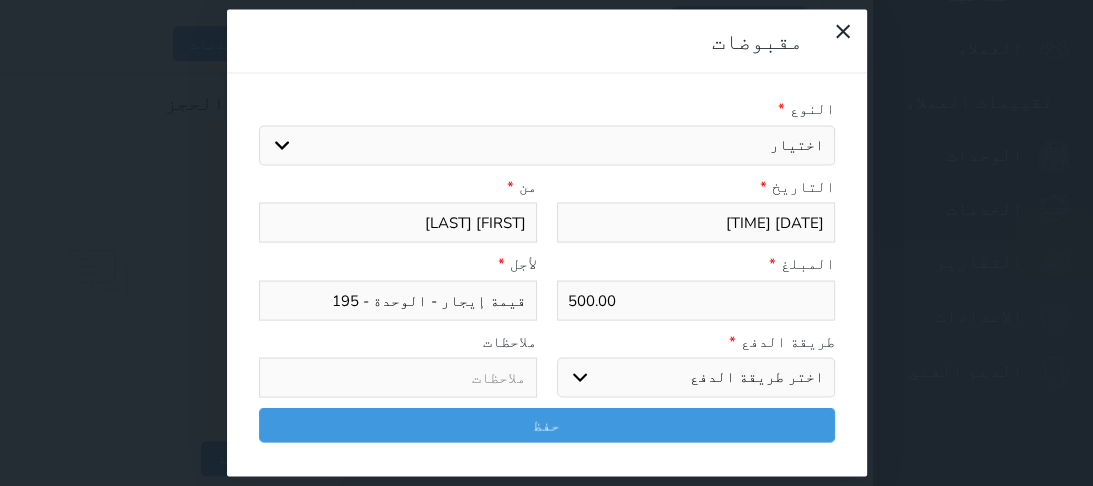 click on "اختر طريقة الدفع   دفع نقدى   تحويل بنكى   مدى   بطاقة ائتمان   آجل" at bounding box center [696, 378] 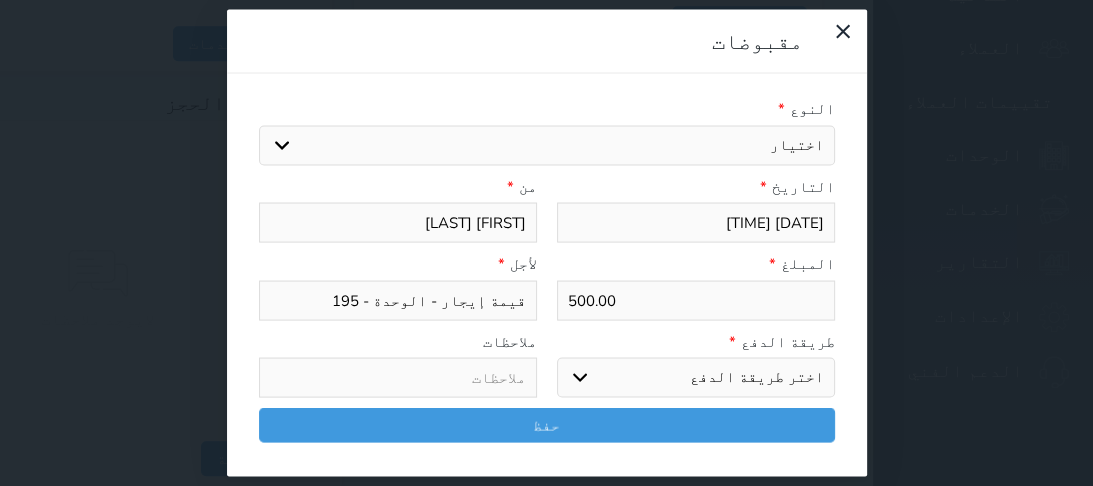 drag, startPoint x: 340, startPoint y: 246, endPoint x: 480, endPoint y: 238, distance: 140.22838 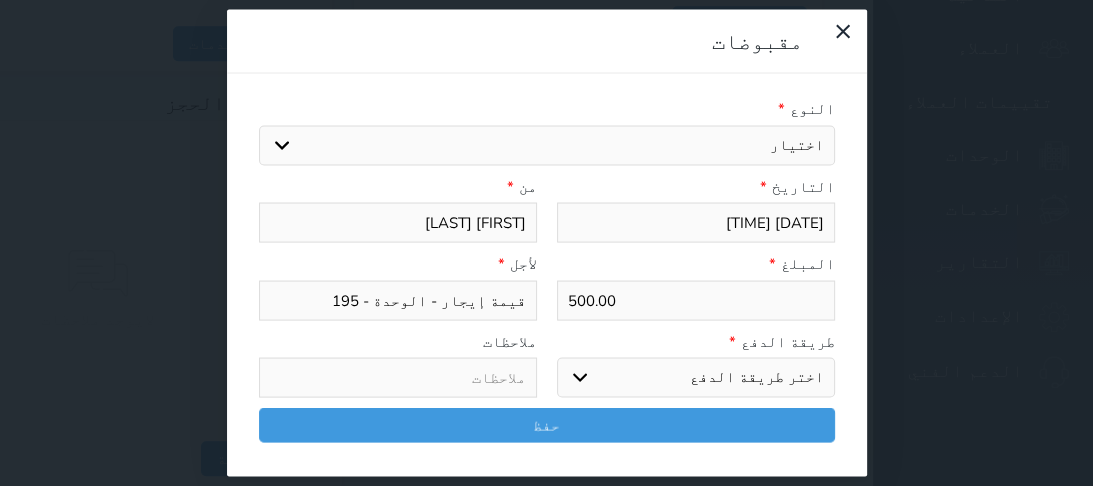 click on "لأجل *" at bounding box center [398, 264] 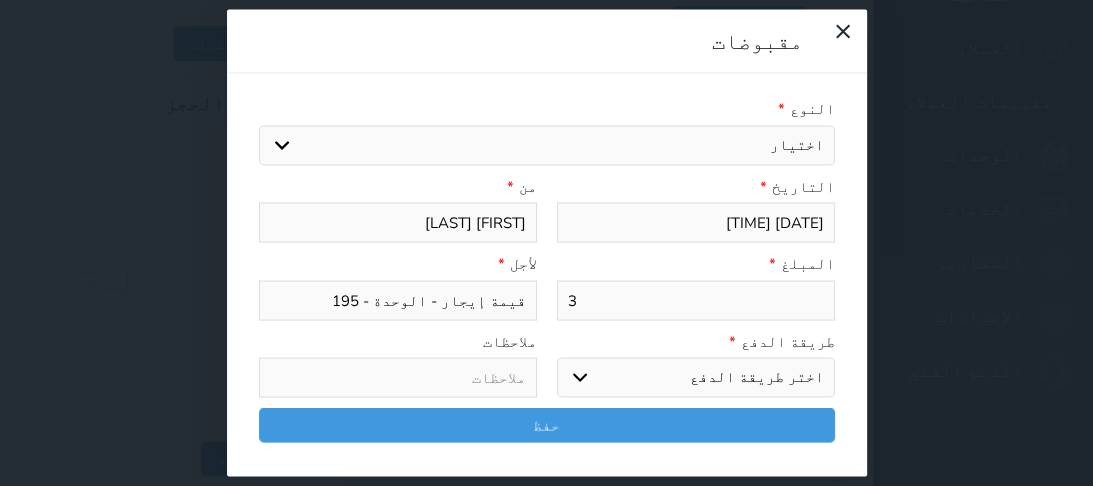 select 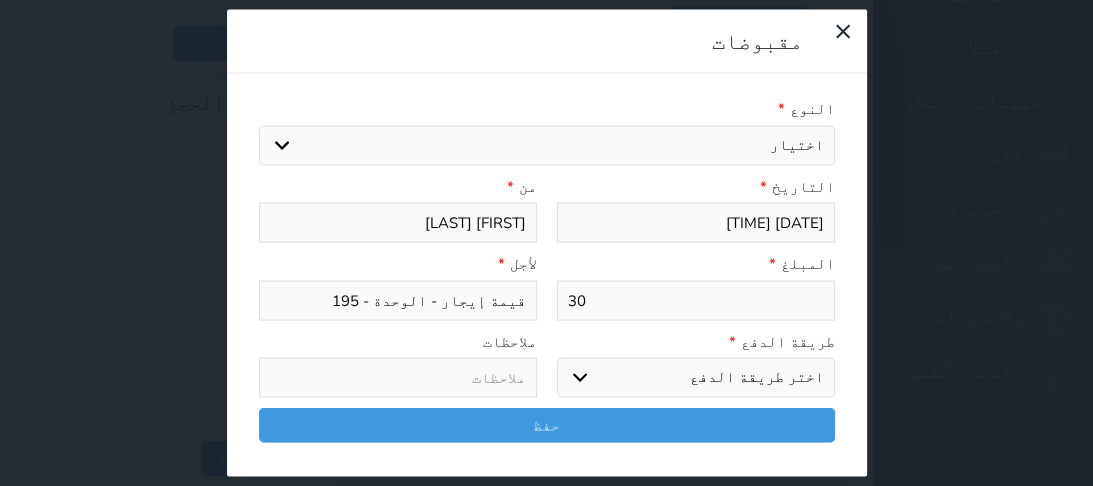 type on "300" 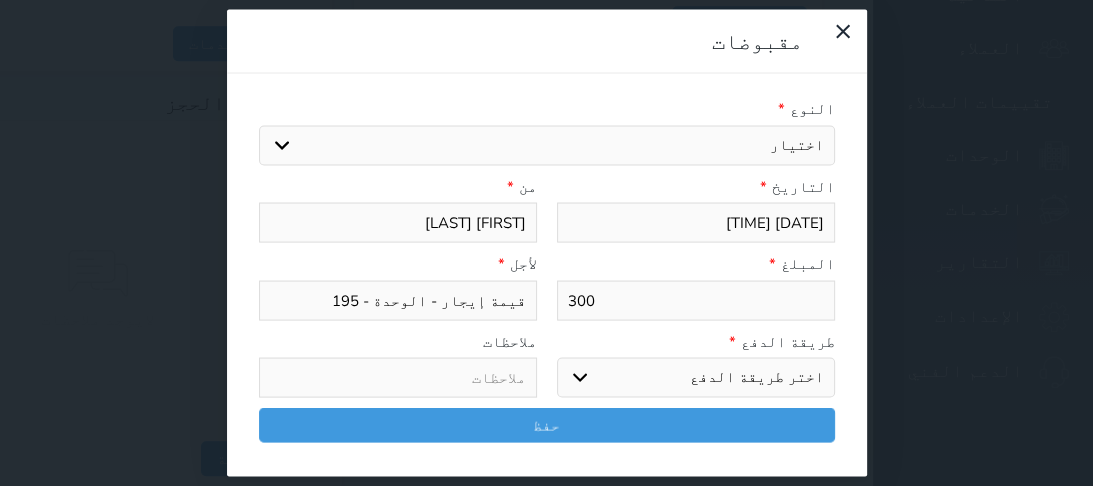 type on "300" 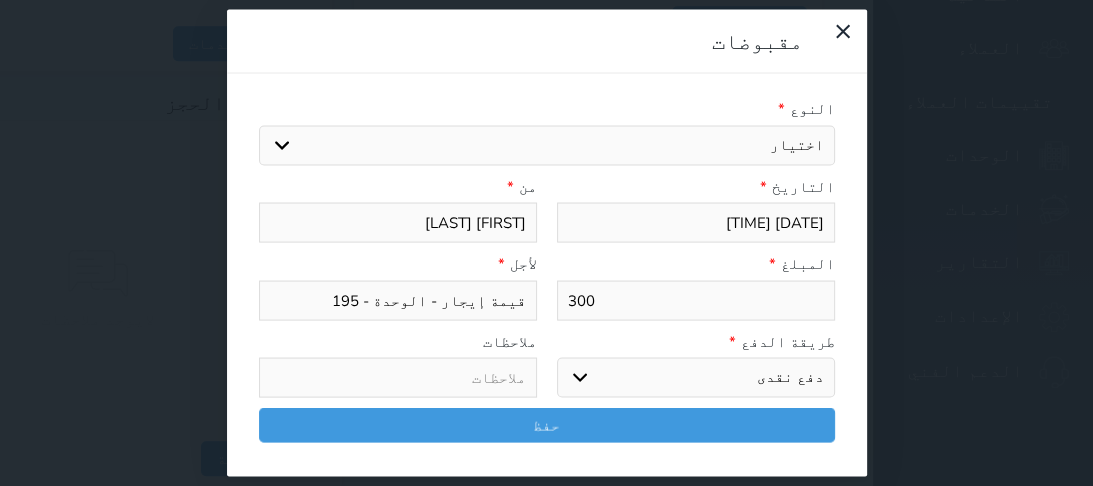 click on "اختر طريقة الدفع   دفع نقدى   تحويل بنكى   مدى   بطاقة ائتمان   آجل" at bounding box center (696, 378) 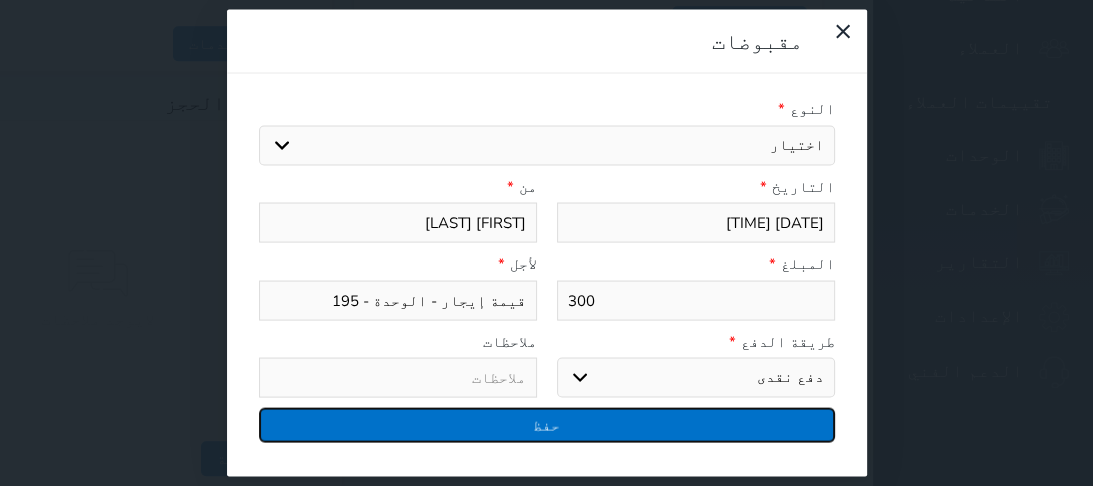 click on "حفظ" at bounding box center (547, 425) 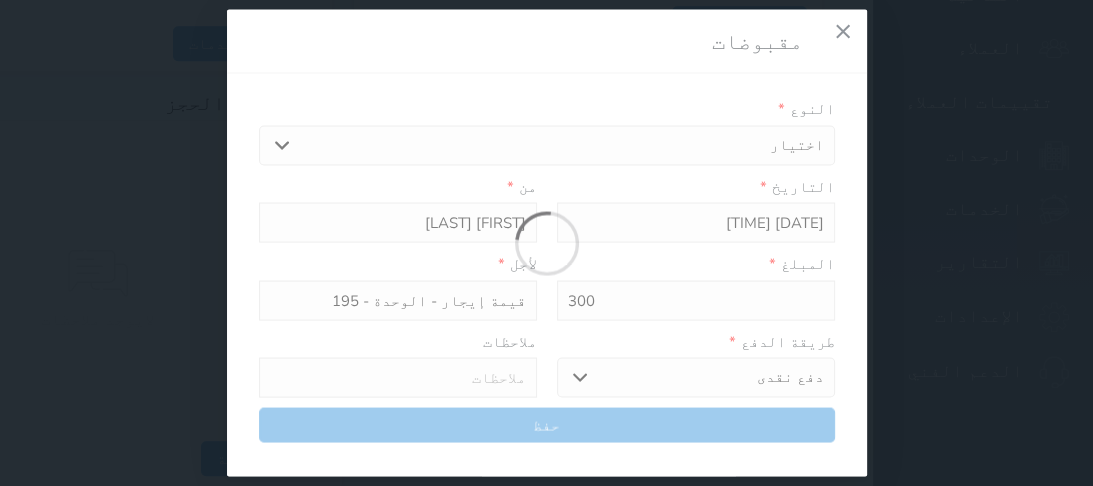 select 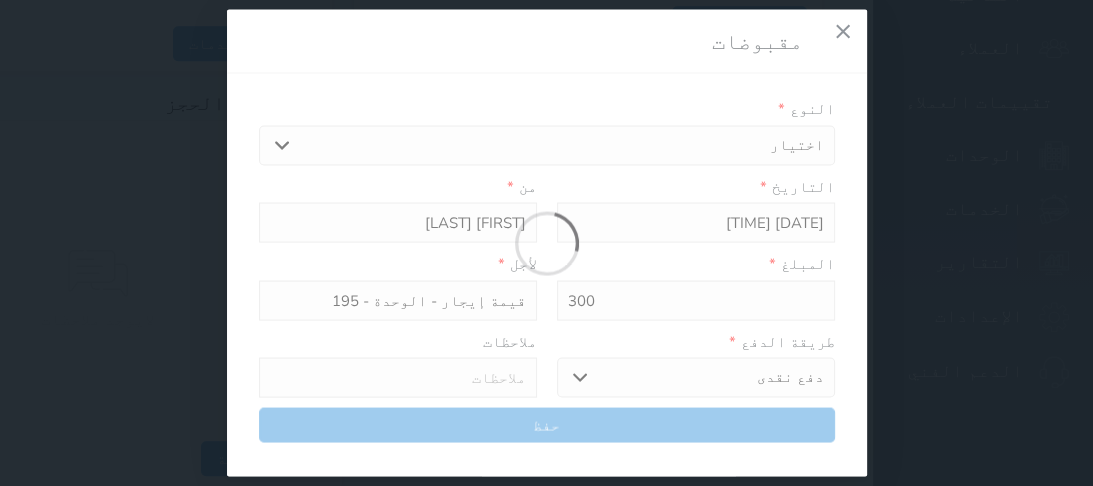 type 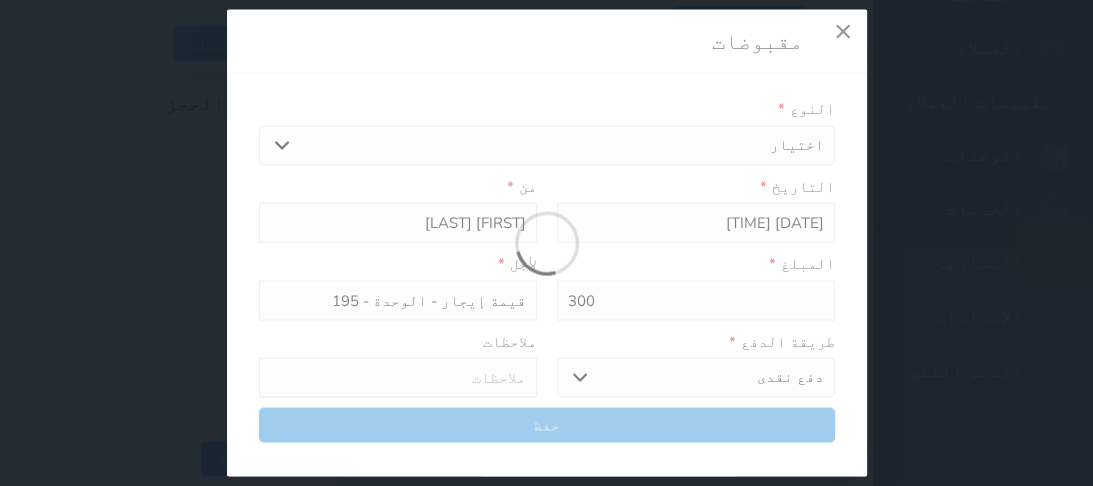 type on "0" 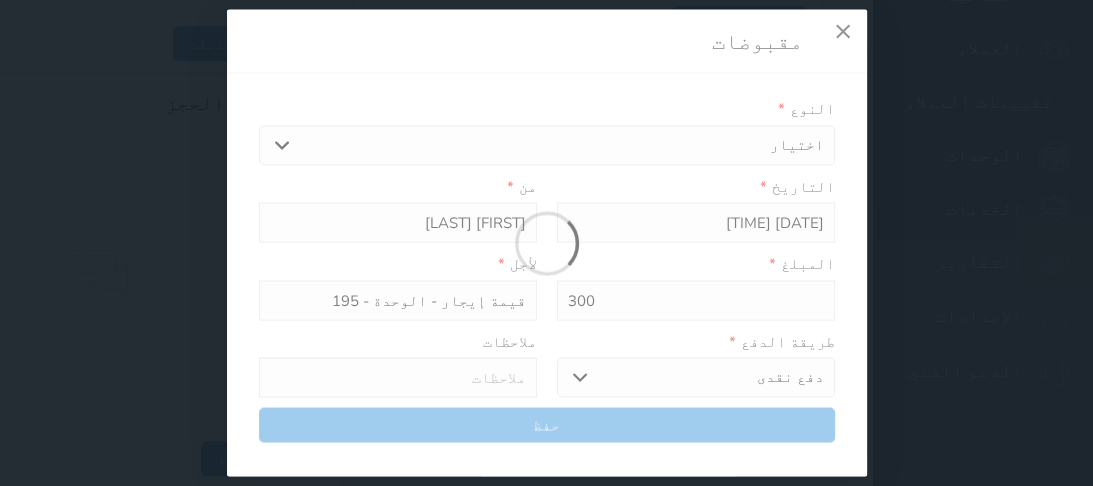 select 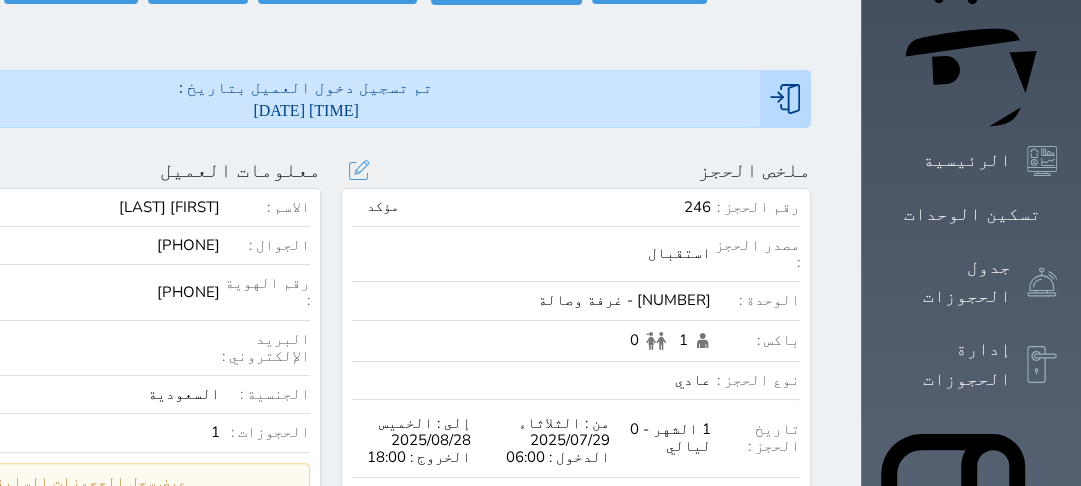 scroll, scrollTop: 0, scrollLeft: 0, axis: both 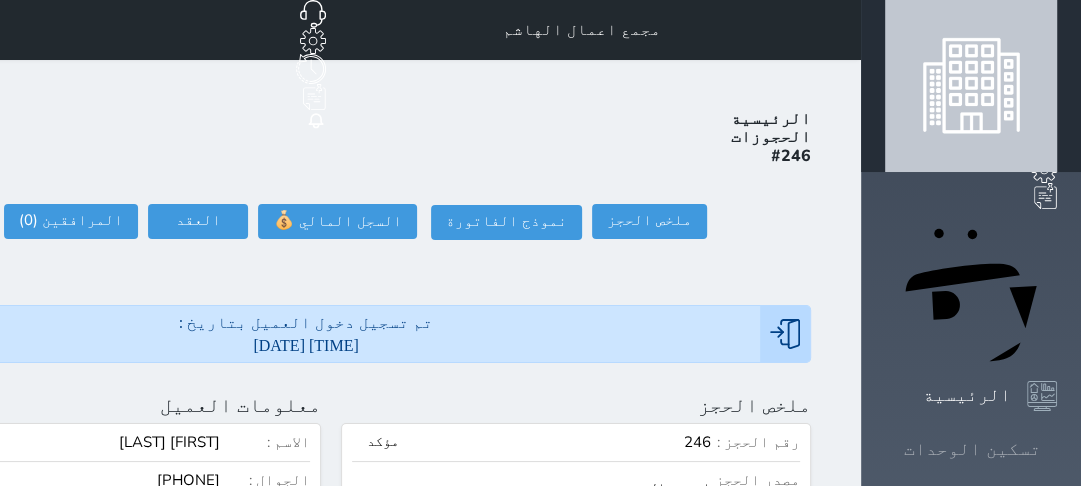 click 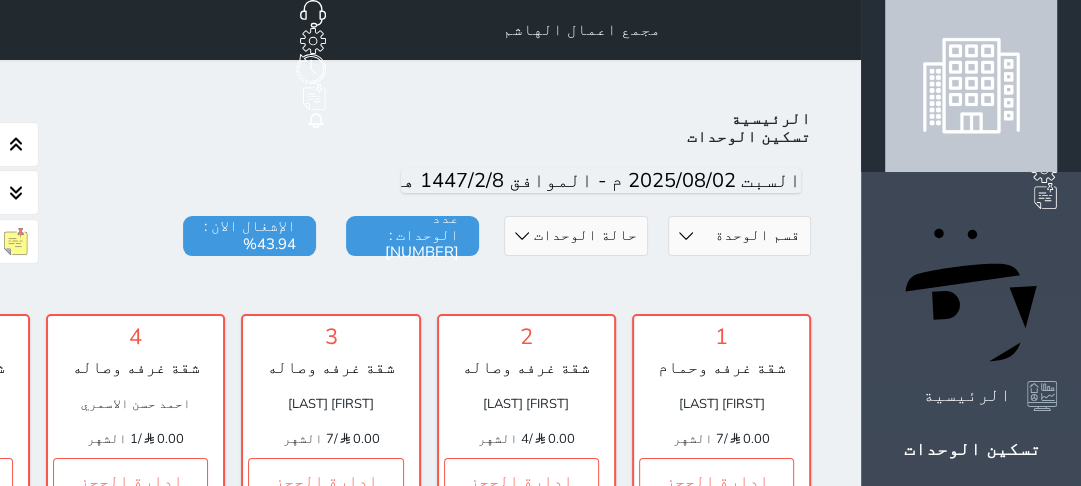 scroll, scrollTop: 78, scrollLeft: 0, axis: vertical 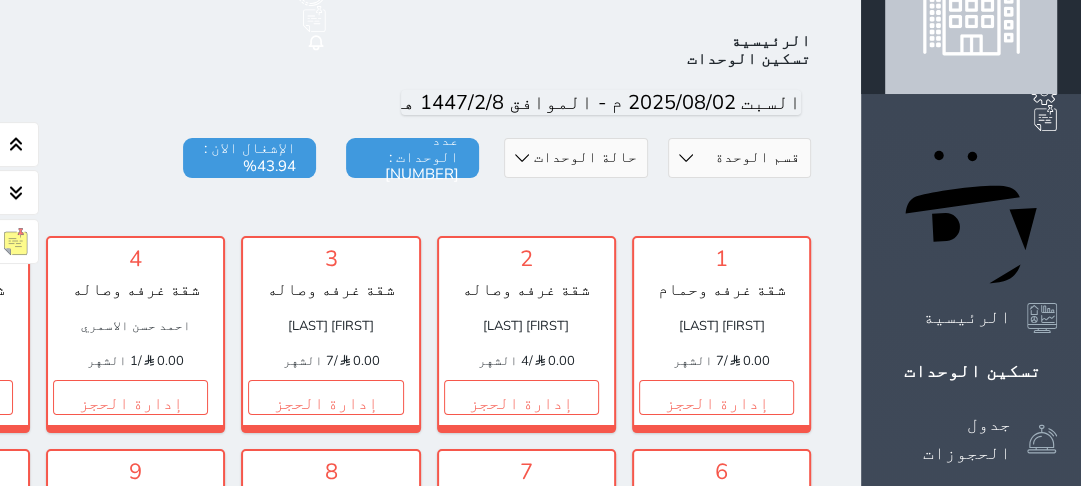 click on "قسم الوحدة   المروج الدفاع الجوي العرجان المتعب الدخل العامري المروج البوادي الحمراء (4) الحمراء رقم (3) الحمراء (2)" at bounding box center (739, 158) 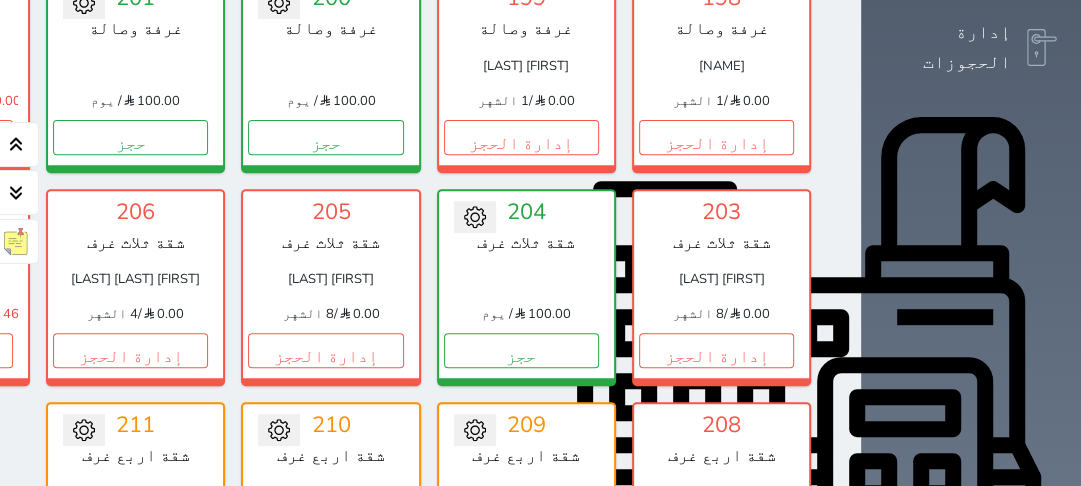 scroll, scrollTop: 558, scrollLeft: 0, axis: vertical 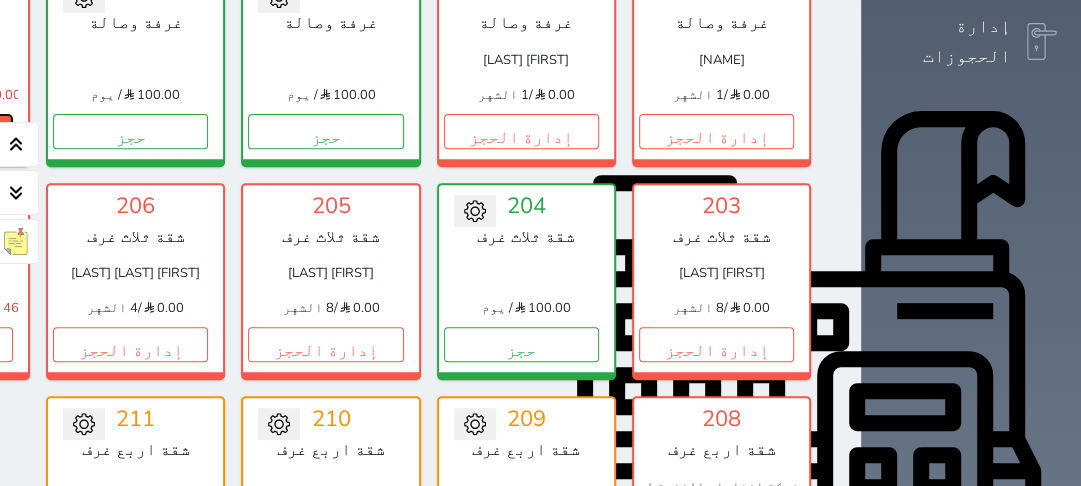 click on "إدارة الحجز" at bounding box center [-65, 131] 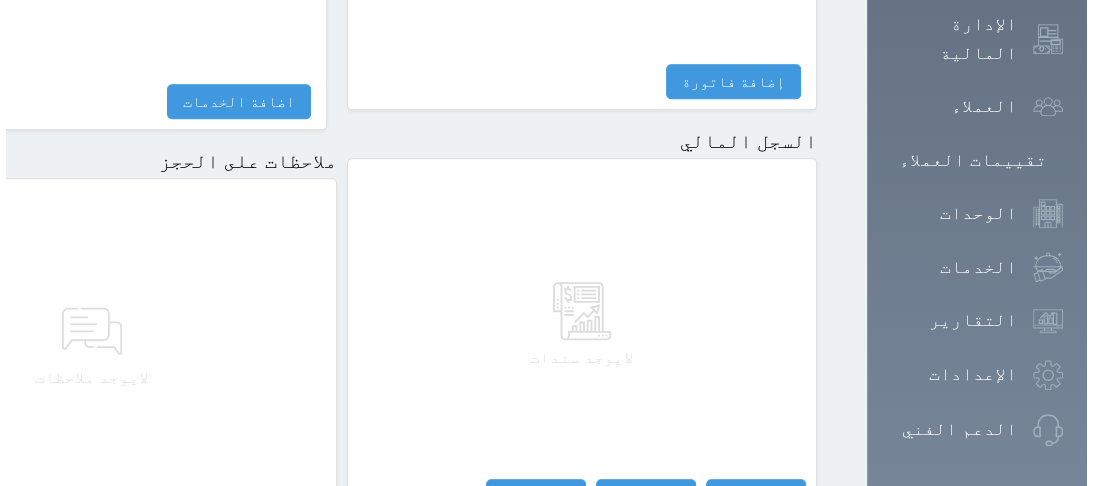 scroll, scrollTop: 1157, scrollLeft: 0, axis: vertical 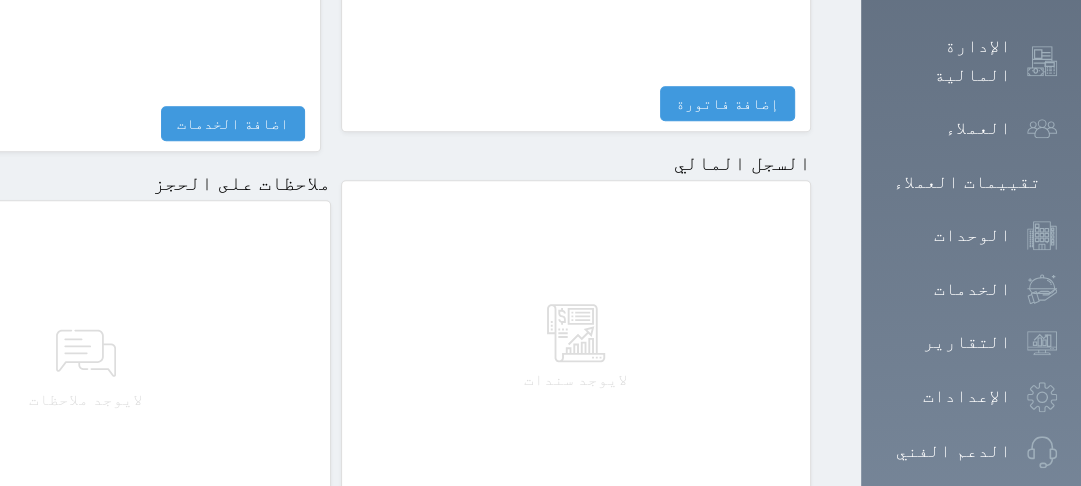 click on "مقبوضات" at bounding box center (750, 518) 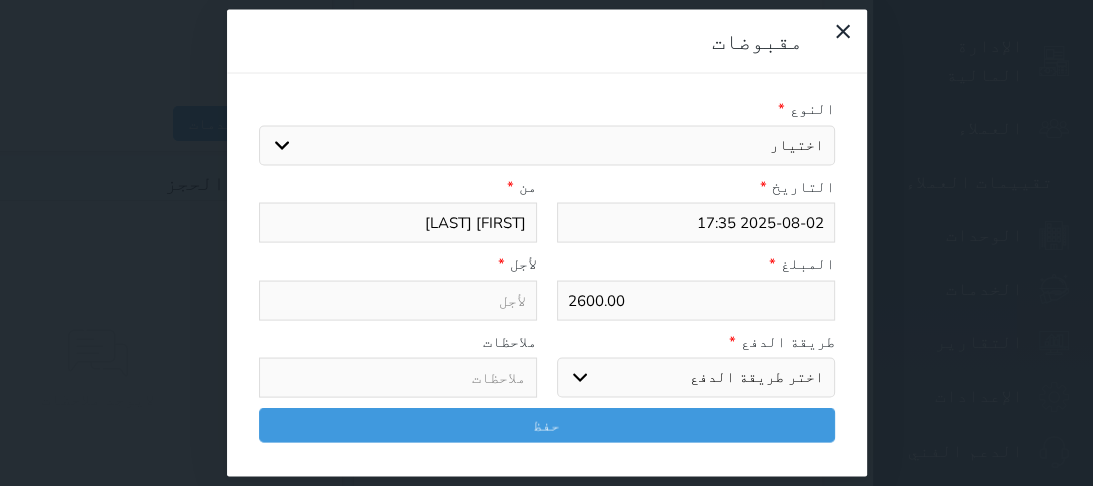 click on "اختيار   مقبوضات عامة قيمة إيجار فواتير تامين عربون لا ينطبق آخر مغسلة واي فاي - الإنترنت مواقف السيارات طعام الأغذية والمشروبات مشروبات المشروبات الباردة المشروبات الساخنة الإفطار غداء عشاء مخبز و كعك حمام سباحة الصالة الرياضية سبا و خدمات الجمال اختيار وإسقاط (خدمات النقل) ميني بار كابل - تلفزيون سرير إضافي تصفيف الشعر التسوق خدمات الجولات السياحية المنظمة خدمات الدليل السياحي" at bounding box center (547, 145) 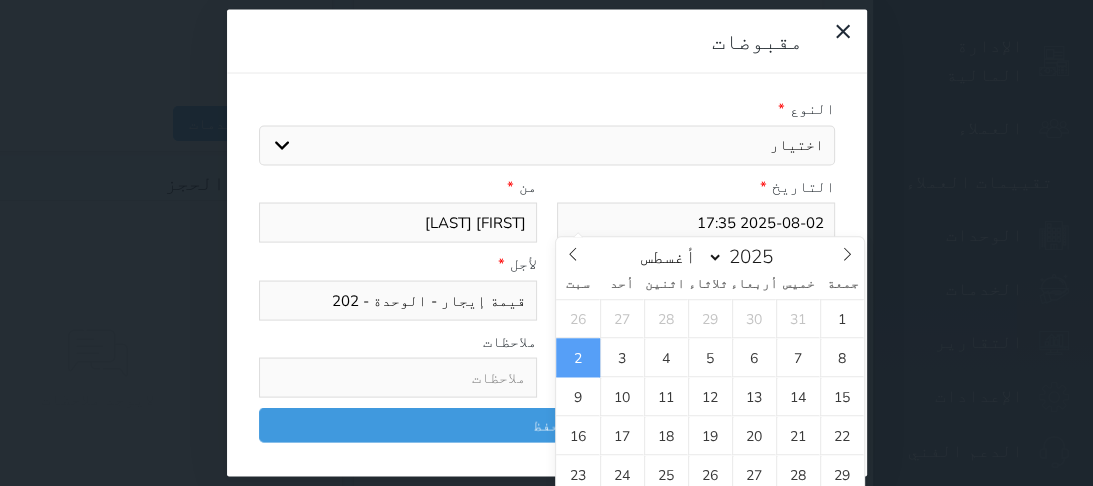 click on "2025-08-02 17:35" at bounding box center [696, 223] 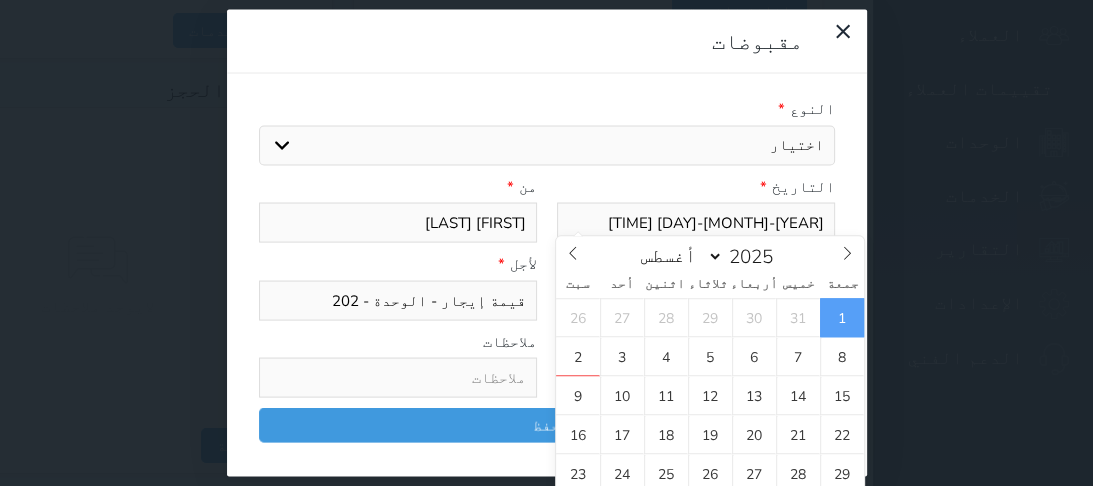 scroll, scrollTop: 1237, scrollLeft: 0, axis: vertical 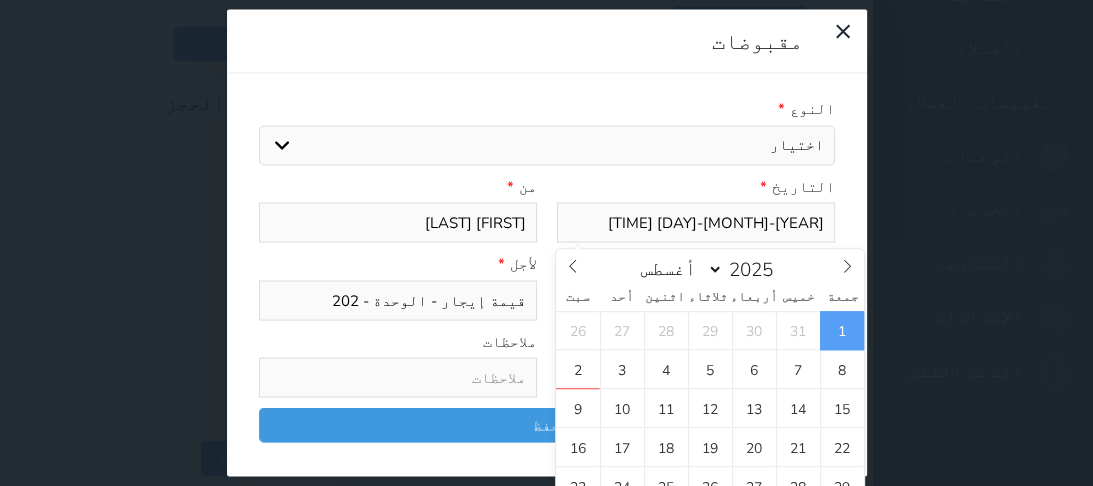 click on "ملاحظات" at bounding box center [398, 341] 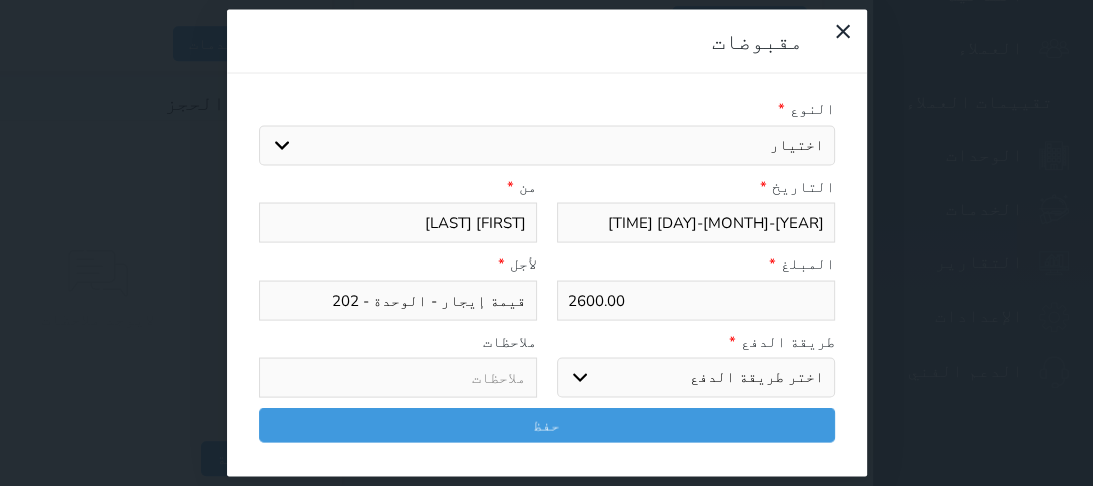 drag, startPoint x: 784, startPoint y: 286, endPoint x: 847, endPoint y: 294, distance: 63.505905 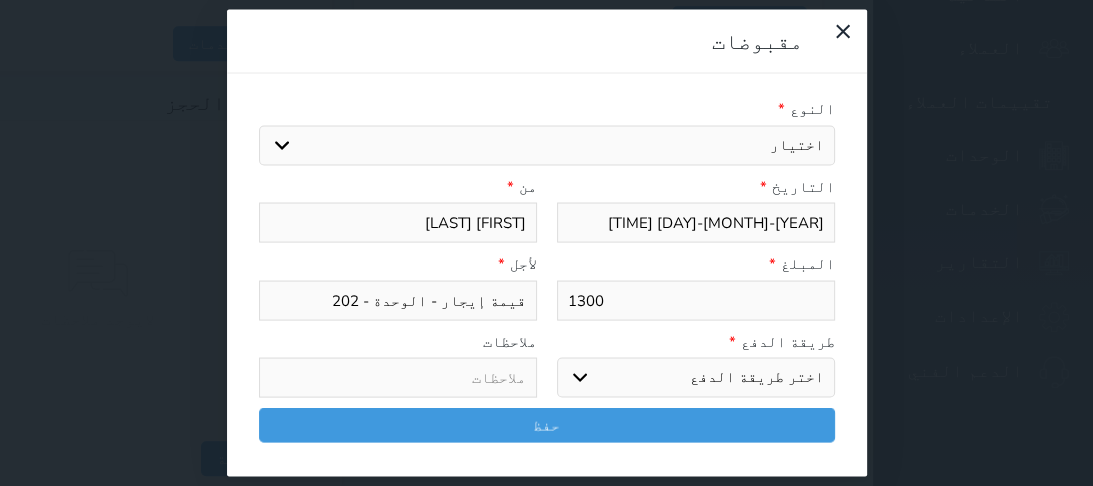 click on "اختر طريقة الدفع   دفع نقدى   تحويل بنكى   مدى   بطاقة ائتمان   آجل" at bounding box center [696, 378] 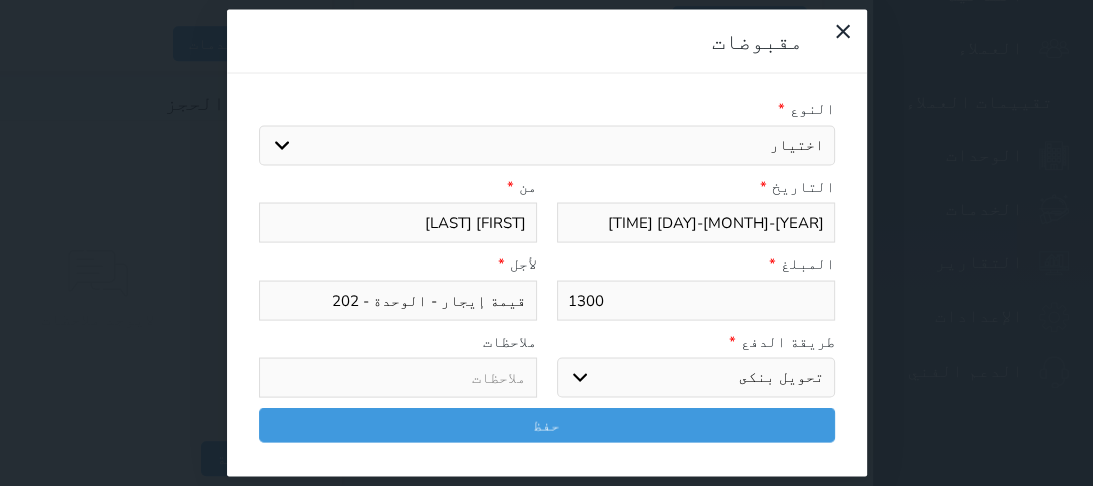 click on "اختر طريقة الدفع   دفع نقدى   تحويل بنكى   مدى   بطاقة ائتمان   آجل" at bounding box center (696, 378) 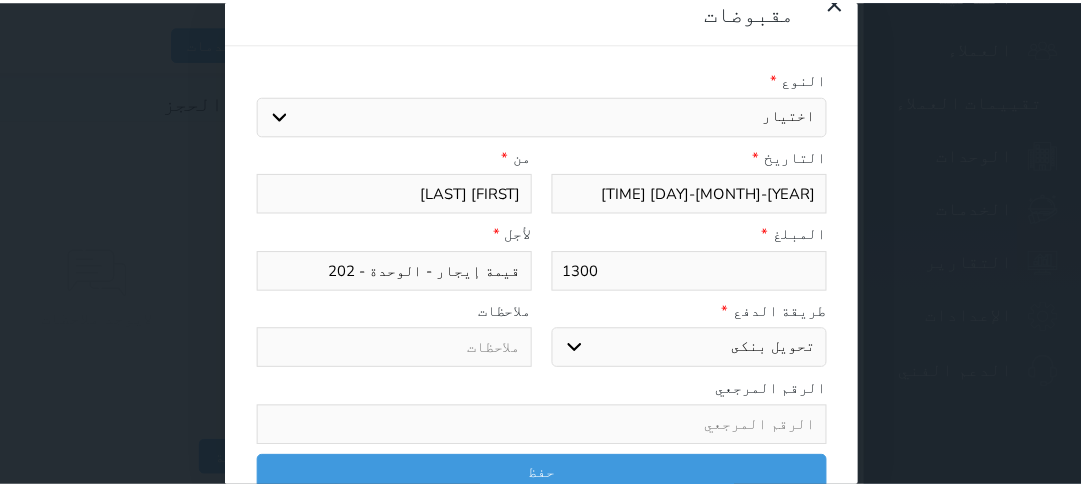 scroll, scrollTop: 30, scrollLeft: 0, axis: vertical 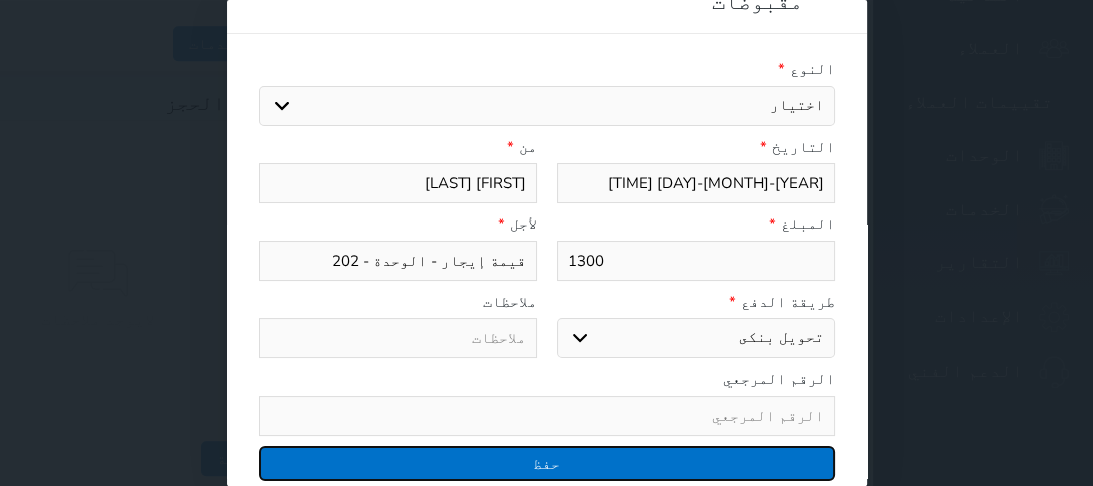 click on "حفظ" at bounding box center (547, 463) 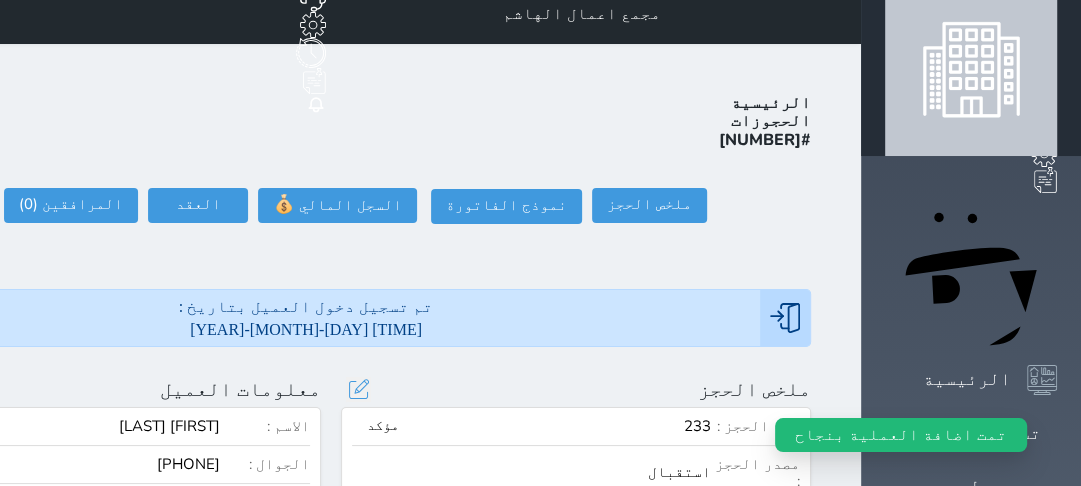 scroll, scrollTop: 0, scrollLeft: 0, axis: both 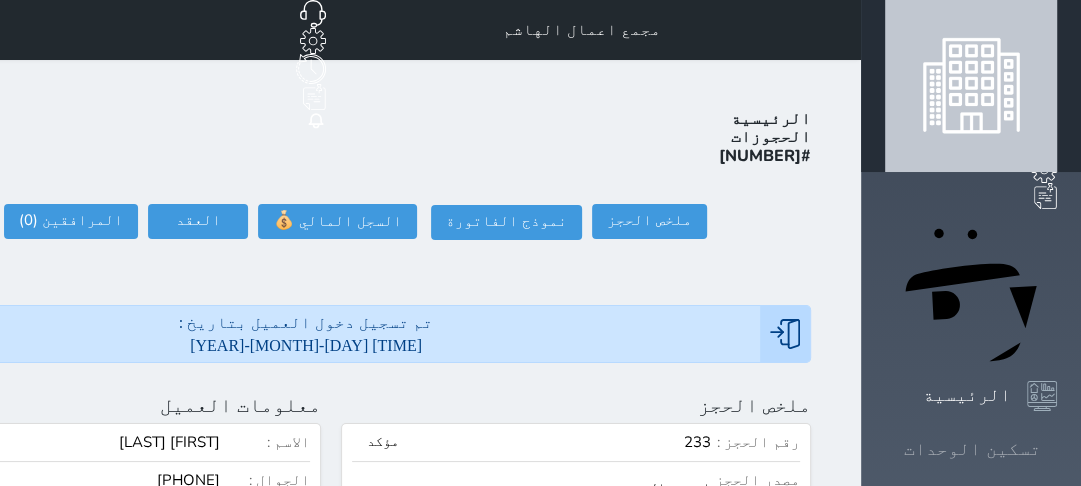click 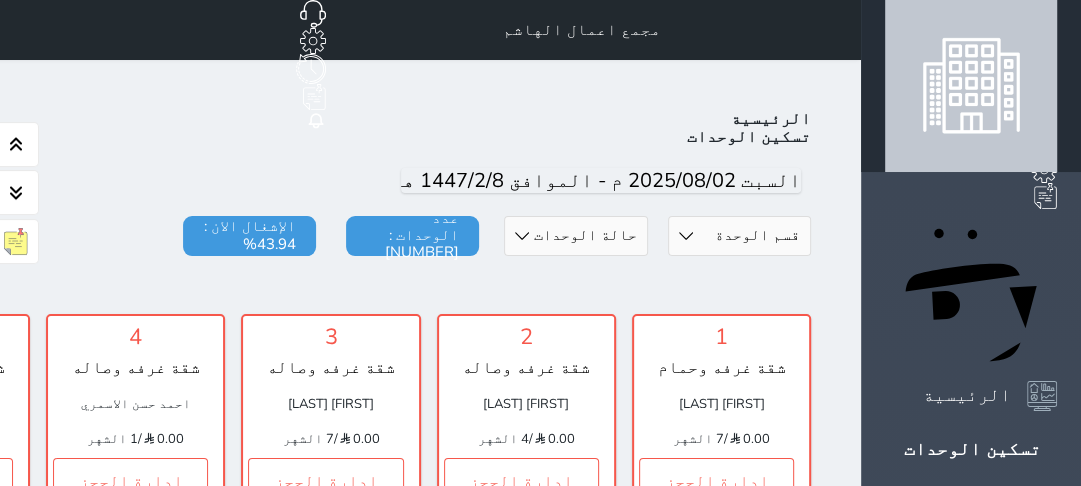 scroll, scrollTop: 78, scrollLeft: 0, axis: vertical 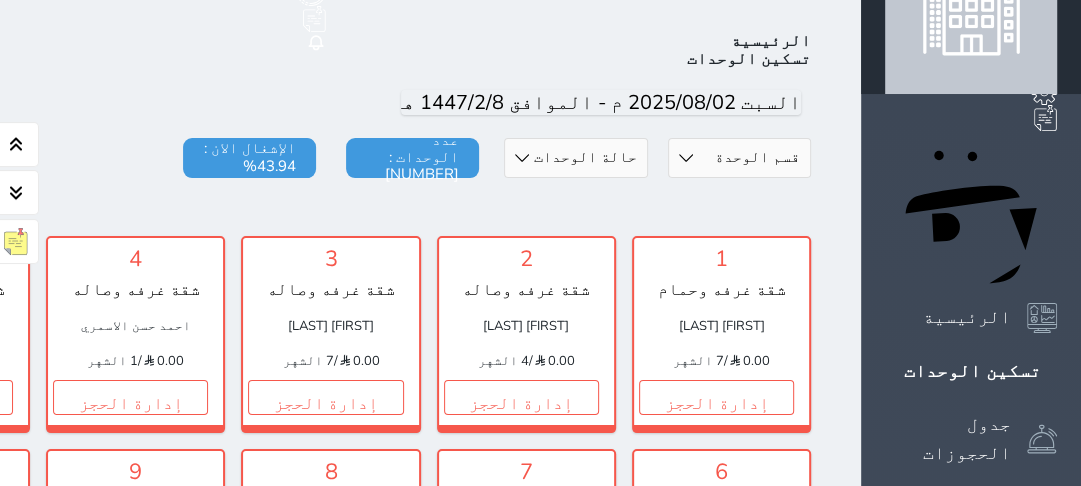 click on "قسم الوحدة   المروج الدفاع الجوي العرجان المتعب الدخل العامري المروج البوادي الحمراء (4) الحمراء رقم (3) الحمراء (2)" at bounding box center (739, 158) 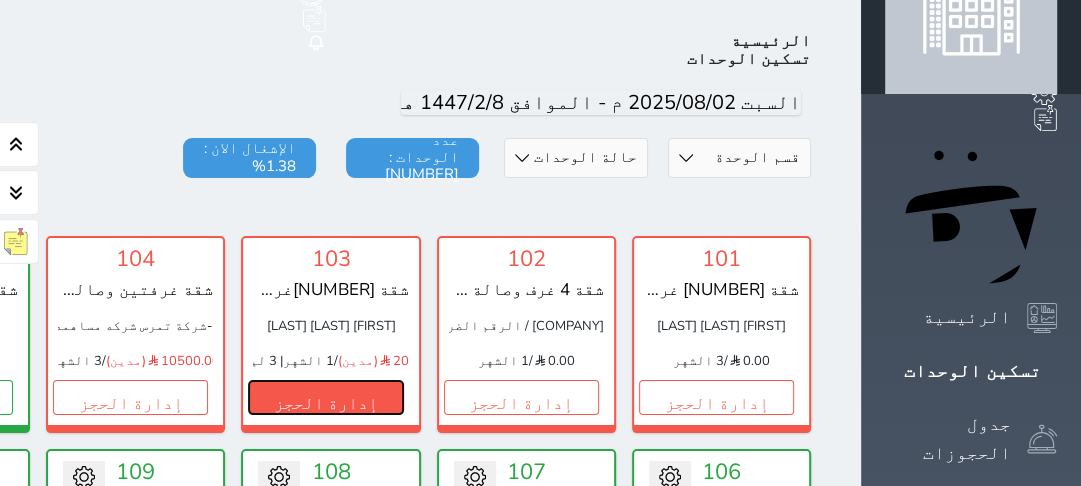 click on "إدارة الحجز" at bounding box center [325, 397] 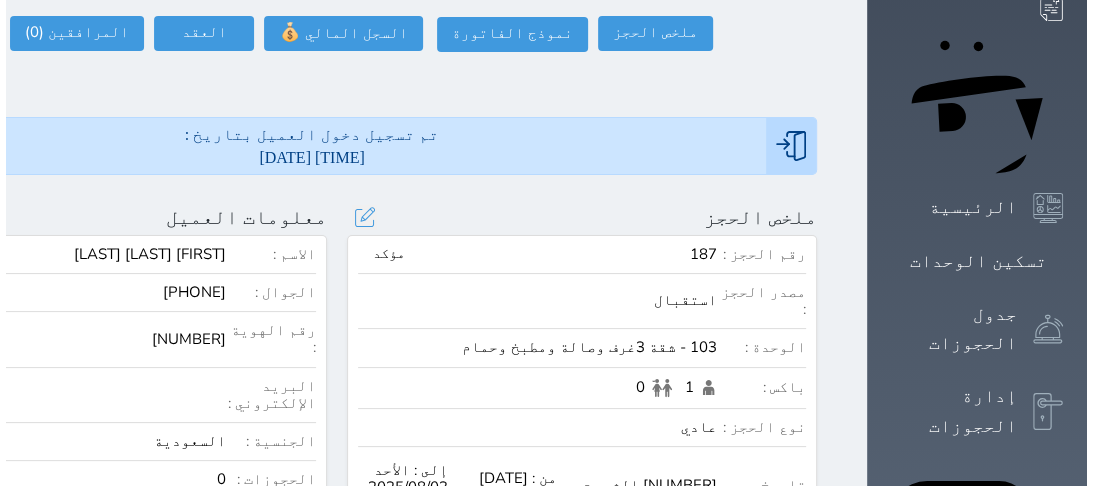 scroll, scrollTop: 160, scrollLeft: 0, axis: vertical 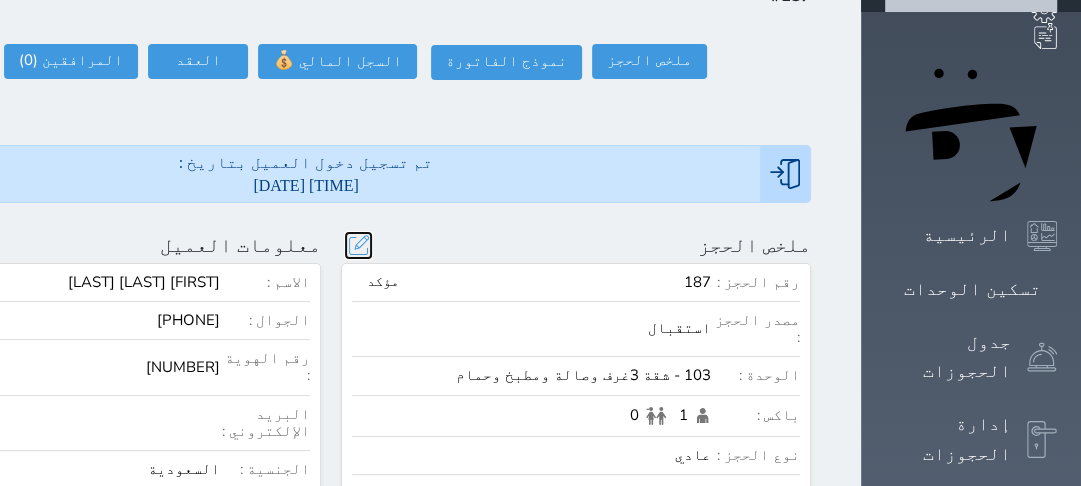 drag, startPoint x: 513, startPoint y: 136, endPoint x: 566, endPoint y: 175, distance: 65.802734 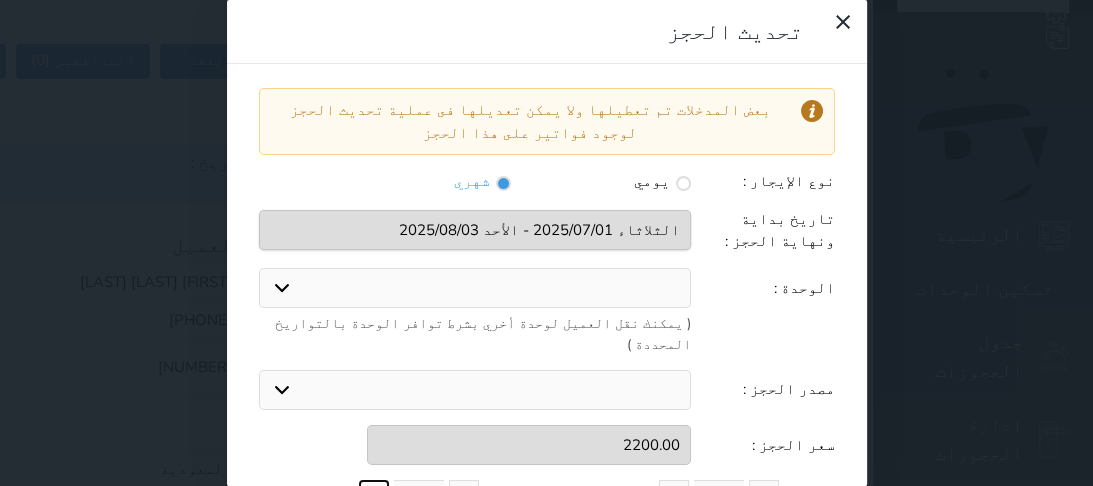 click at bounding box center [374, 495] 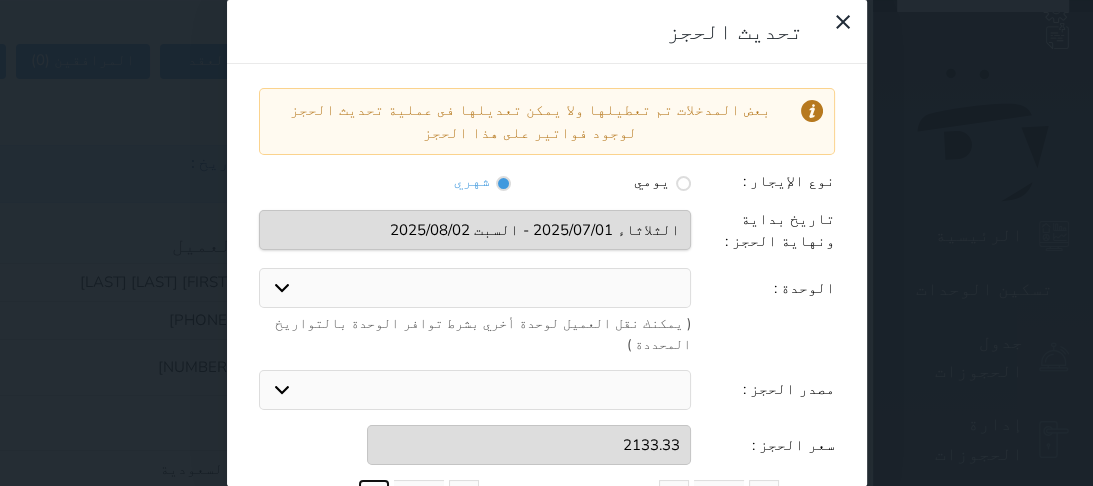 click at bounding box center (374, 495) 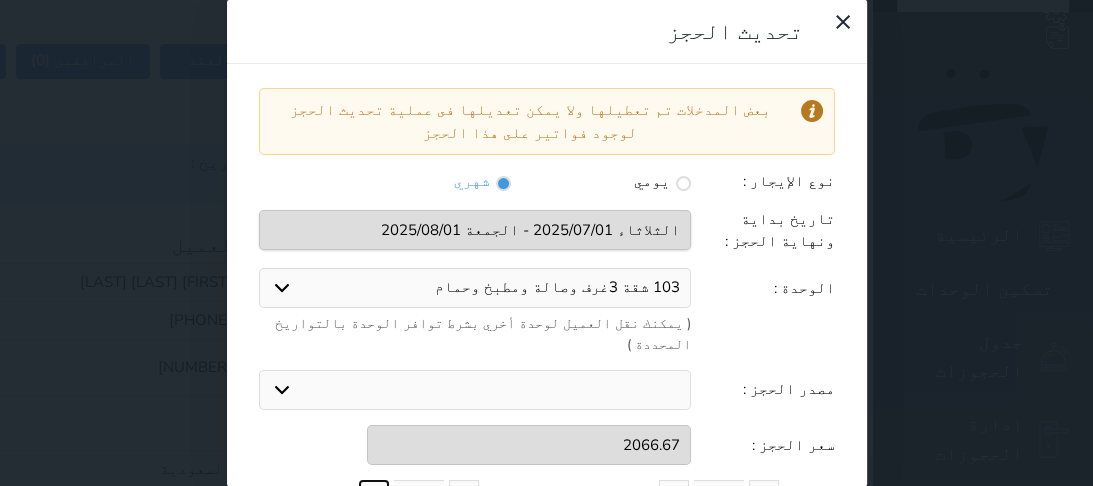 click at bounding box center [374, 495] 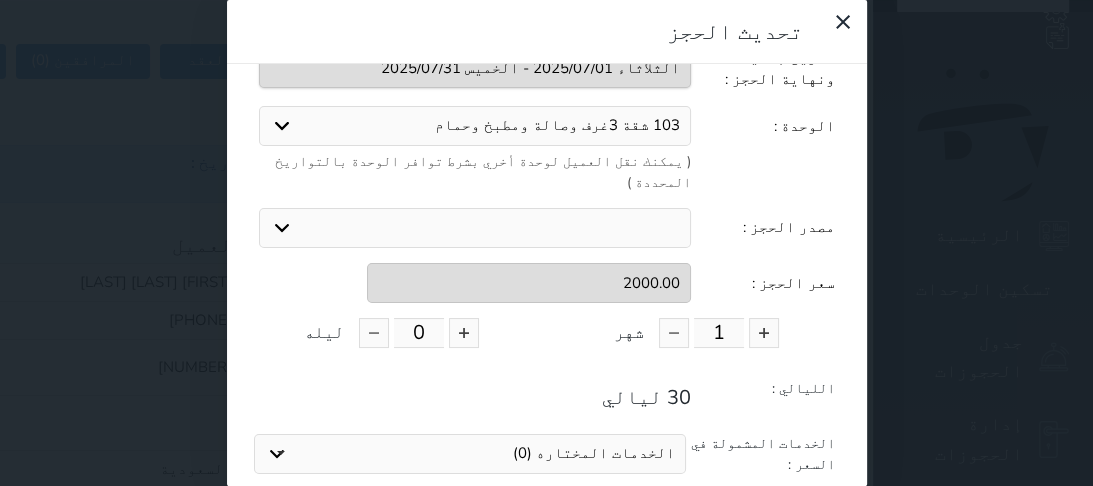 scroll, scrollTop: 163, scrollLeft: 0, axis: vertical 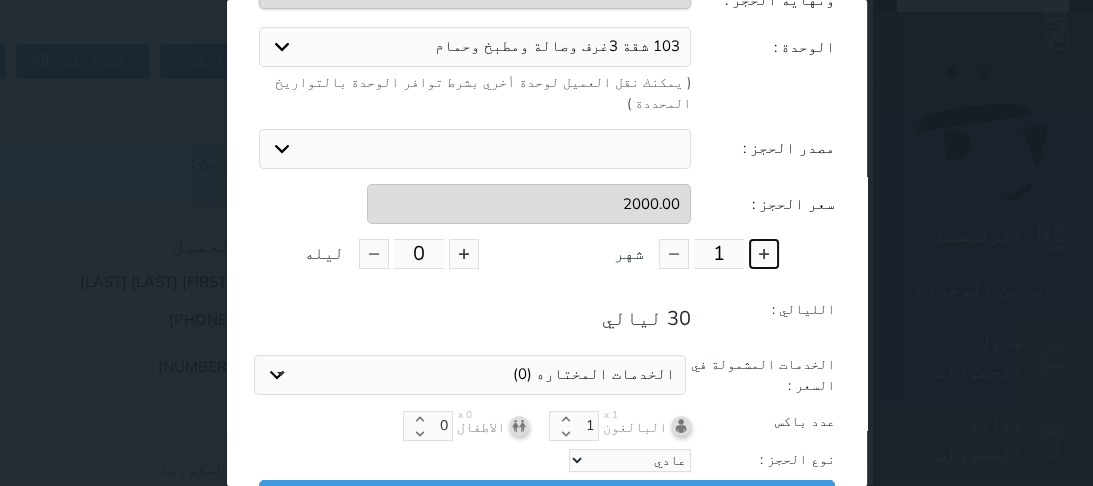 click at bounding box center [764, 254] 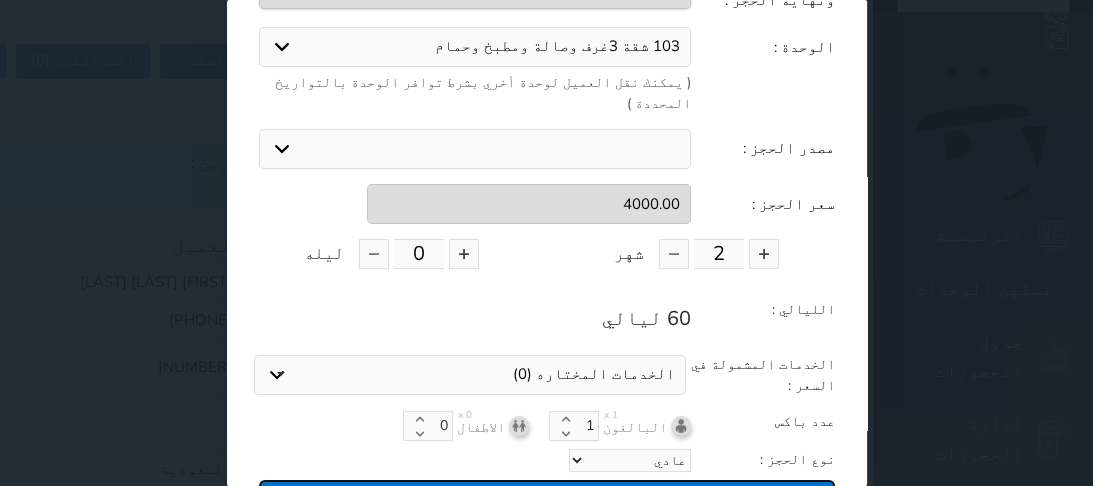 click on "تحديث الحجز" at bounding box center [547, 497] 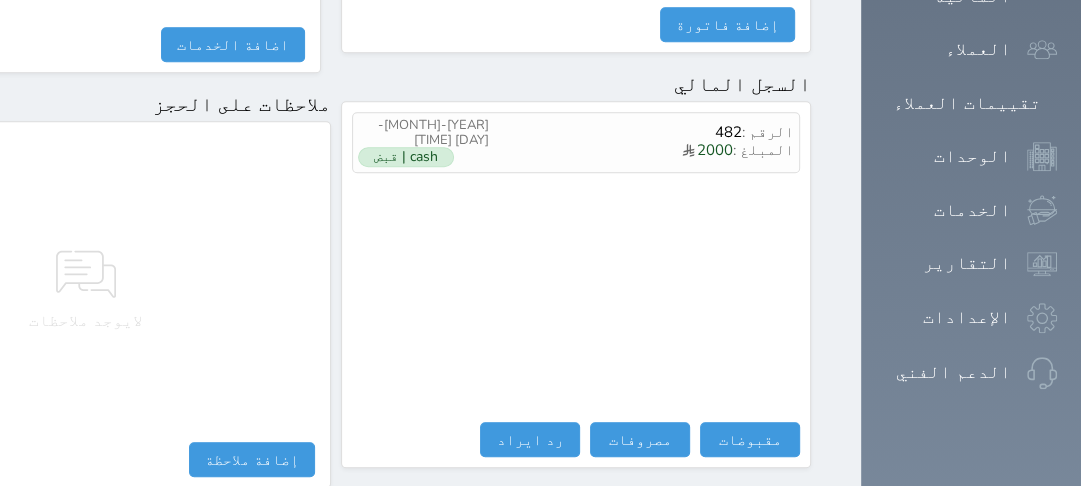 scroll, scrollTop: 1237, scrollLeft: 0, axis: vertical 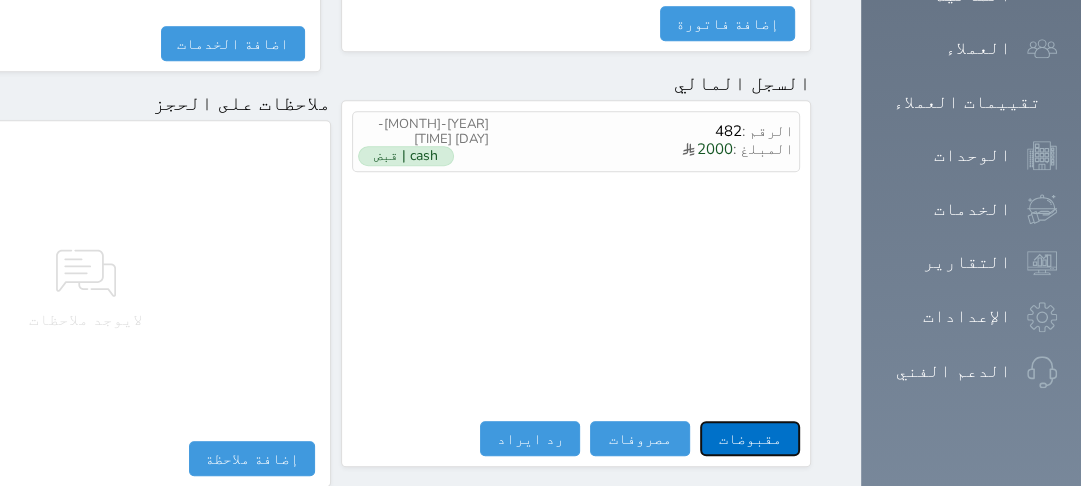 click on "مقبوضات" at bounding box center (750, 438) 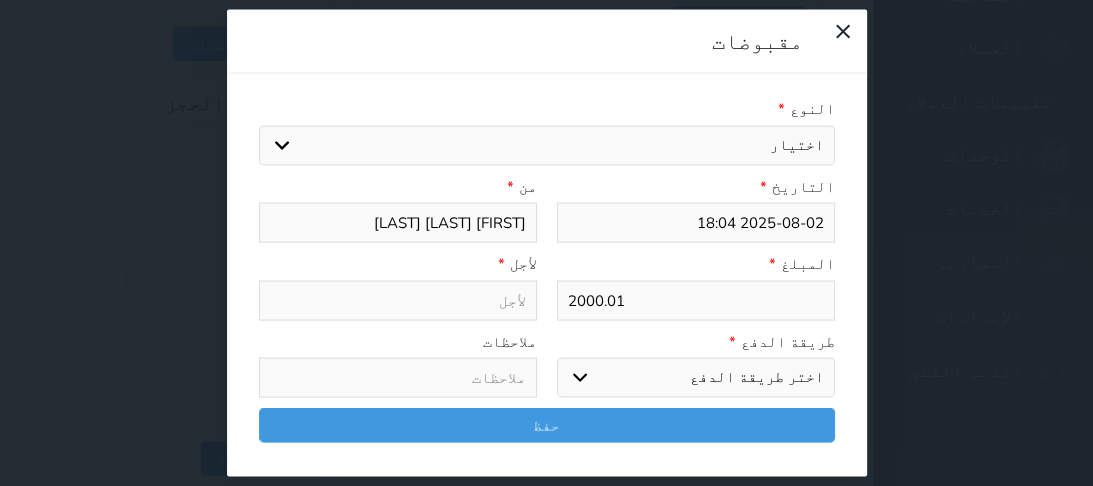 click on "اختيار   مقبوضات عامة قيمة إيجار فواتير تامين عربون لا ينطبق آخر مغسلة واي فاي - الإنترنت مواقف السيارات طعام الأغذية والمشروبات مشروبات المشروبات الباردة المشروبات الساخنة الإفطار غداء عشاء مخبز و كعك حمام سباحة الصالة الرياضية سبا و خدمات الجمال اختيار وإسقاط (خدمات النقل) ميني بار كابل - تلفزيون سرير إضافي تصفيف الشعر التسوق خدمات الجولات السياحية المنظمة خدمات الدليل السياحي" at bounding box center (547, 145) 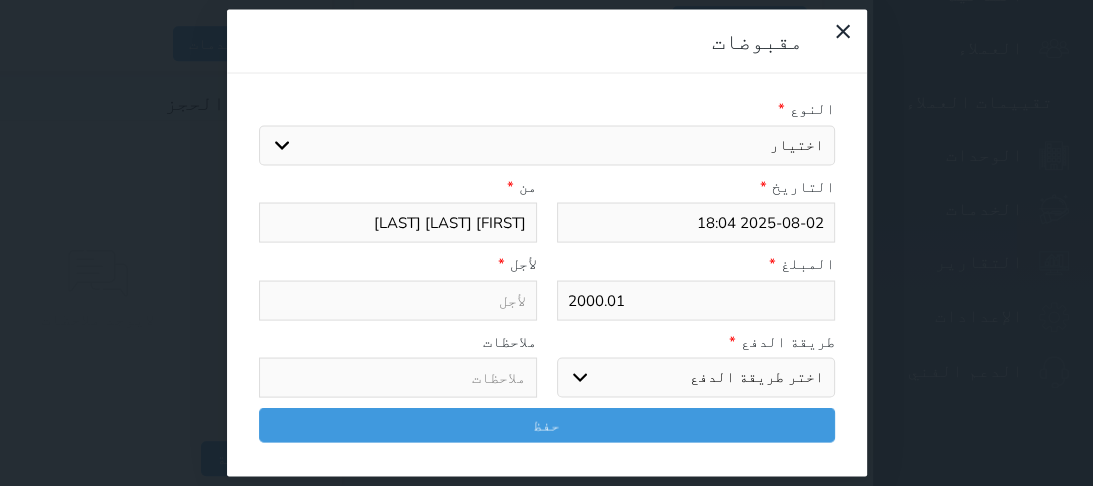 click on "اختيار   مقبوضات عامة قيمة إيجار فواتير تامين عربون لا ينطبق آخر مغسلة واي فاي - الإنترنت مواقف السيارات طعام الأغذية والمشروبات مشروبات المشروبات الباردة المشروبات الساخنة الإفطار غداء عشاء مخبز و كعك حمام سباحة الصالة الرياضية سبا و خدمات الجمال اختيار وإسقاط (خدمات النقل) ميني بار كابل - تلفزيون سرير إضافي تصفيف الشعر التسوق خدمات الجولات السياحية المنظمة خدمات الدليل السياحي" at bounding box center [547, 145] 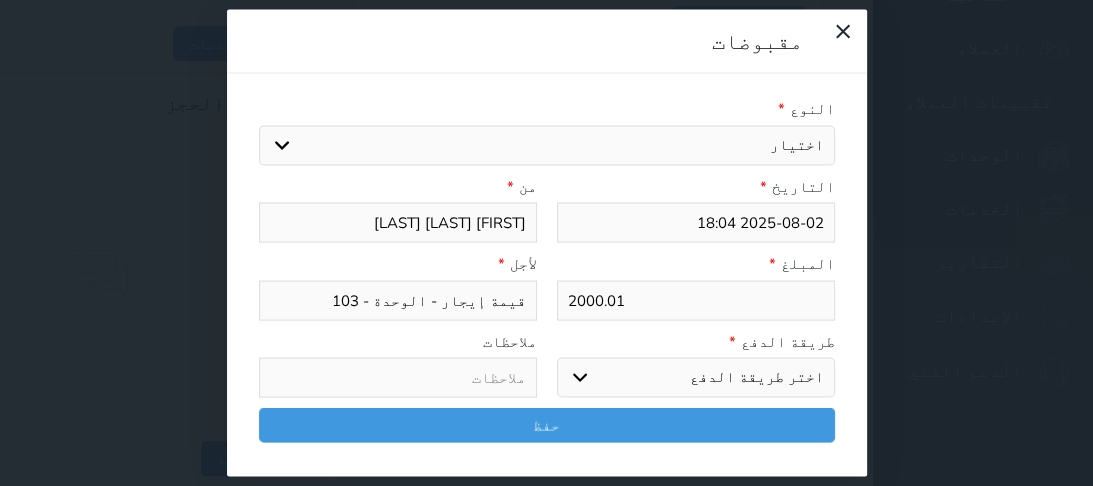 click on "اختر طريقة الدفع   دفع نقدى   تحويل بنكى   مدى   بطاقة ائتمان   آجل" at bounding box center (696, 378) 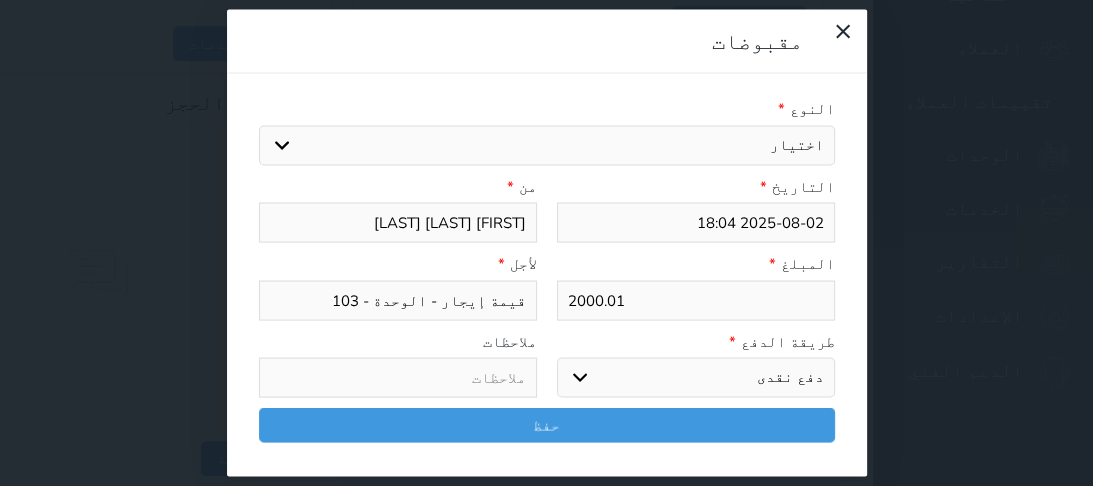 click on "اختر طريقة الدفع   دفع نقدى   تحويل بنكى   مدى   بطاقة ائتمان   آجل" at bounding box center (696, 378) 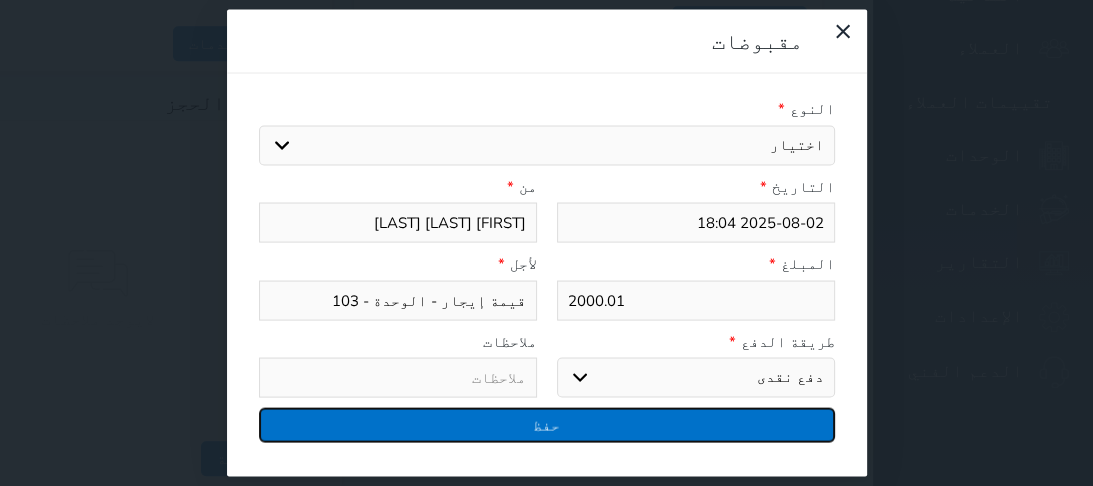 click on "حفظ" at bounding box center [547, 425] 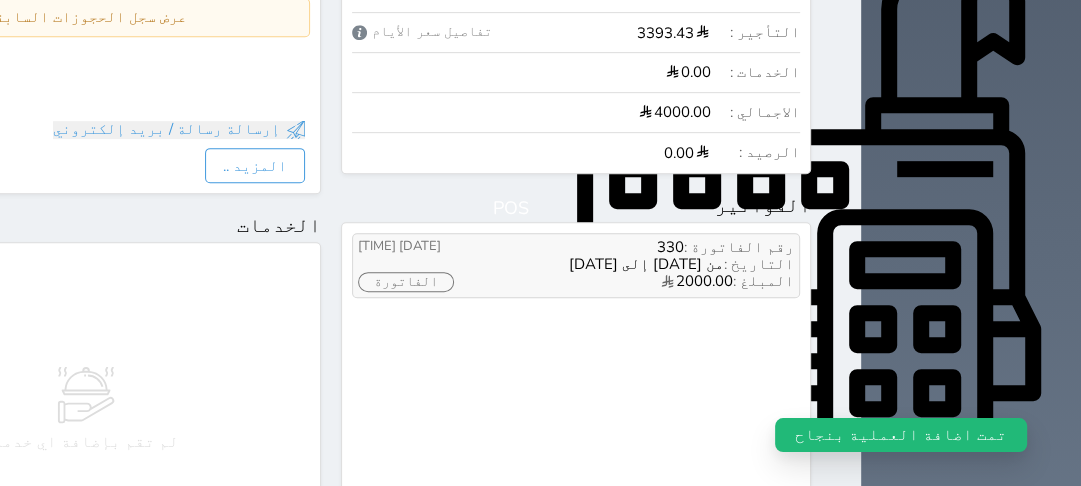 scroll, scrollTop: 837, scrollLeft: 0, axis: vertical 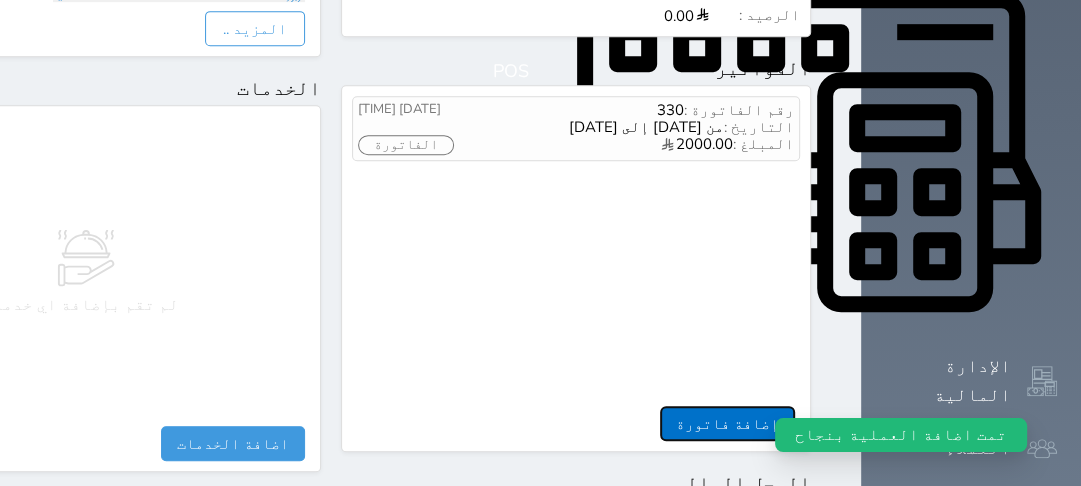 click on "إضافة فاتورة" at bounding box center [727, 423] 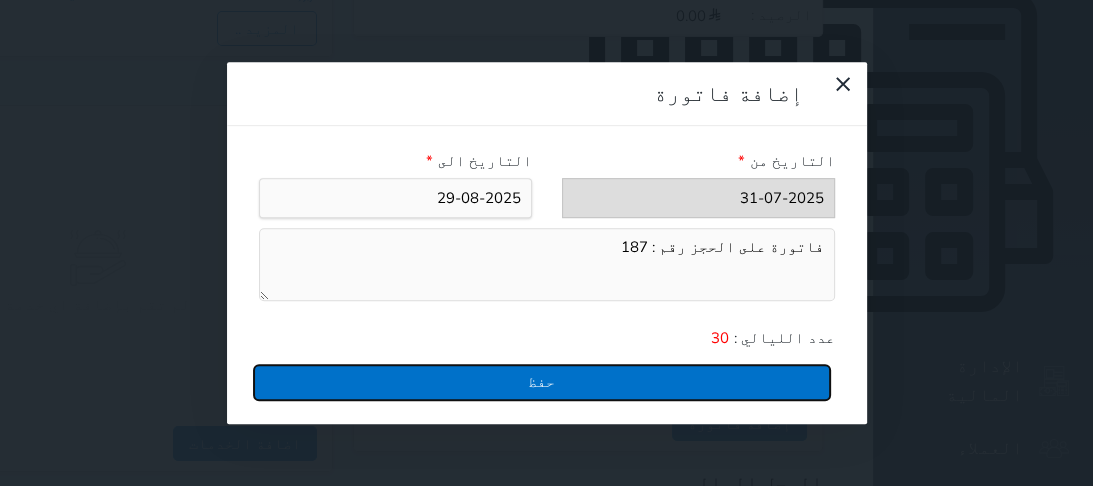 click on "حفظ" at bounding box center [542, 382] 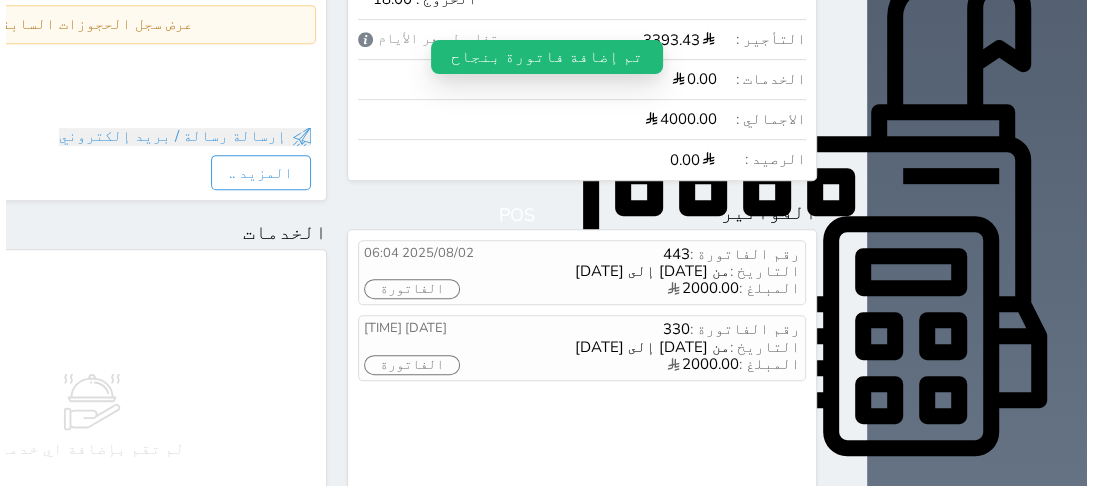 scroll, scrollTop: 677, scrollLeft: 0, axis: vertical 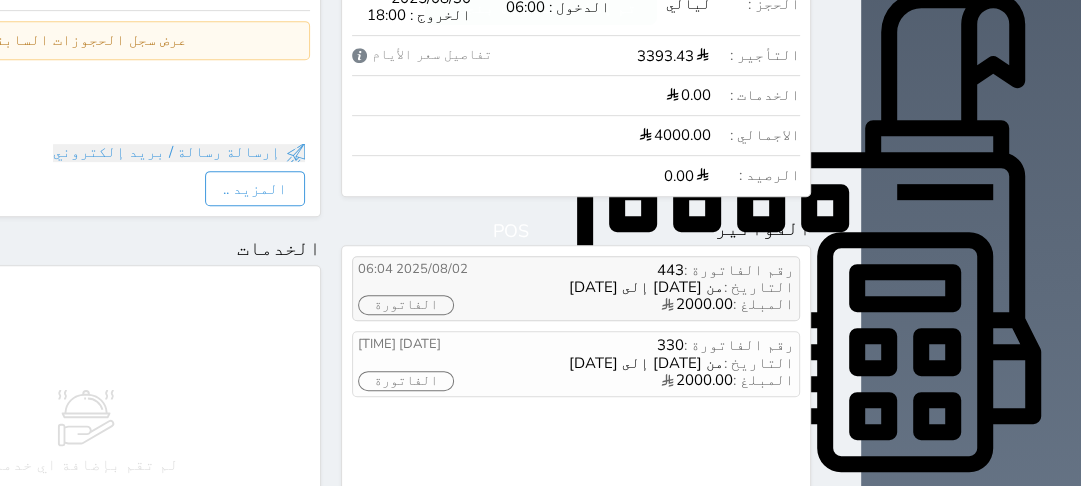 click on "443" at bounding box center [670, 270] 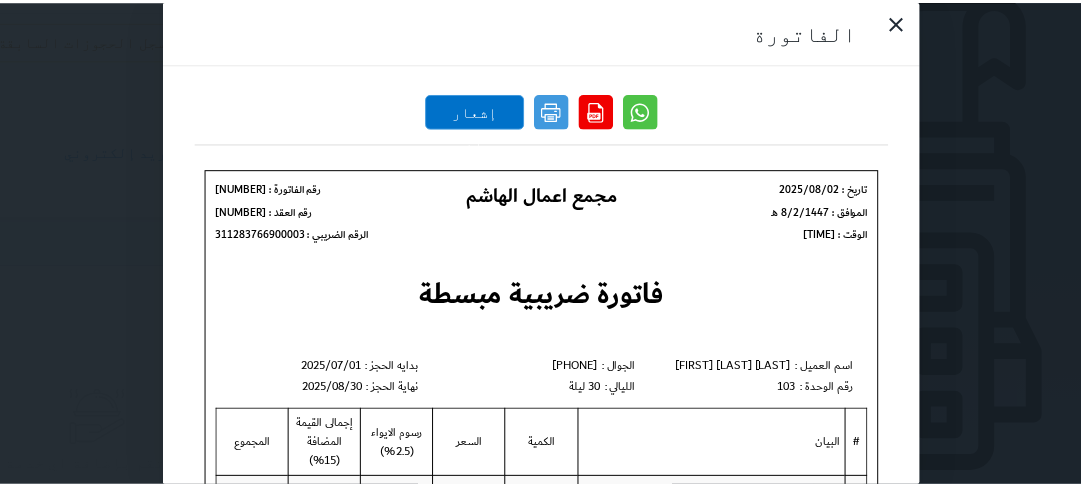 scroll, scrollTop: 0, scrollLeft: 0, axis: both 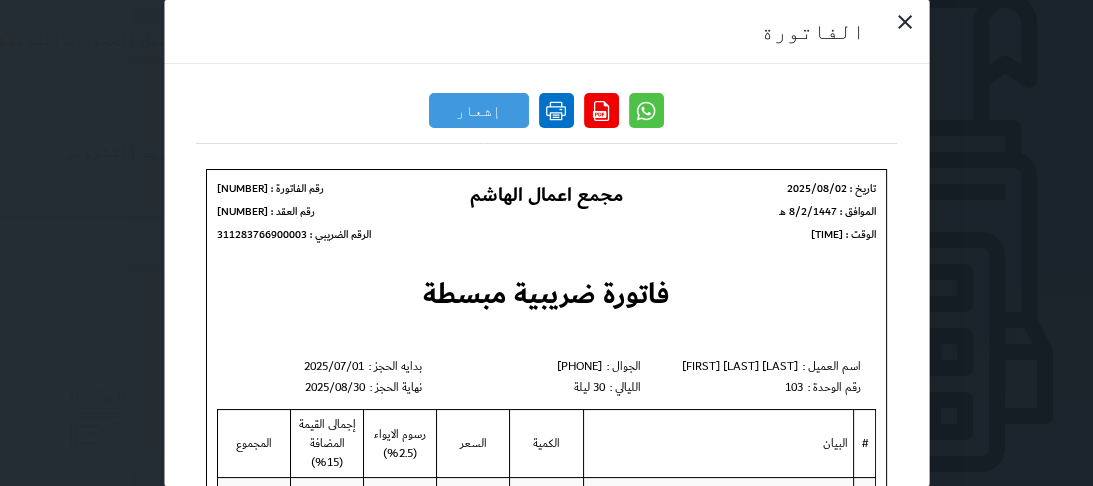 click at bounding box center [556, 110] 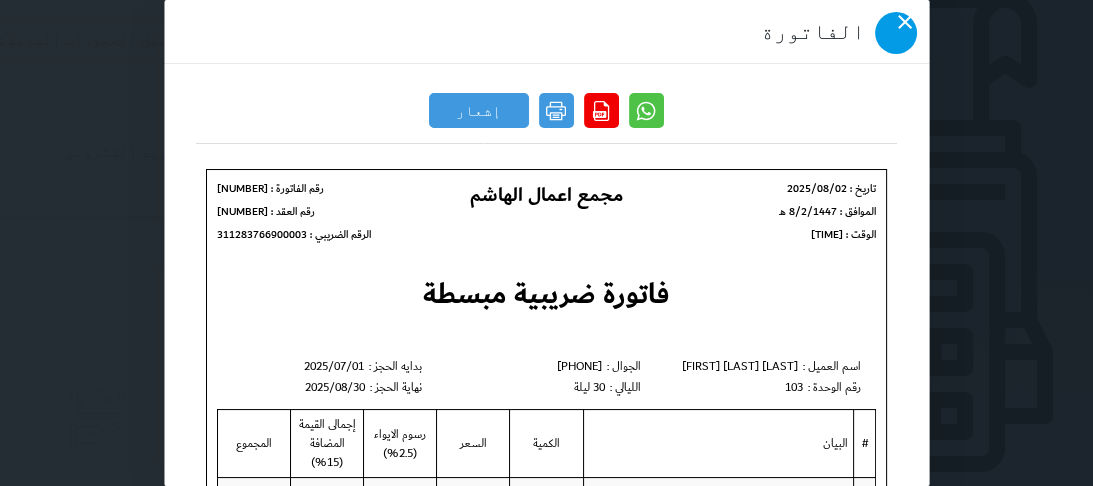 click 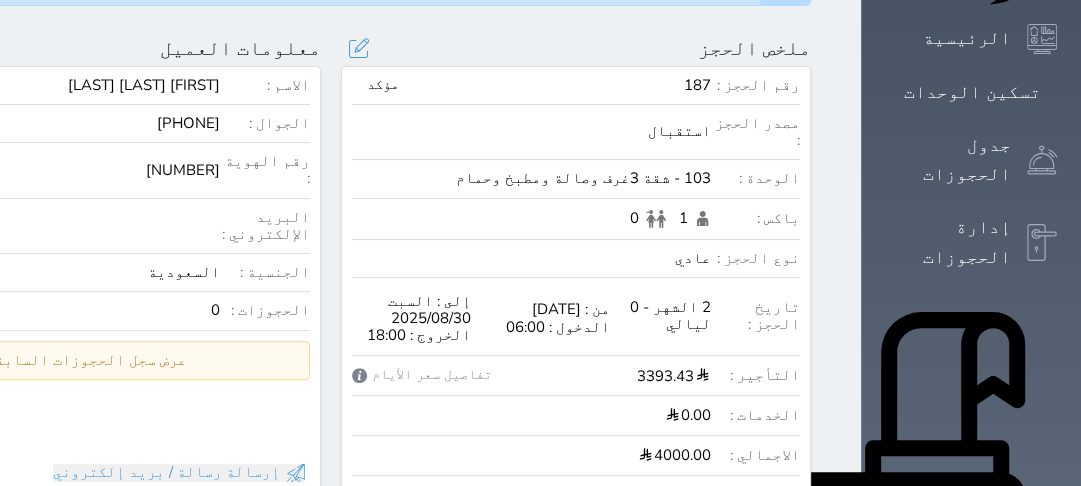 scroll, scrollTop: 197, scrollLeft: 0, axis: vertical 